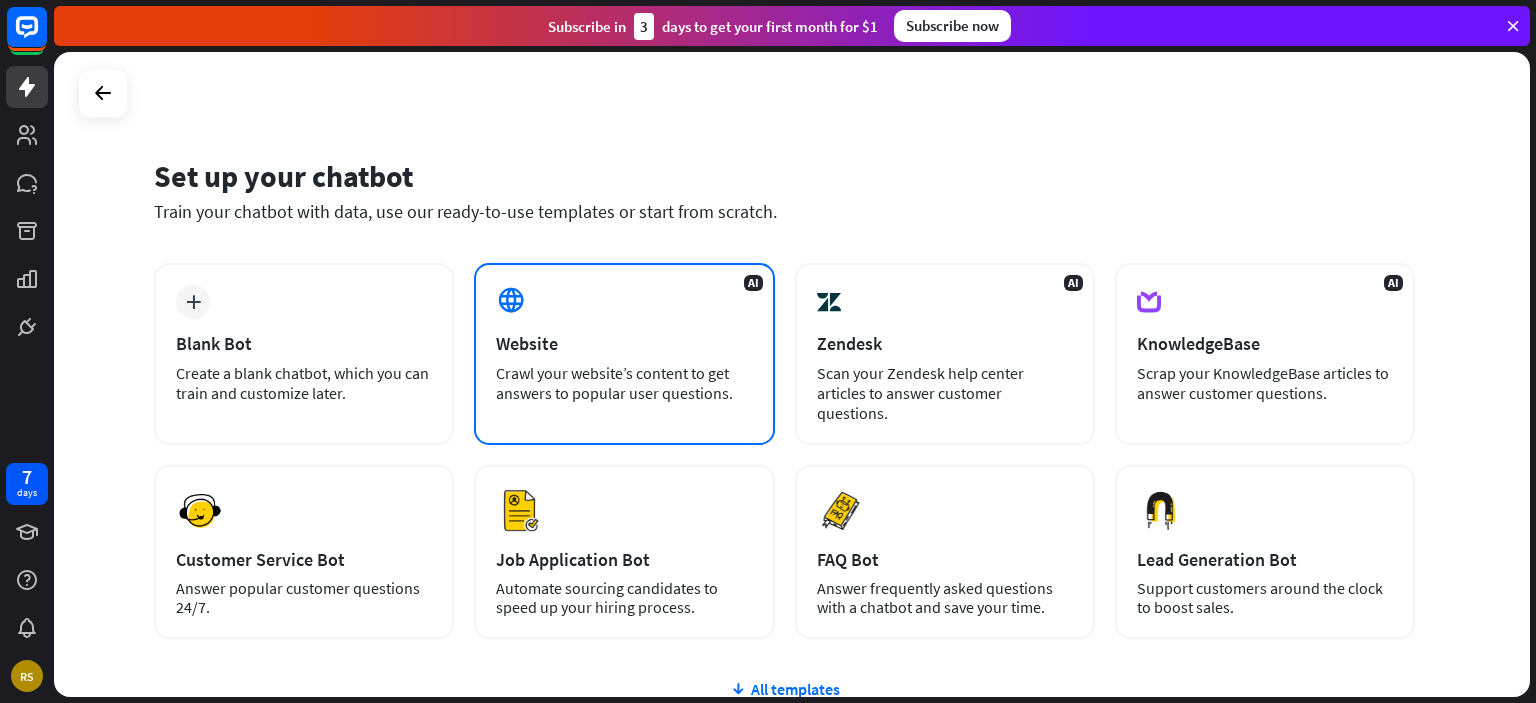 scroll, scrollTop: 0, scrollLeft: 0, axis: both 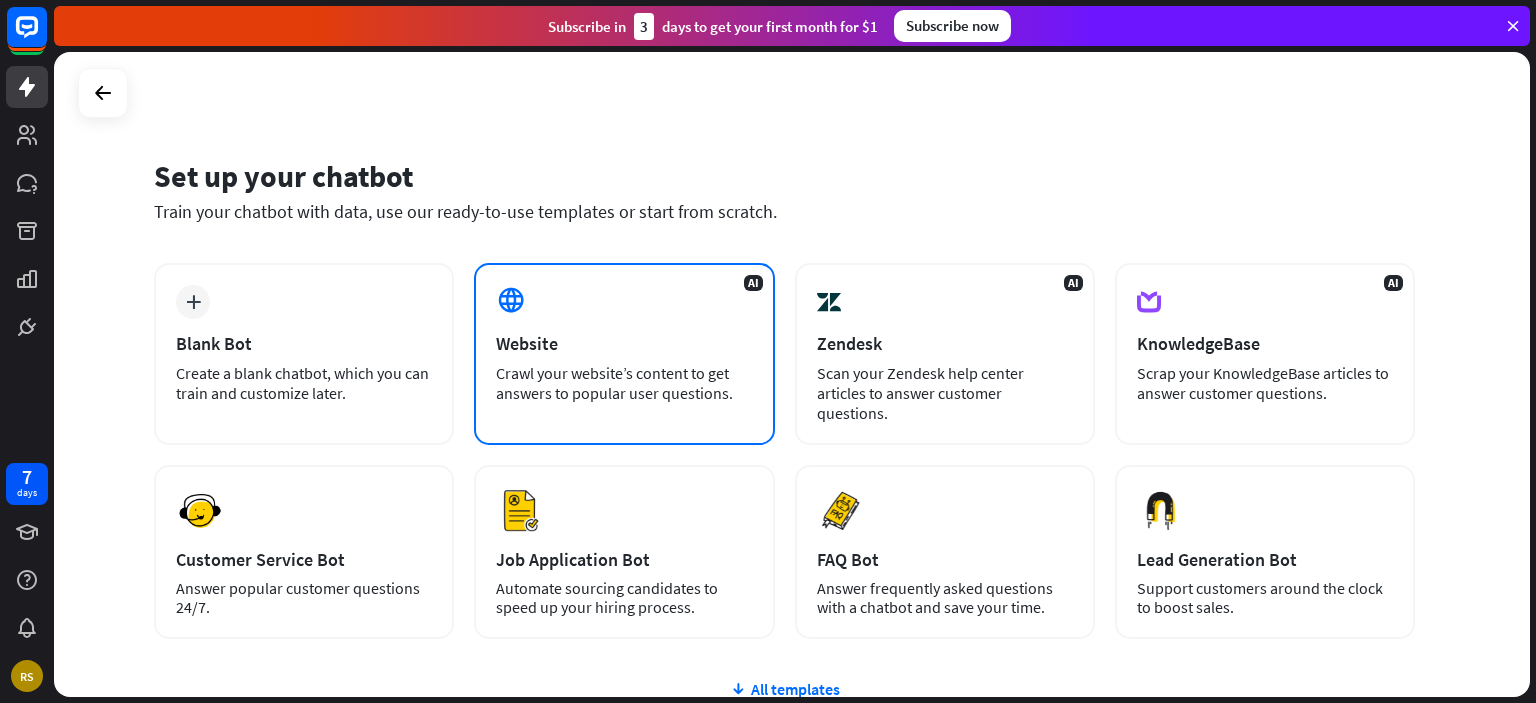 click on "AI     Website
Crawl your website’s content to get answers to
popular user questions." at bounding box center (624, 354) 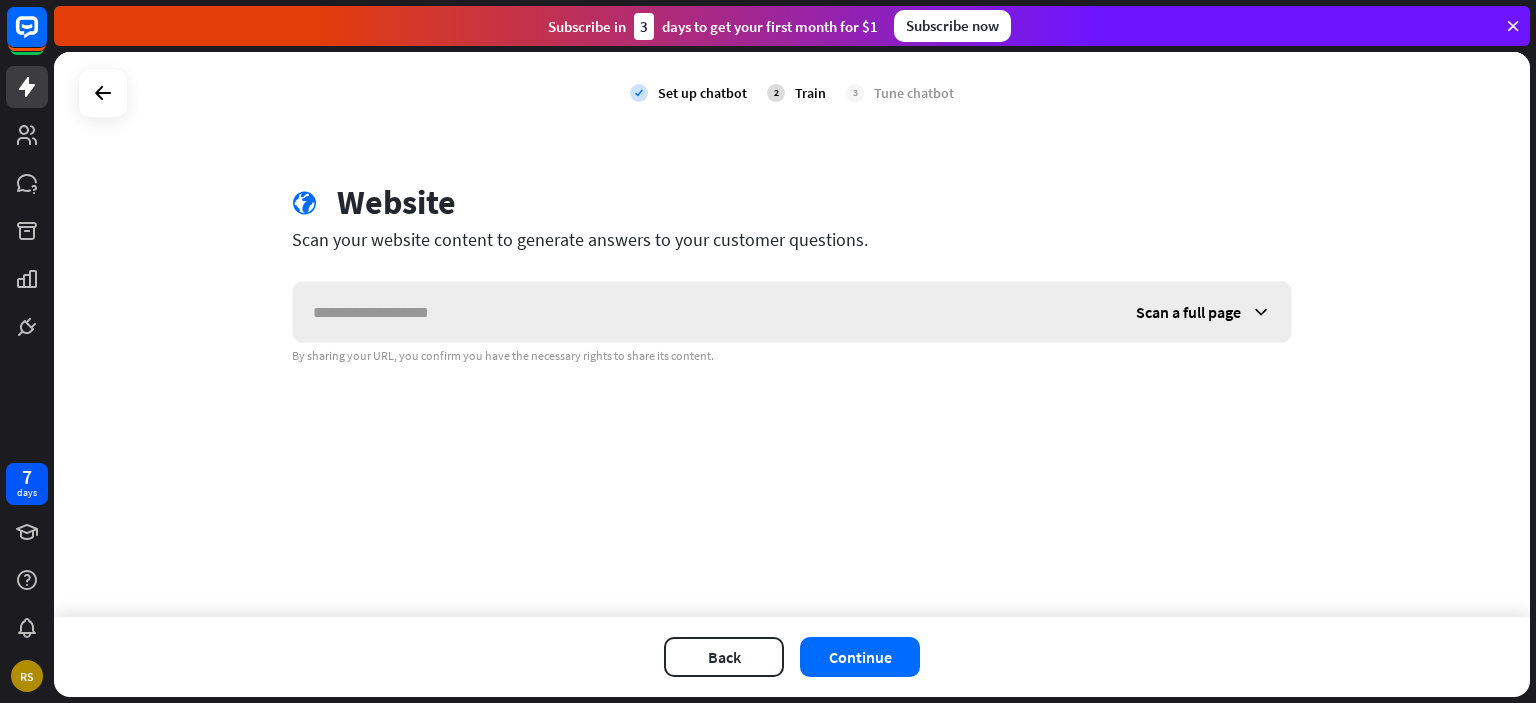 click at bounding box center (704, 312) 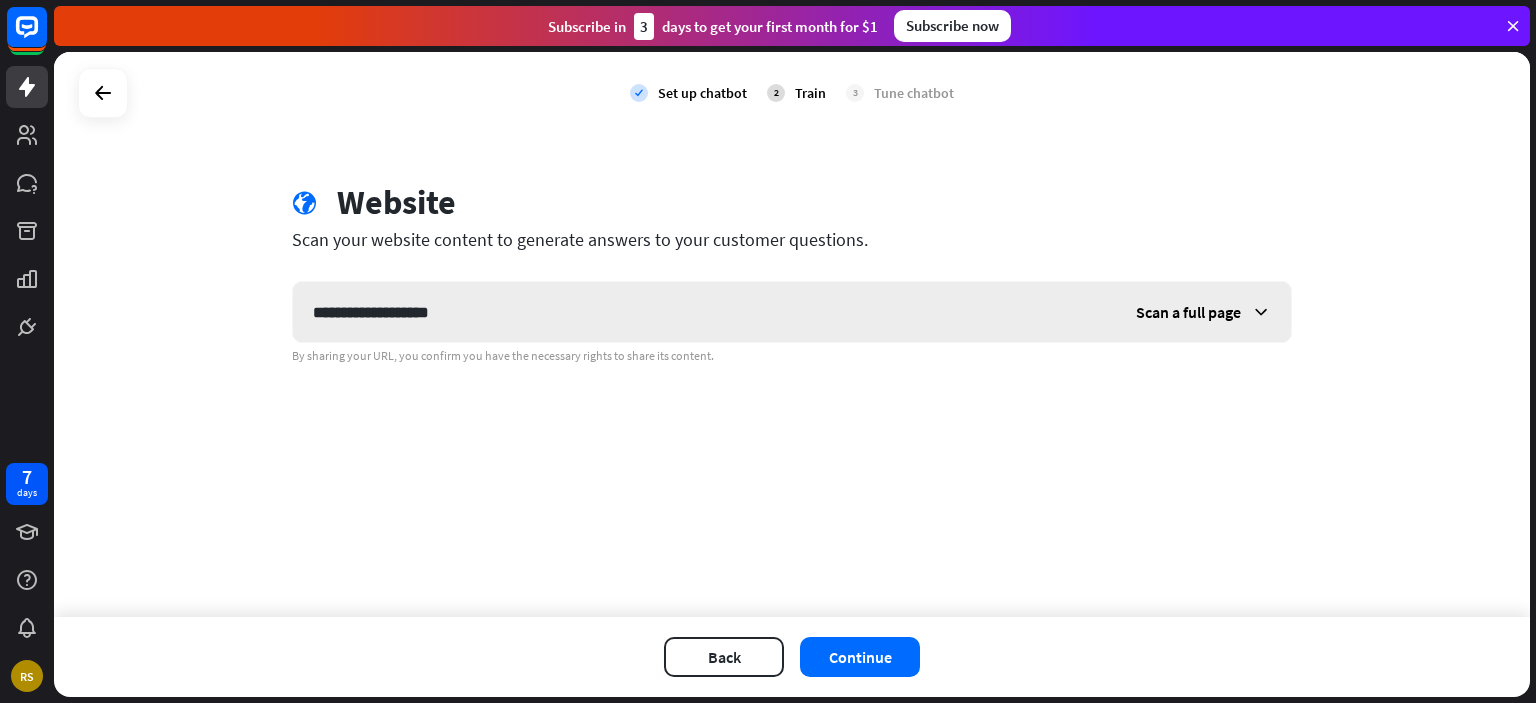 type on "**********" 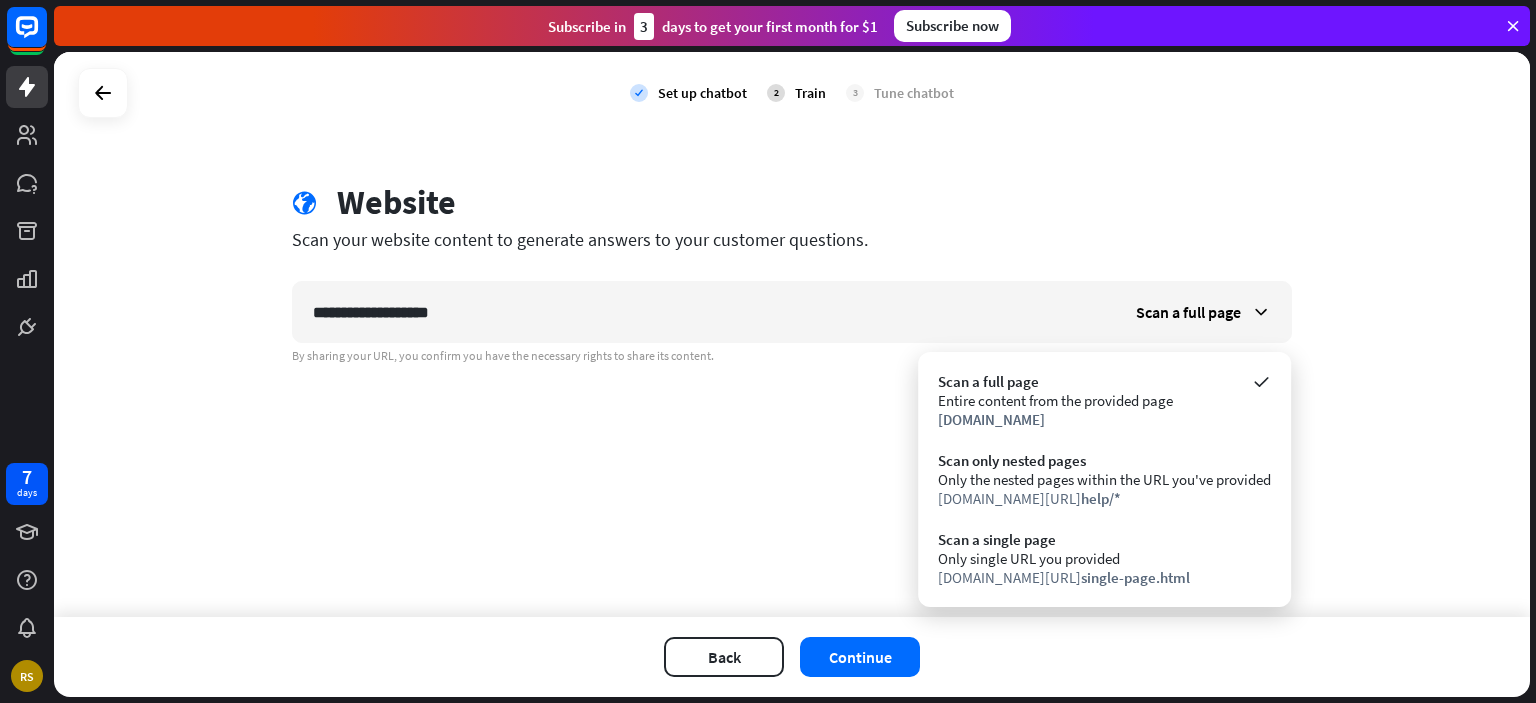 click on "**********" at bounding box center (792, 334) 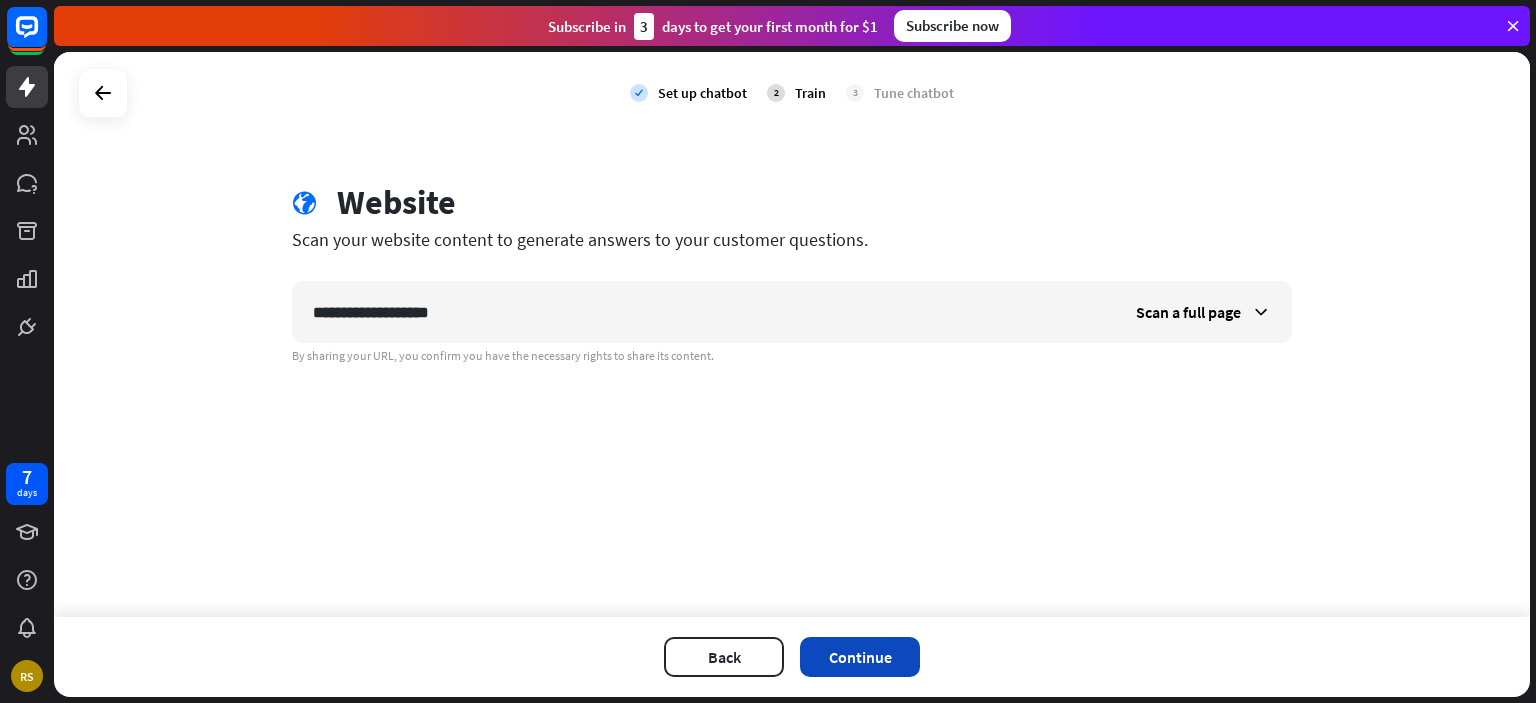 click on "Continue" at bounding box center [860, 657] 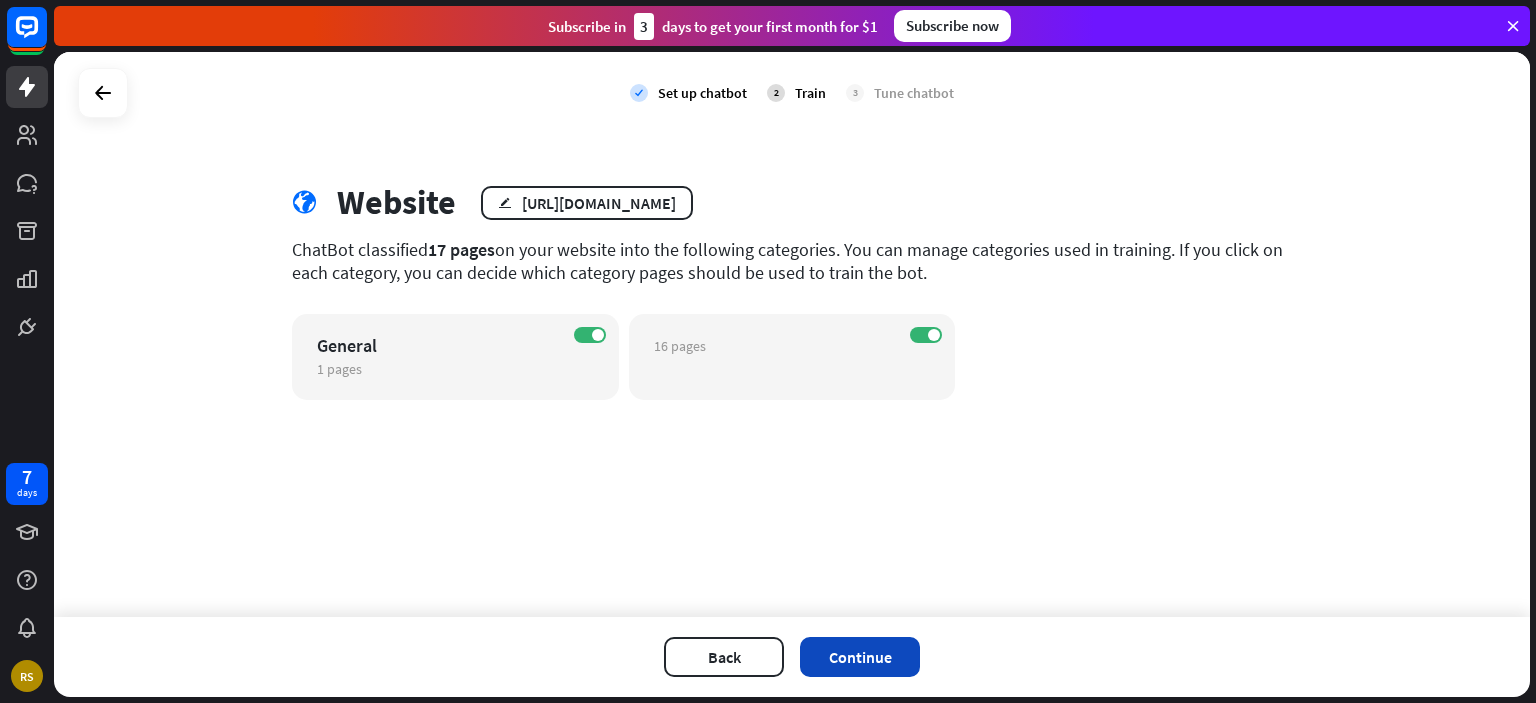click on "Continue" at bounding box center [860, 657] 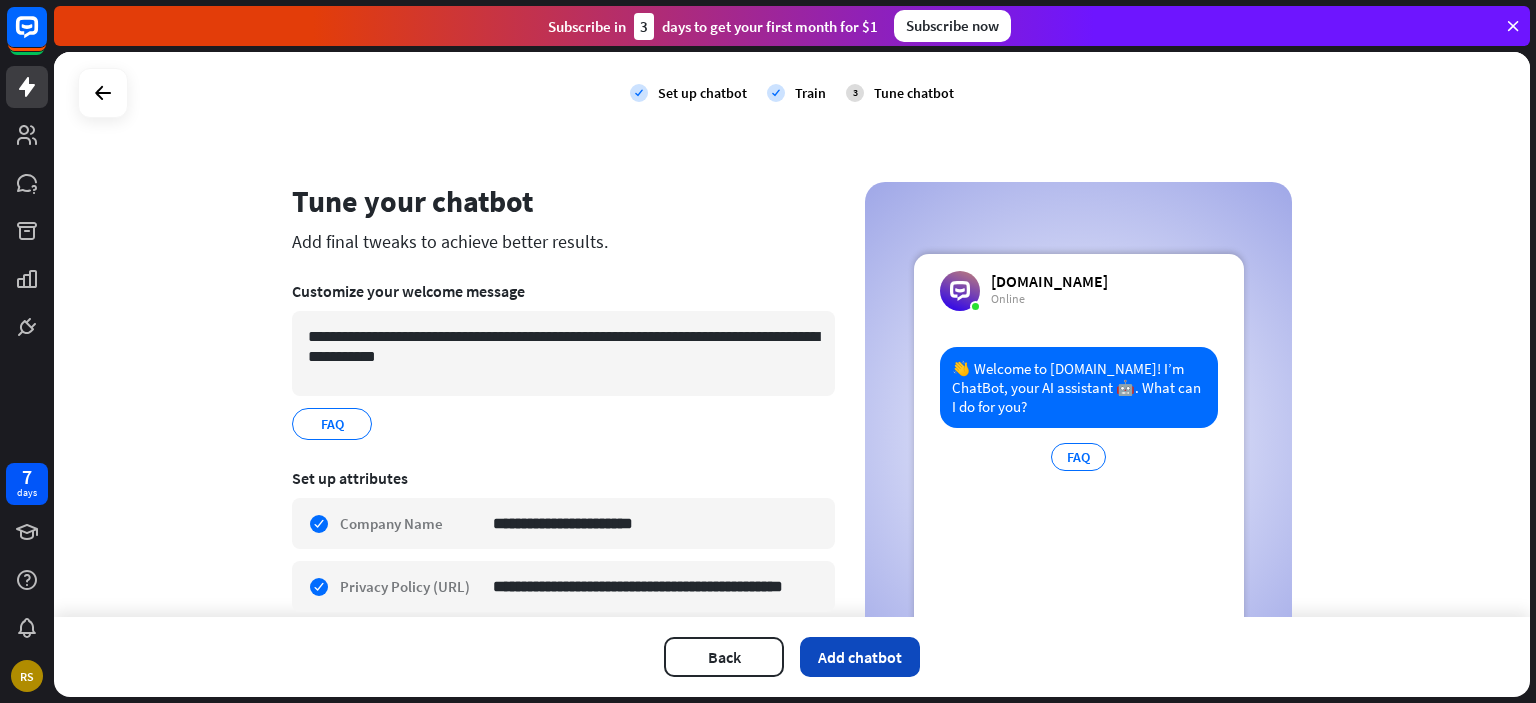 click on "Add chatbot" at bounding box center (860, 657) 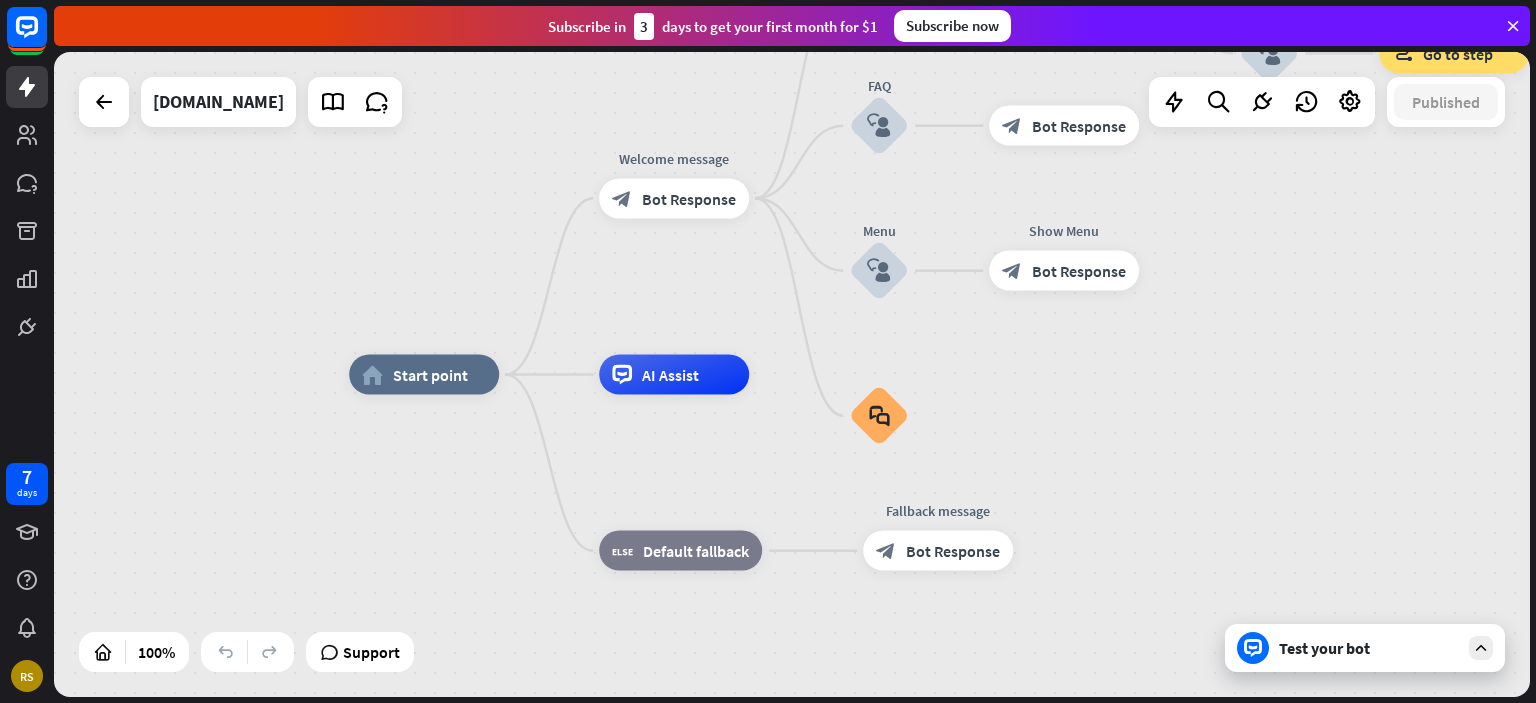 click on "Test your bot" at bounding box center (1365, 648) 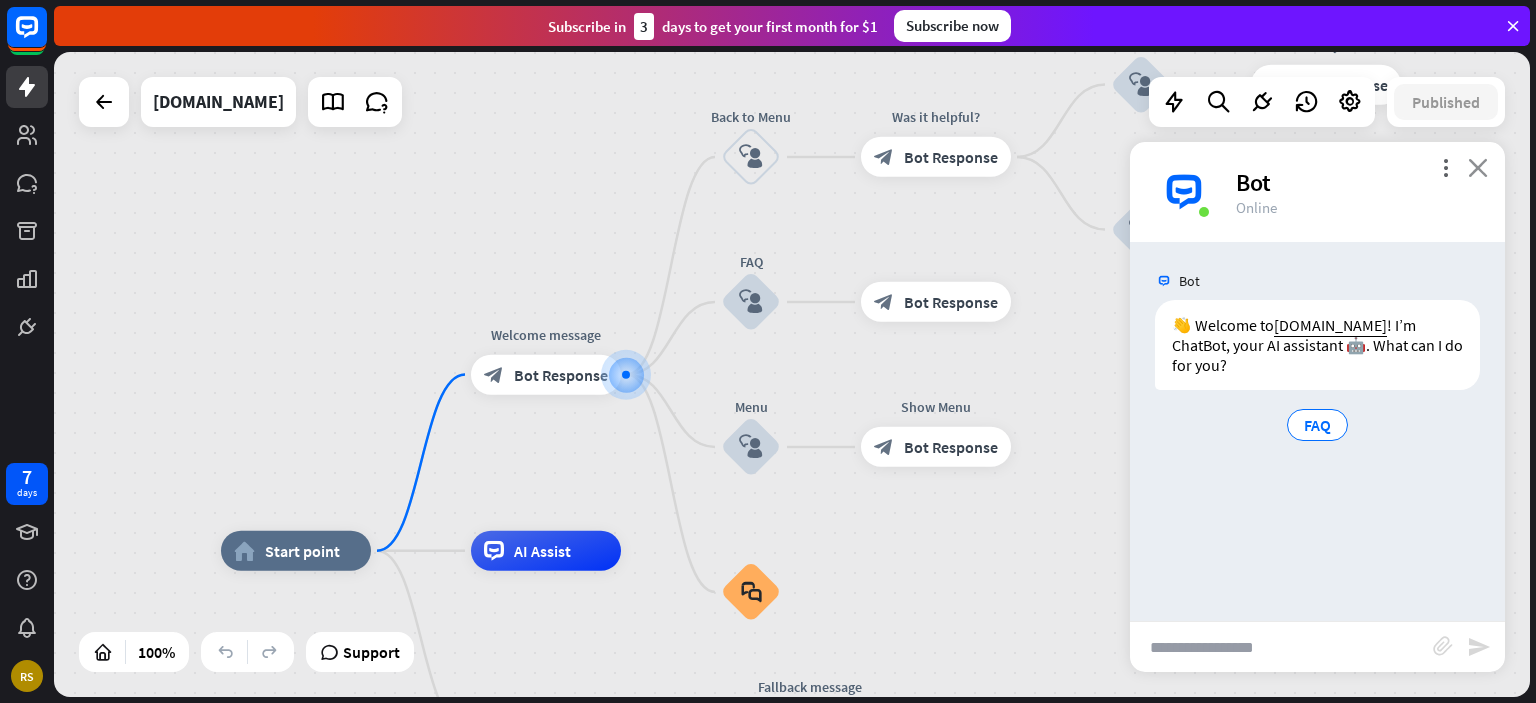 click on "close" at bounding box center [1478, 167] 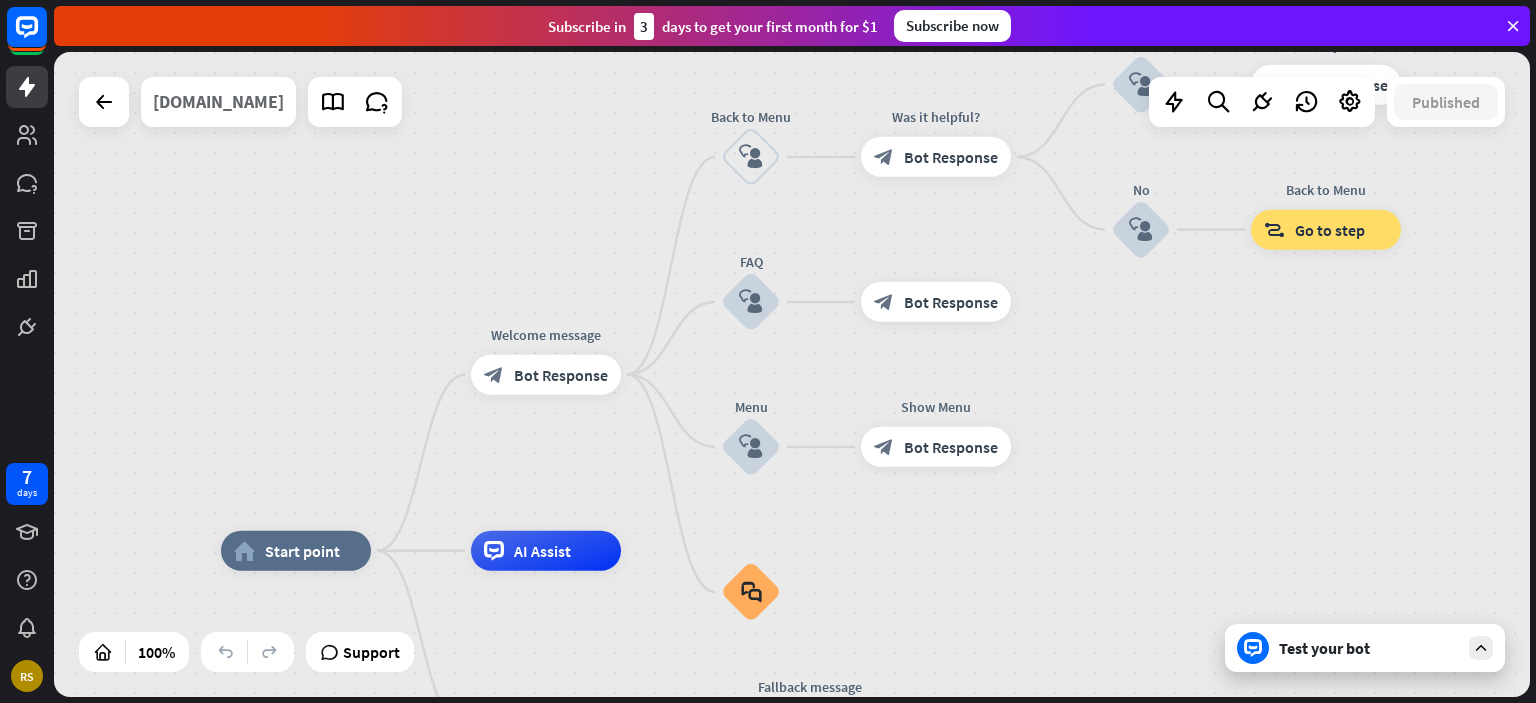 click on "[DOMAIN_NAME]" at bounding box center [218, 102] 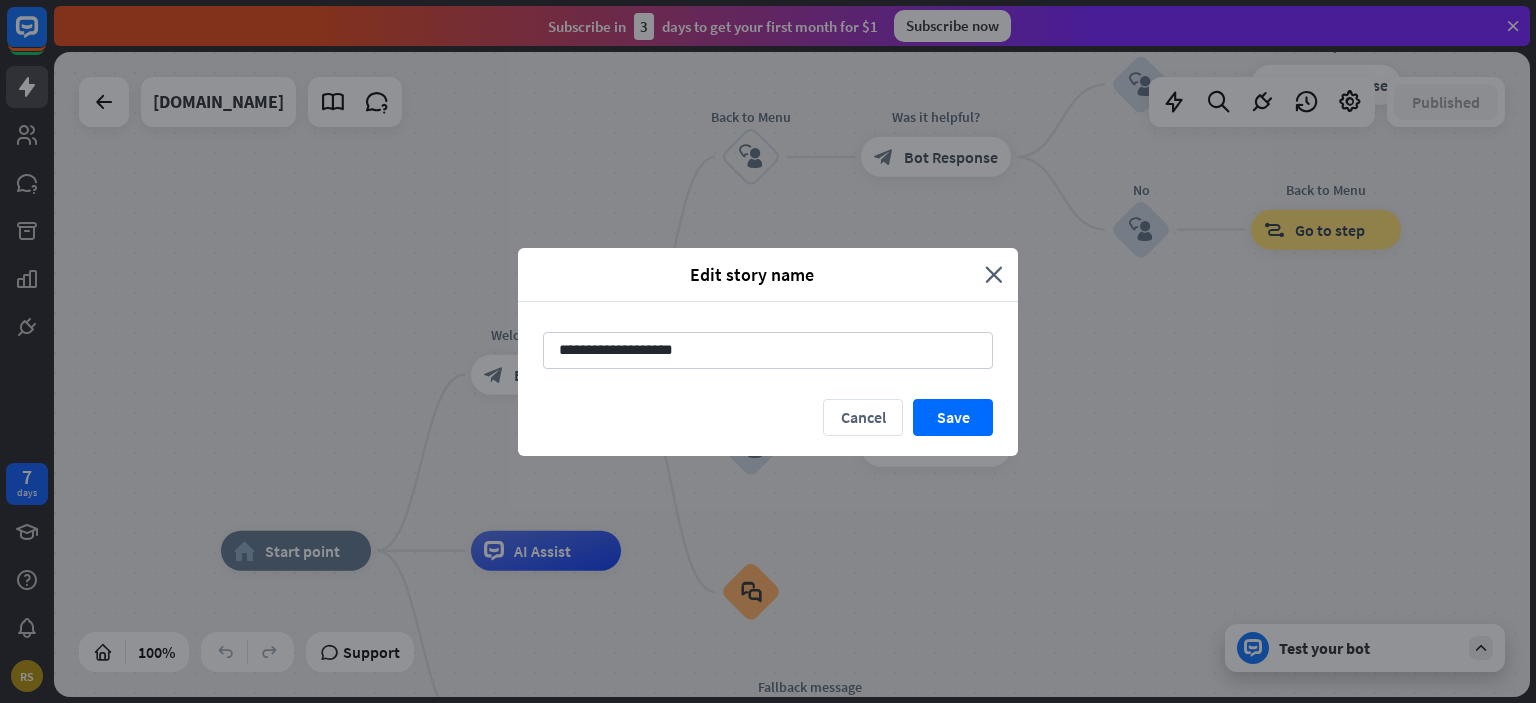 drag, startPoint x: 816, startPoint y: 344, endPoint x: 432, endPoint y: 325, distance: 384.46976 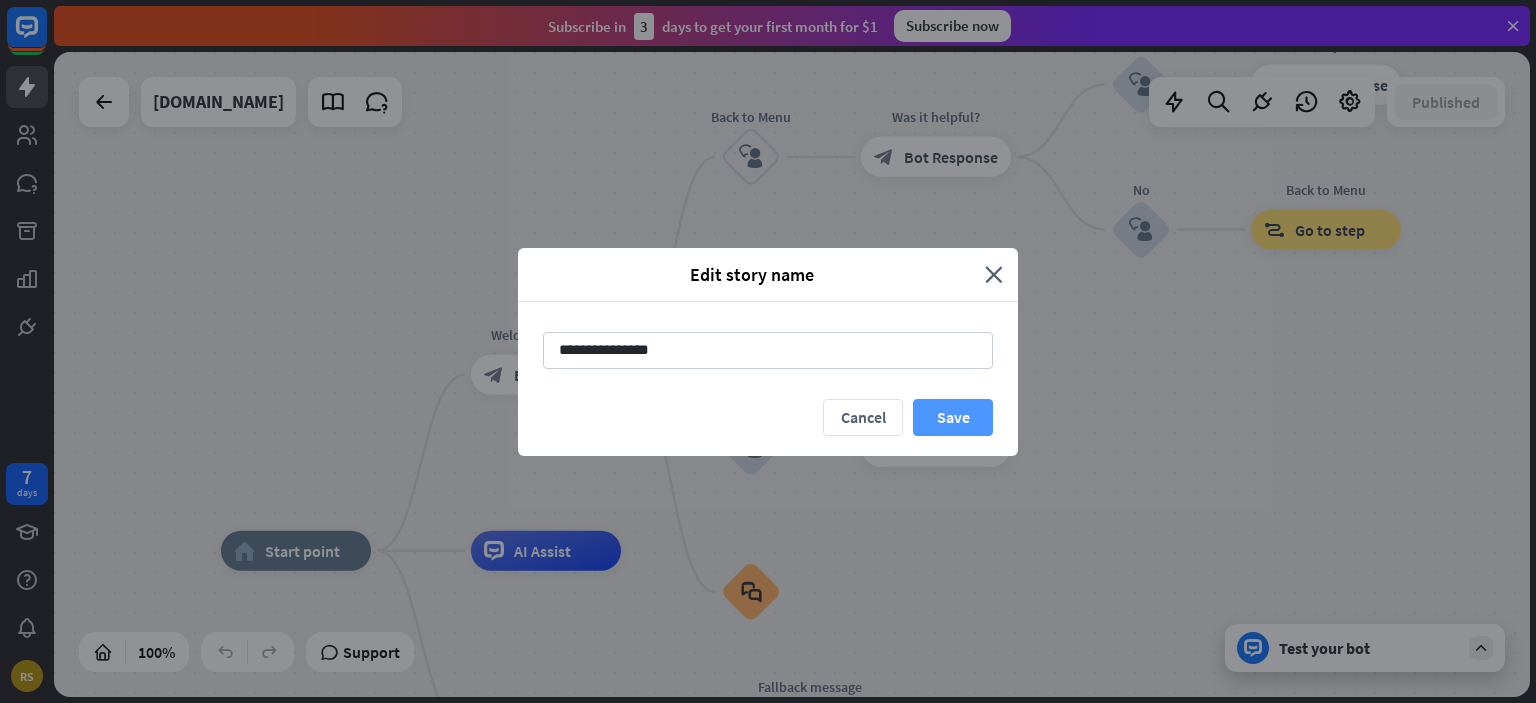 type on "**********" 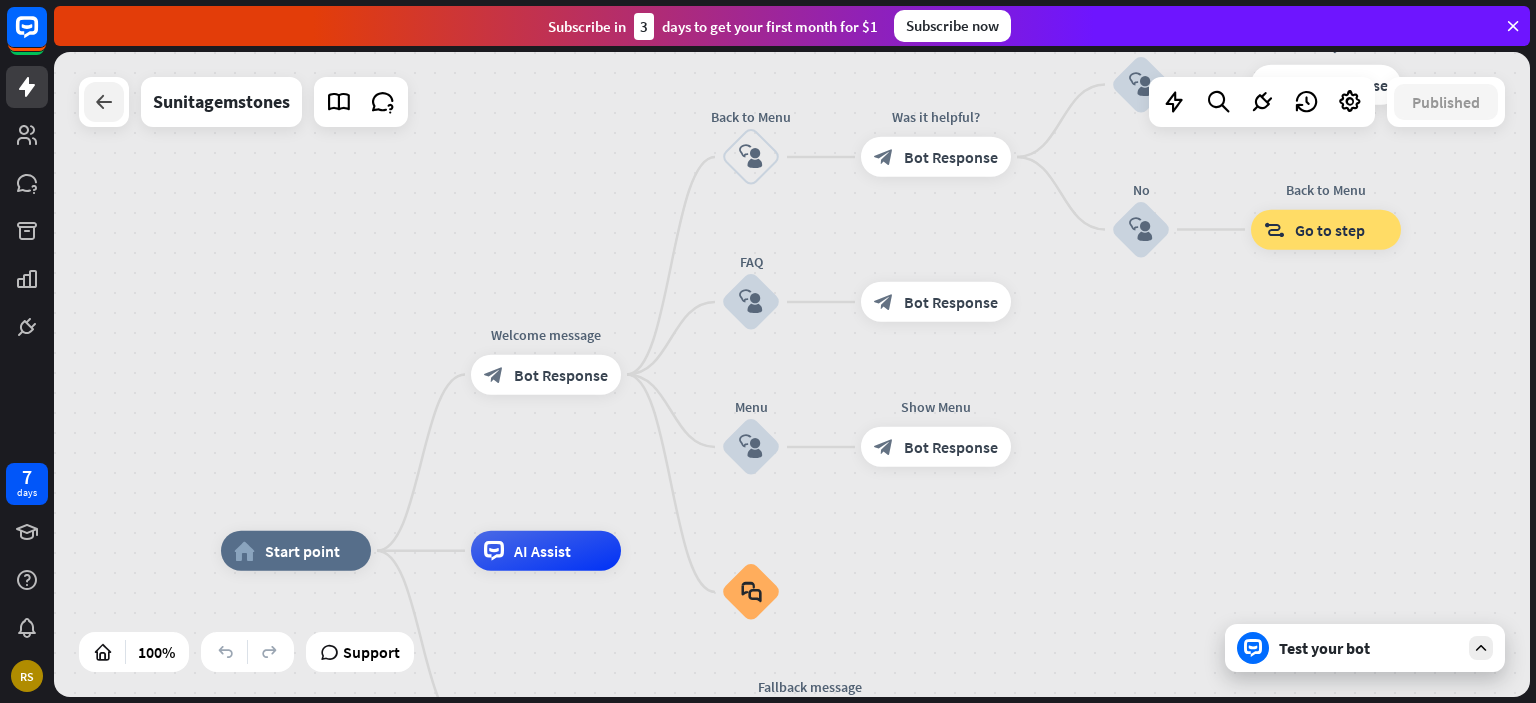 click at bounding box center [104, 102] 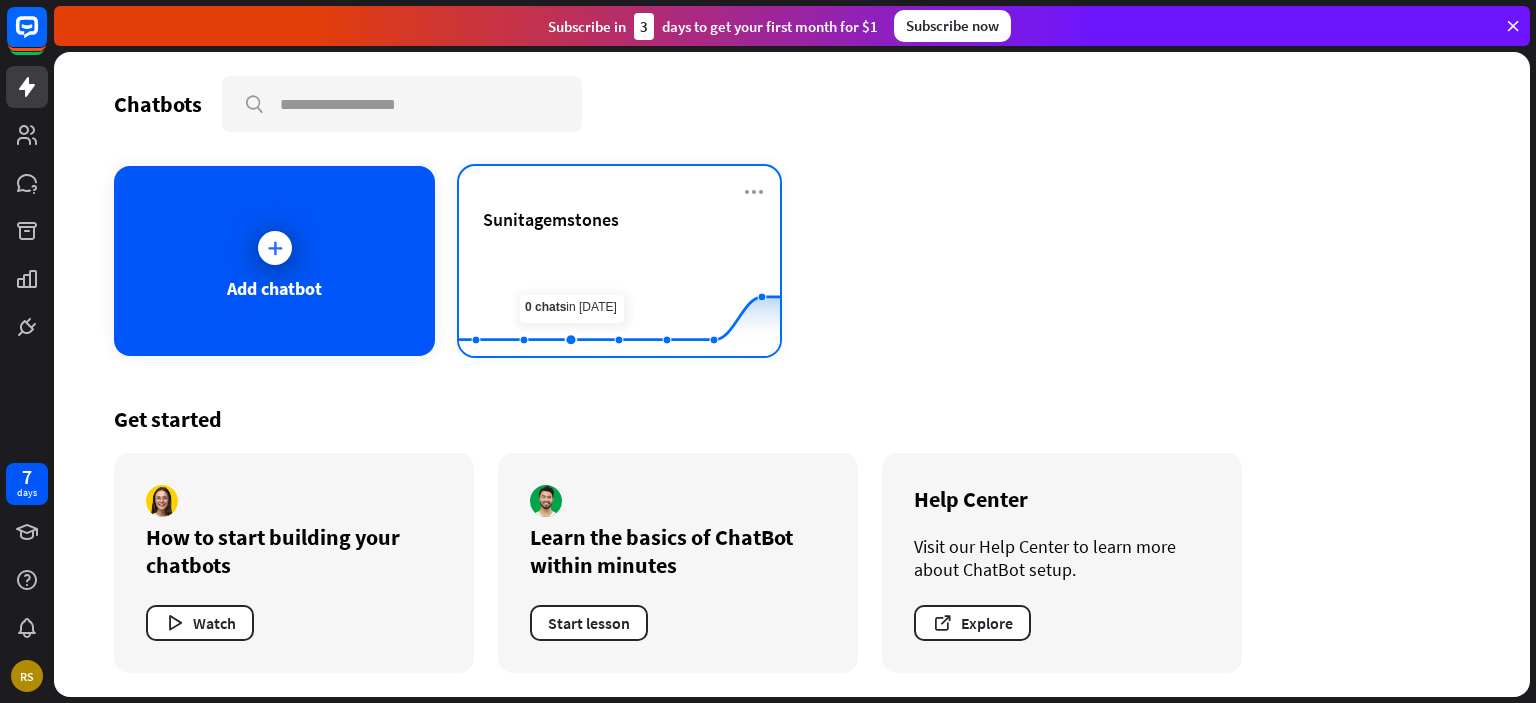 click 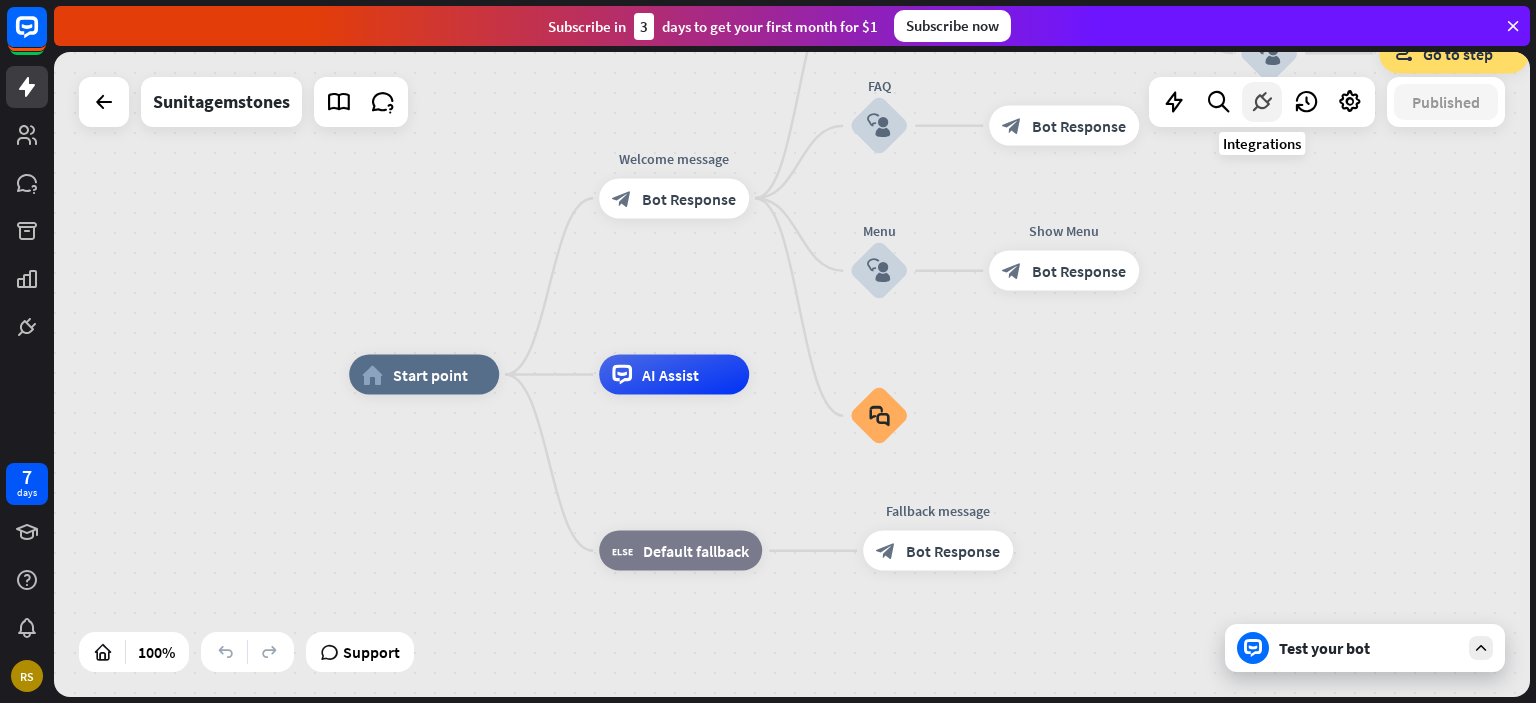 click at bounding box center [1262, 102] 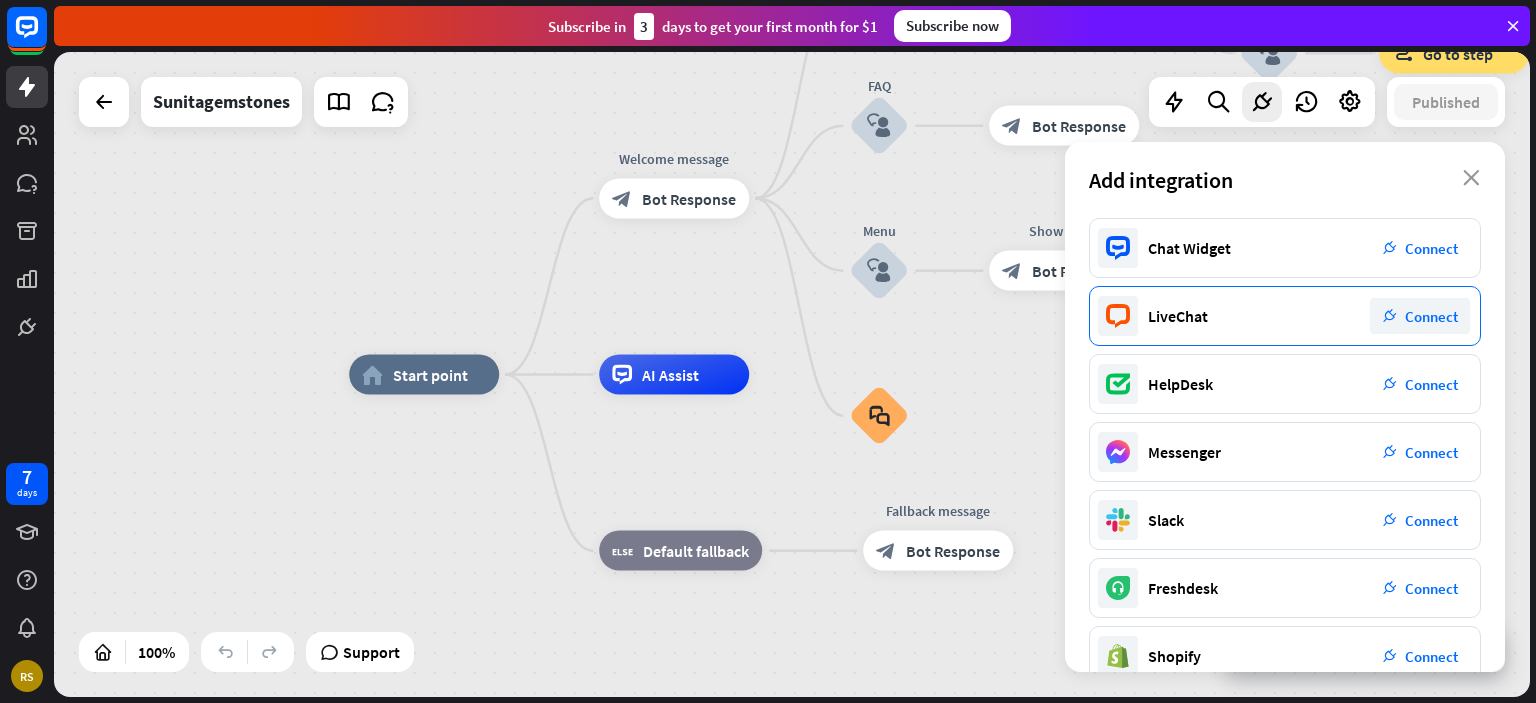 click on "Connect" at bounding box center (1431, 316) 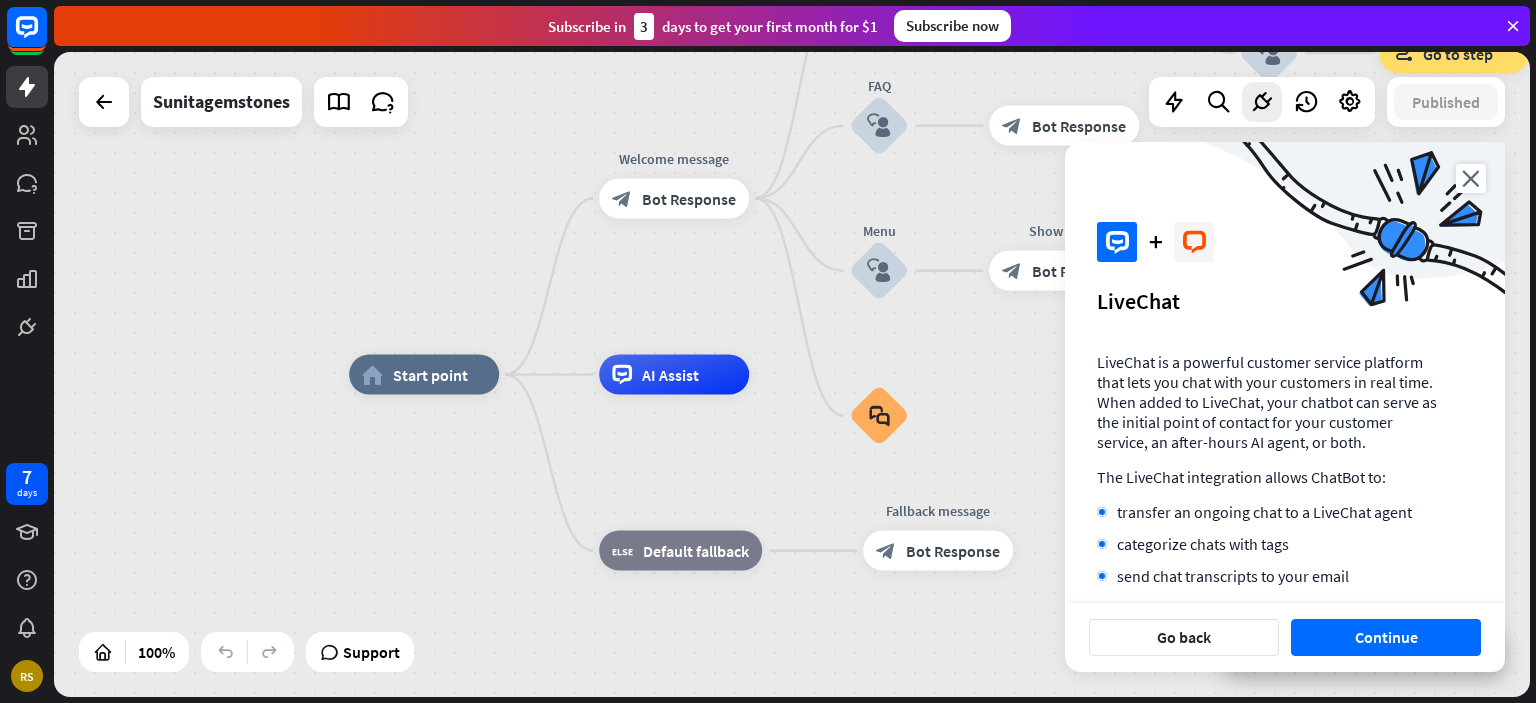 click on "Go back
Continue" at bounding box center (1285, 637) 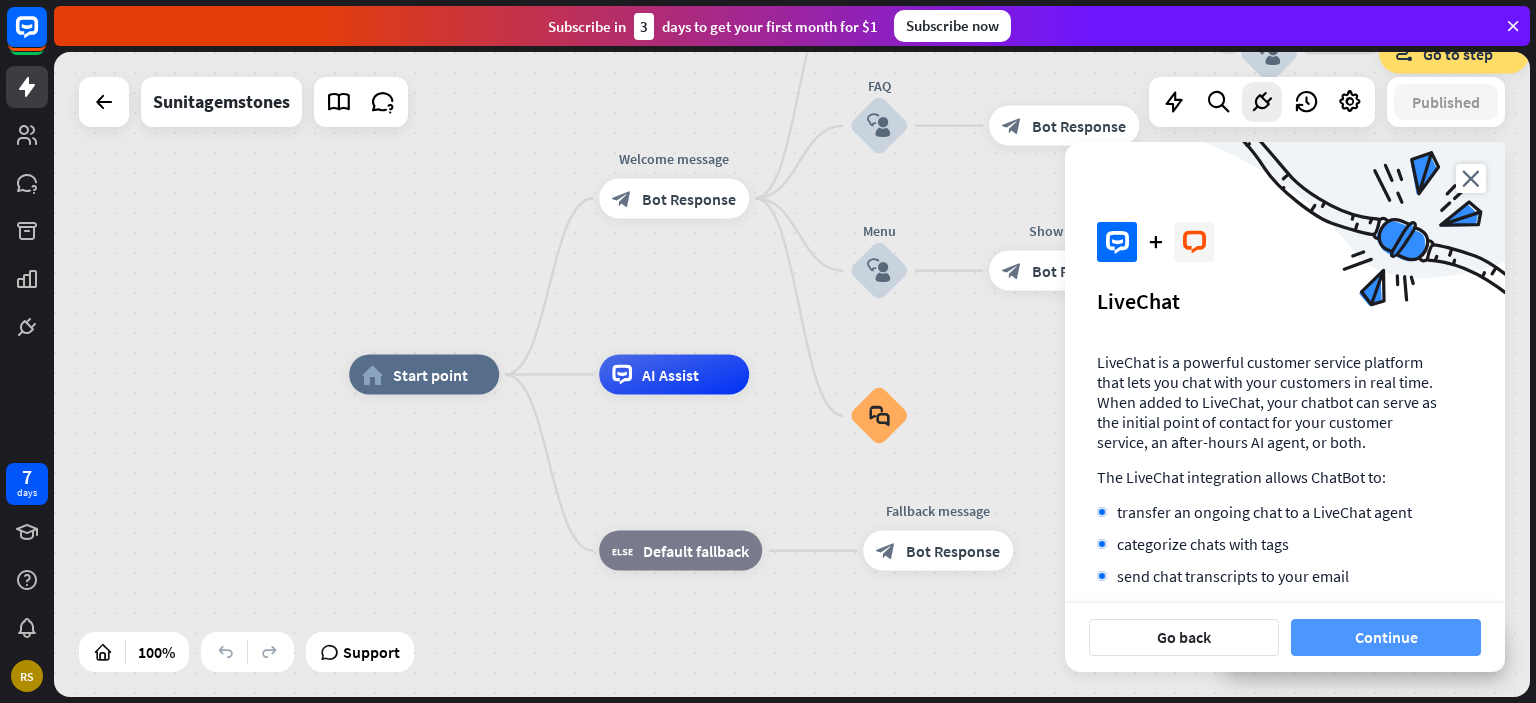 click on "Continue" at bounding box center (1386, 637) 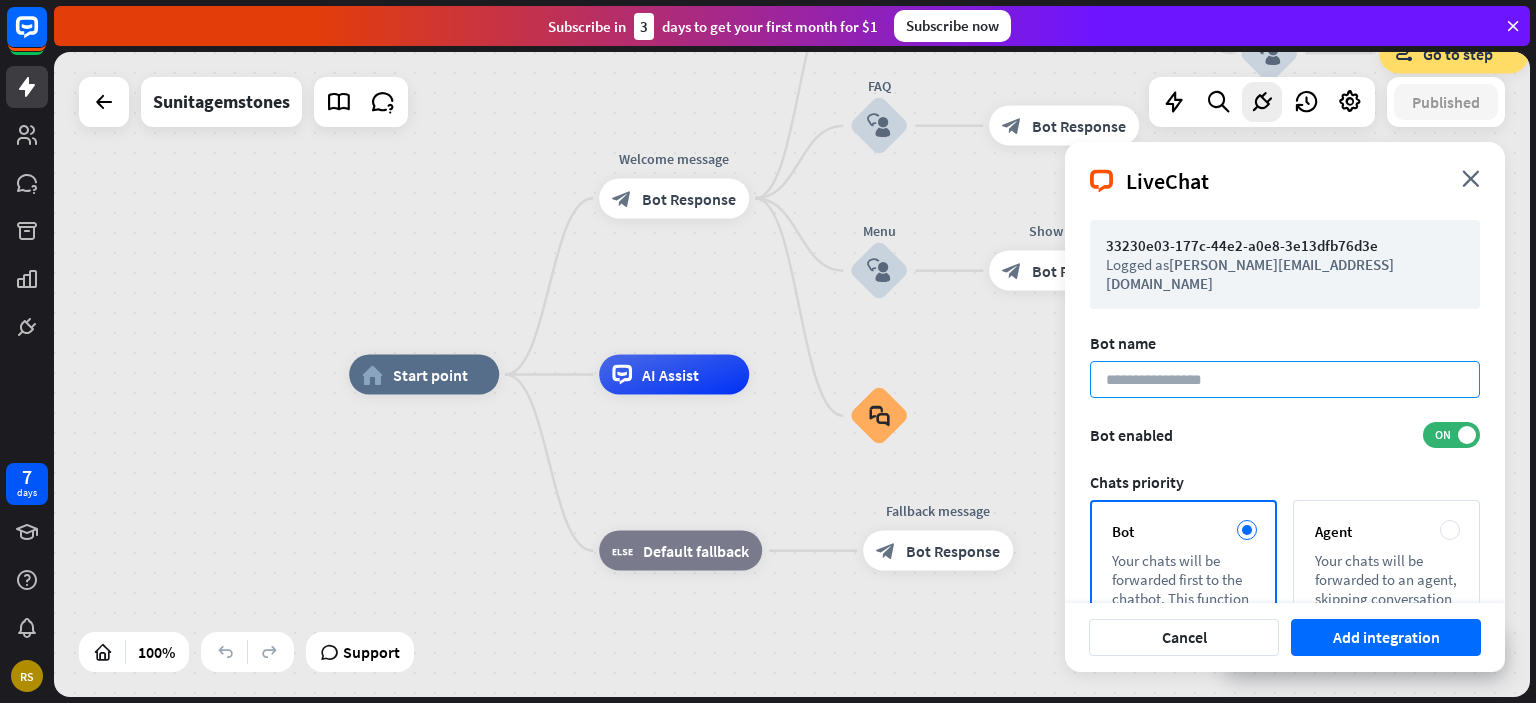 click at bounding box center [1285, 379] 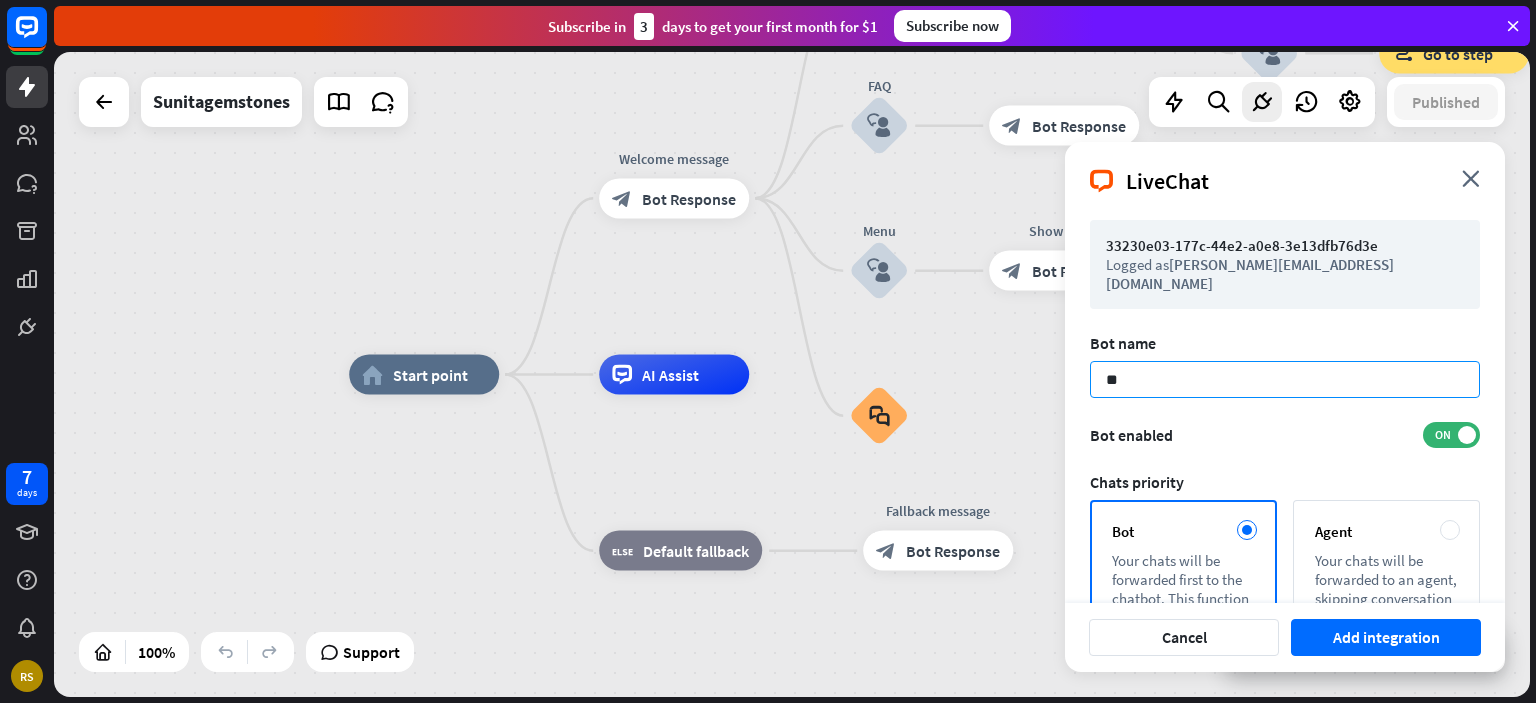 type on "*" 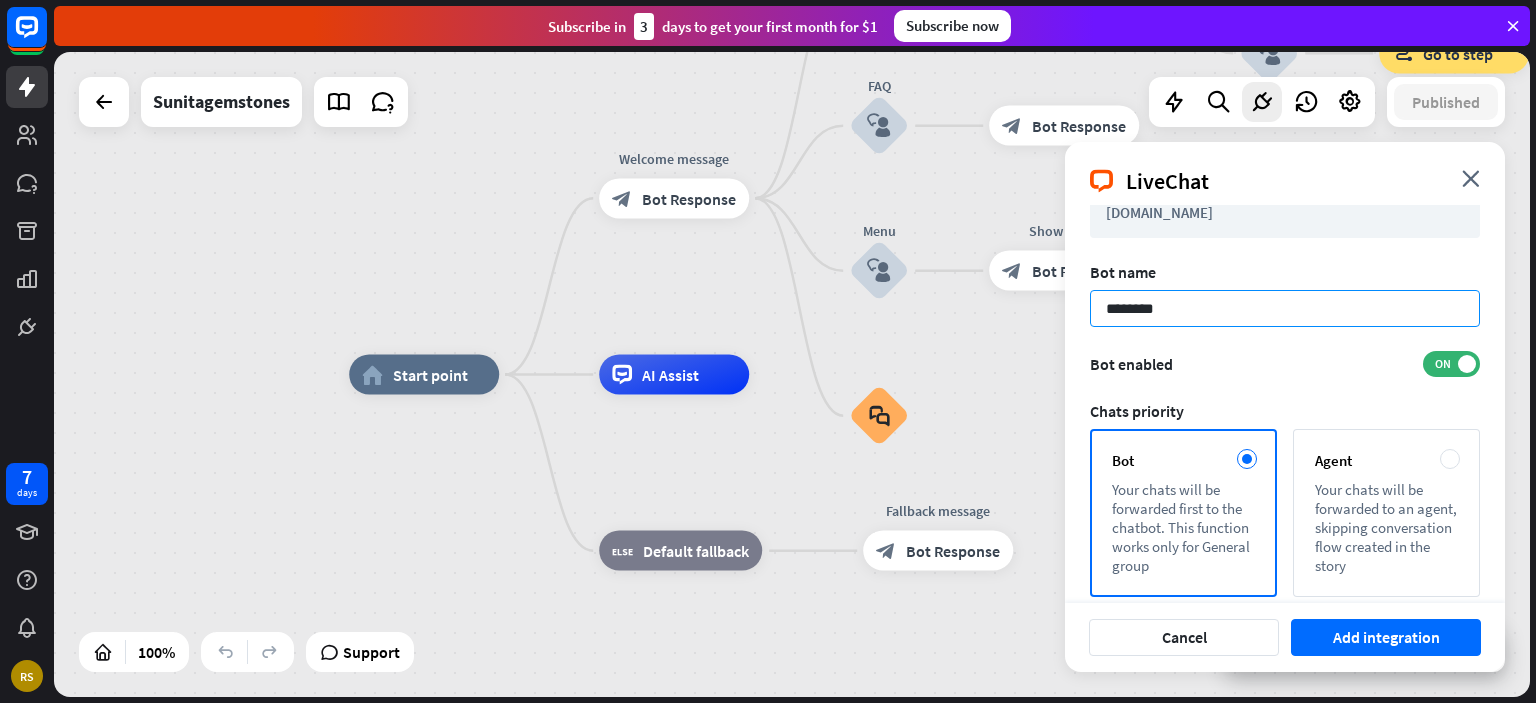 scroll, scrollTop: 130, scrollLeft: 0, axis: vertical 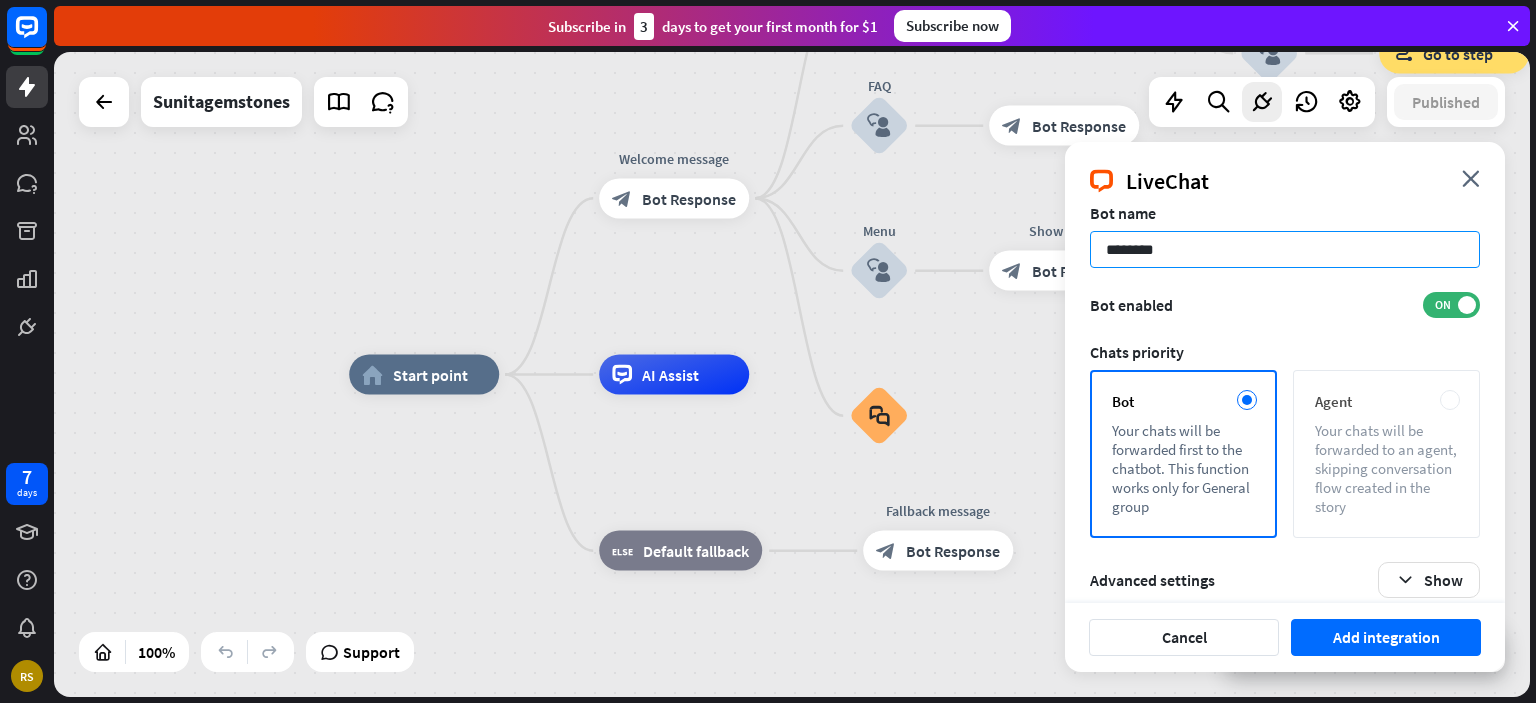type on "********" 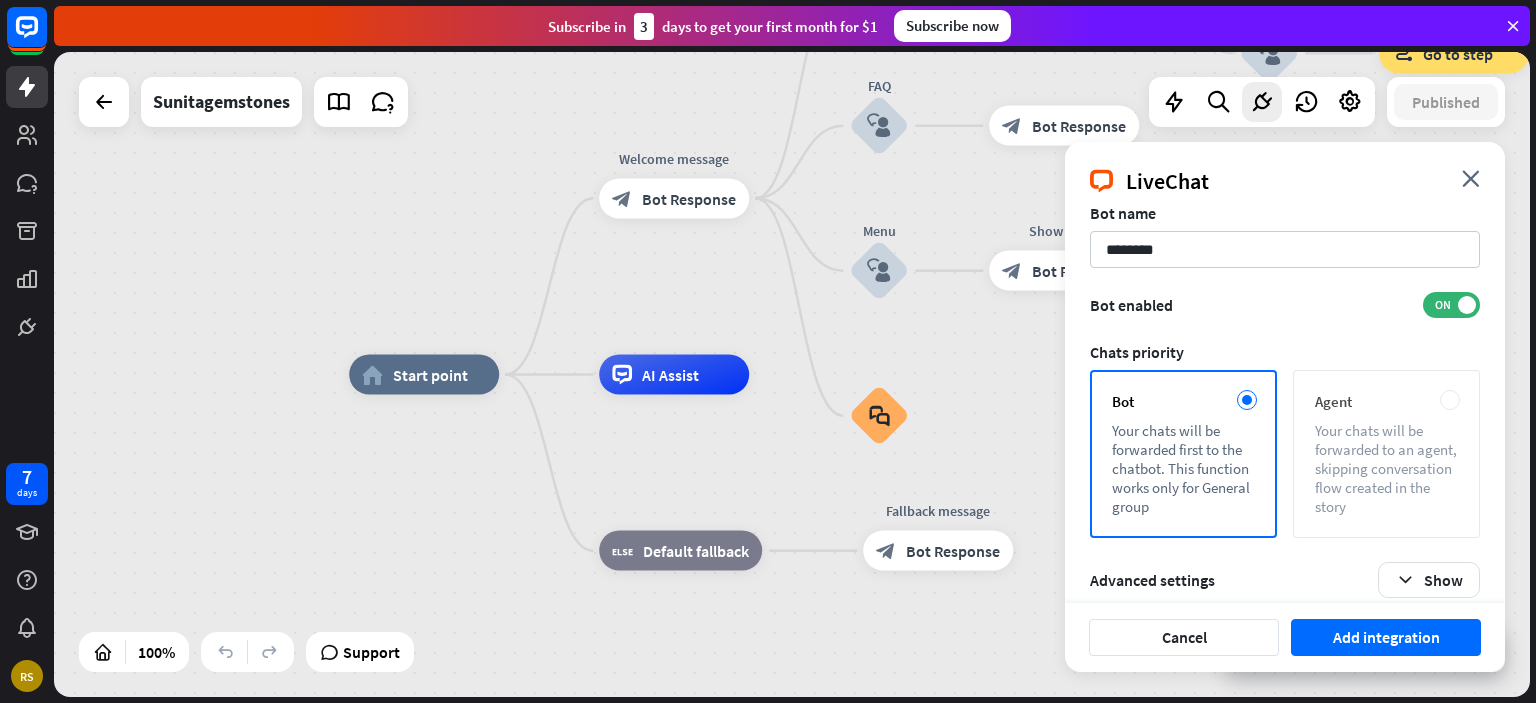 click on "Your chats will be forwarded to an agent,
skipping conversation flow created in the
story" at bounding box center [1386, 468] 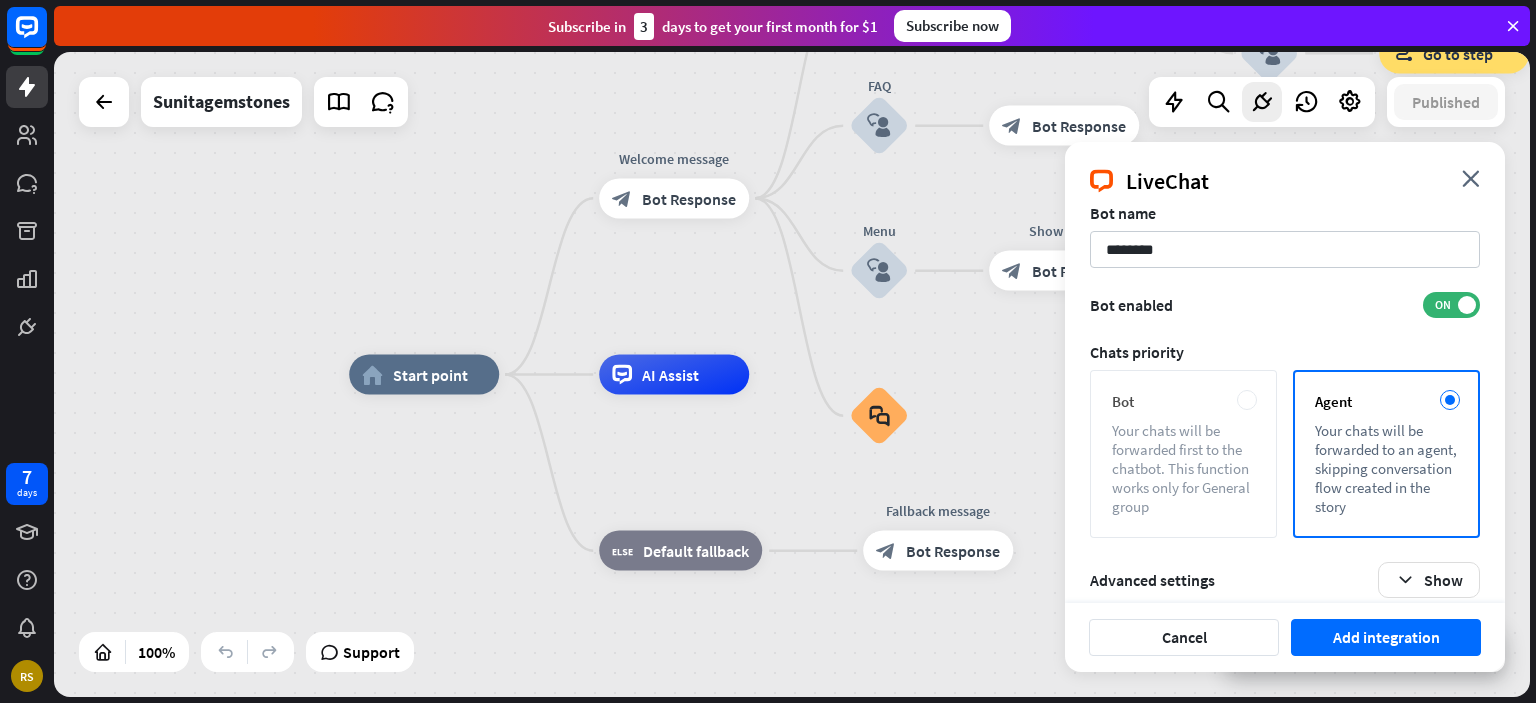 click on "Your chats will be forwarded first to the
chatbot. This function works only for
General group" at bounding box center (1183, 468) 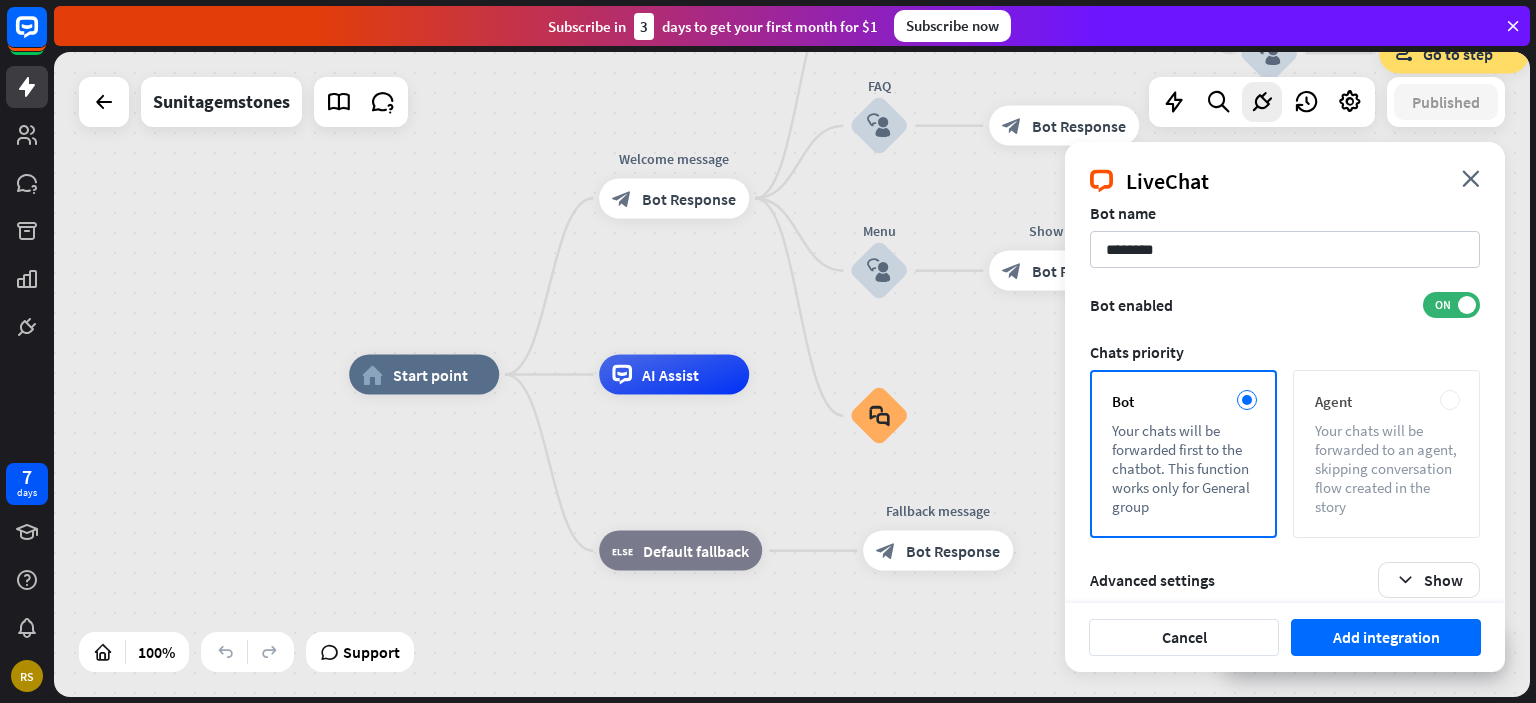 click on "Your chats will be forwarded to an agent,
skipping conversation flow created in the
story" at bounding box center (1386, 468) 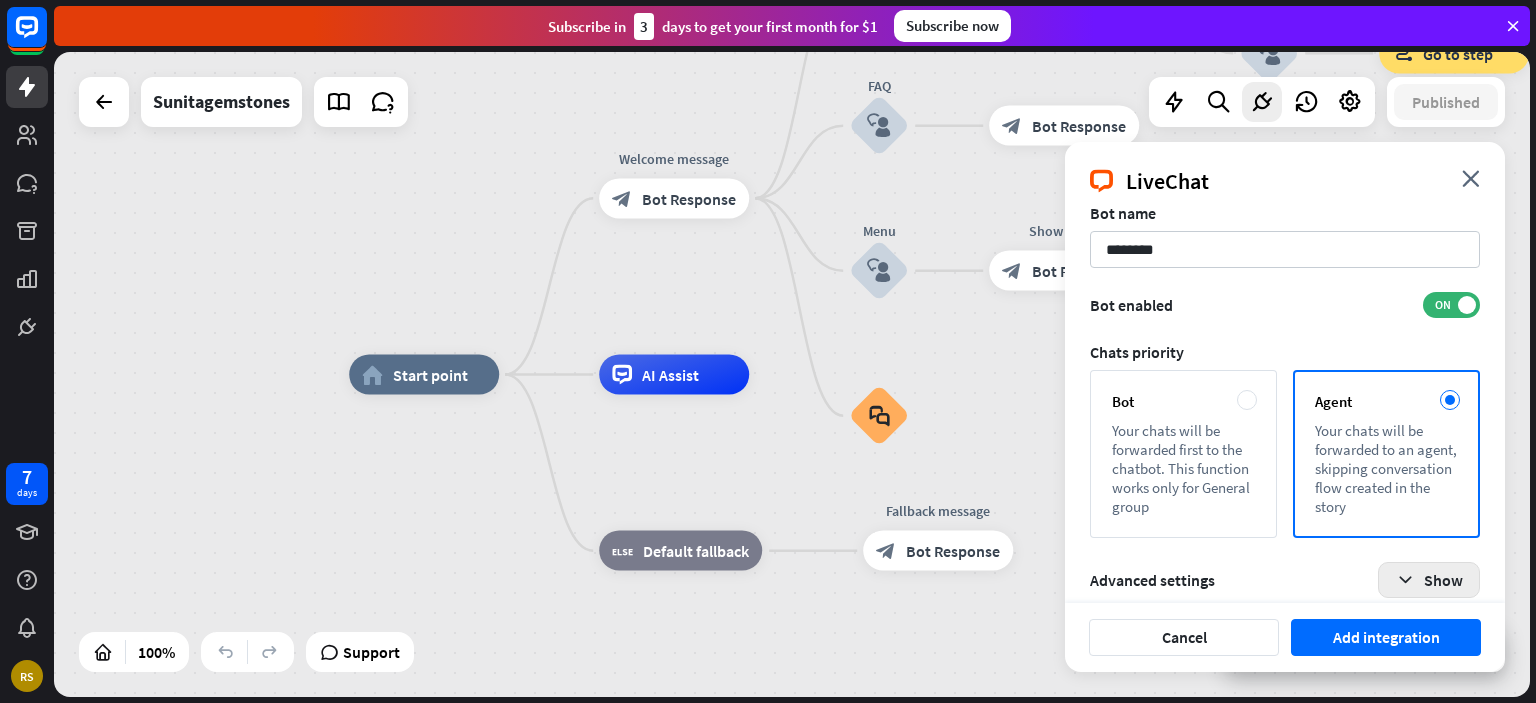click on "Show" at bounding box center [1429, 580] 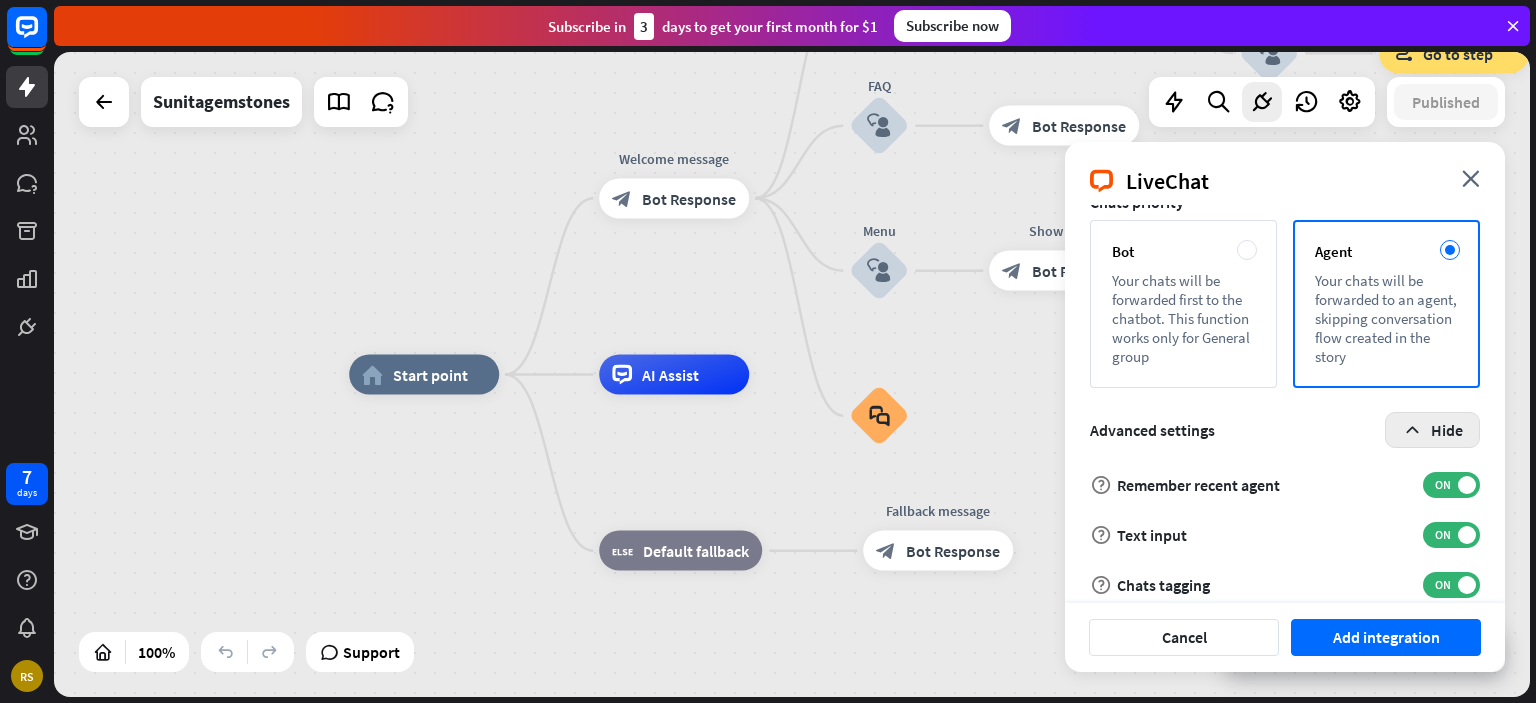scroll, scrollTop: 280, scrollLeft: 0, axis: vertical 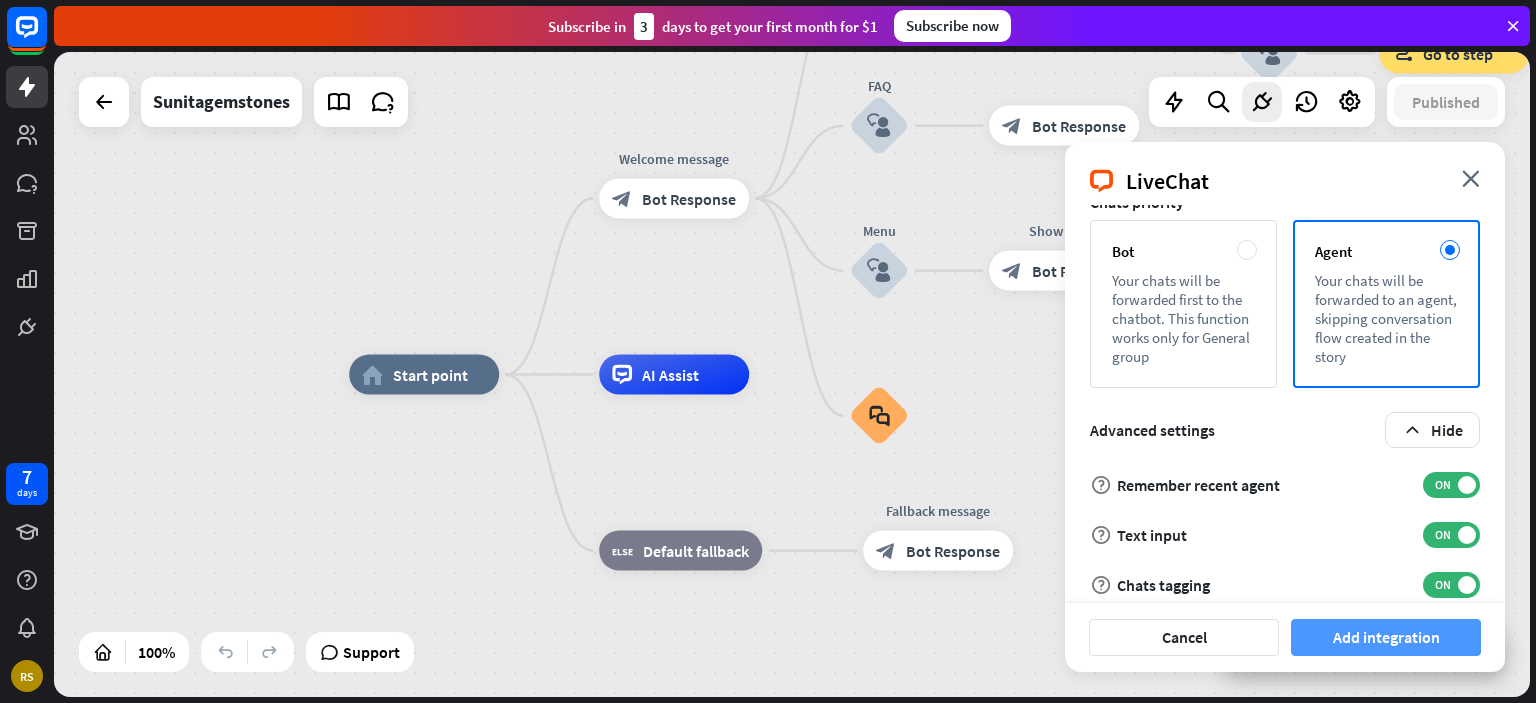 click on "Add integration" at bounding box center (1386, 637) 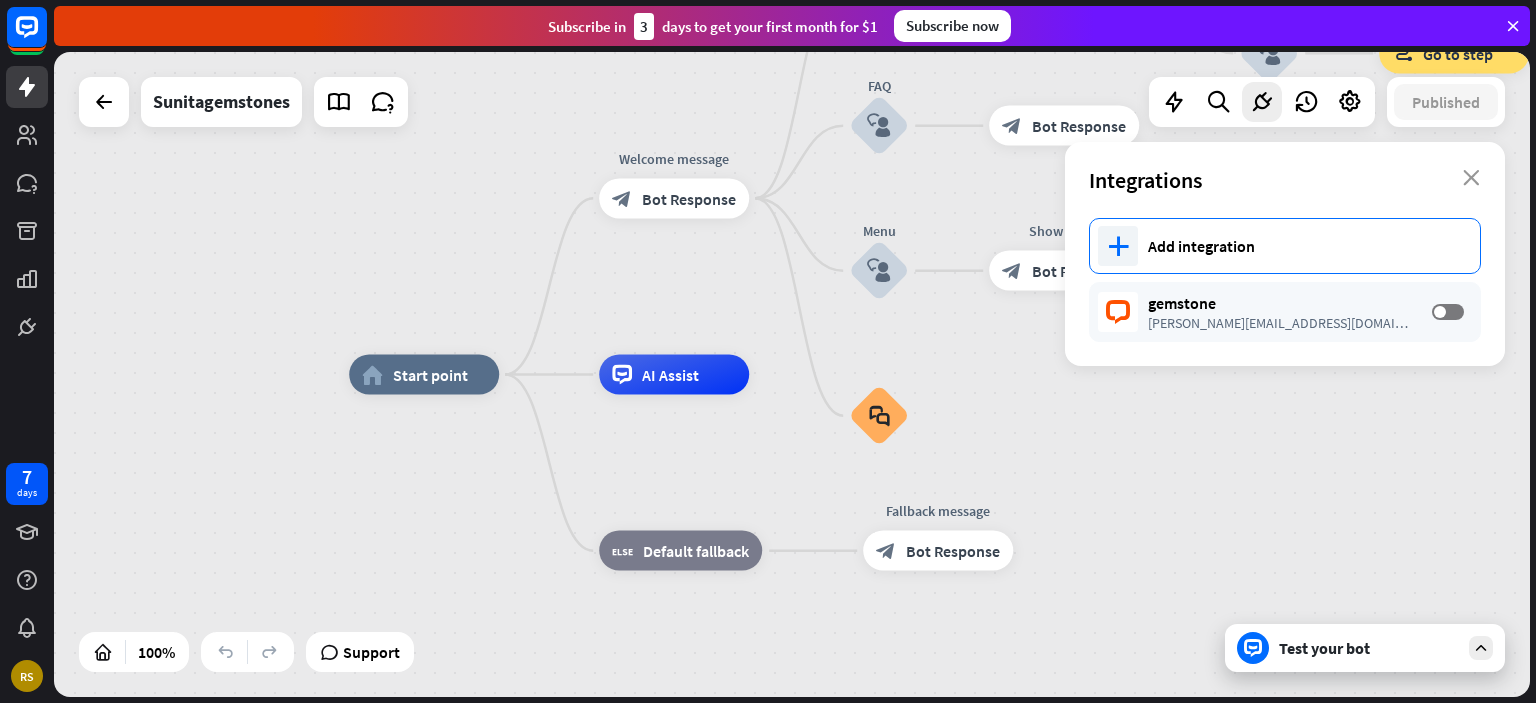click on "Add integration" at bounding box center [1304, 246] 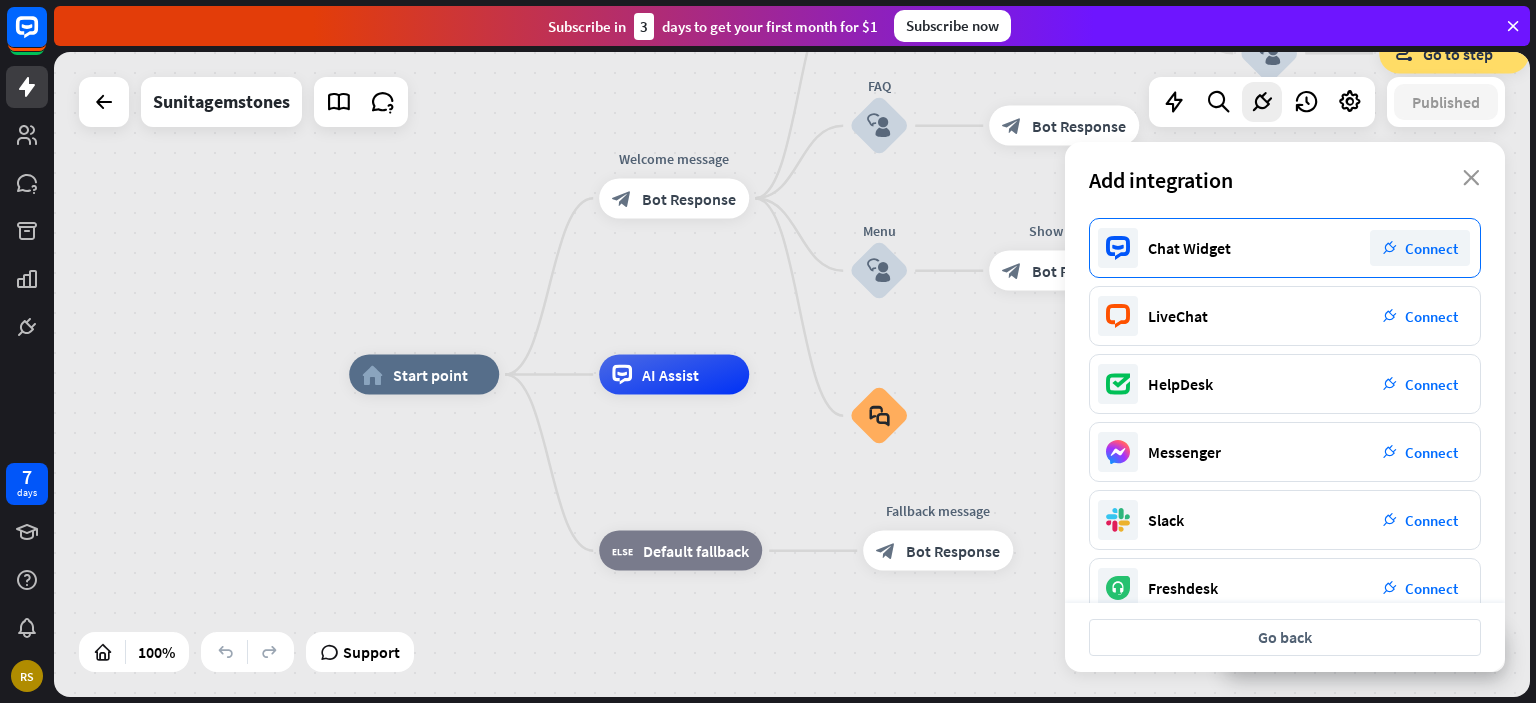 click on "Chat Widget   plug_integration   Connect" at bounding box center [1285, 248] 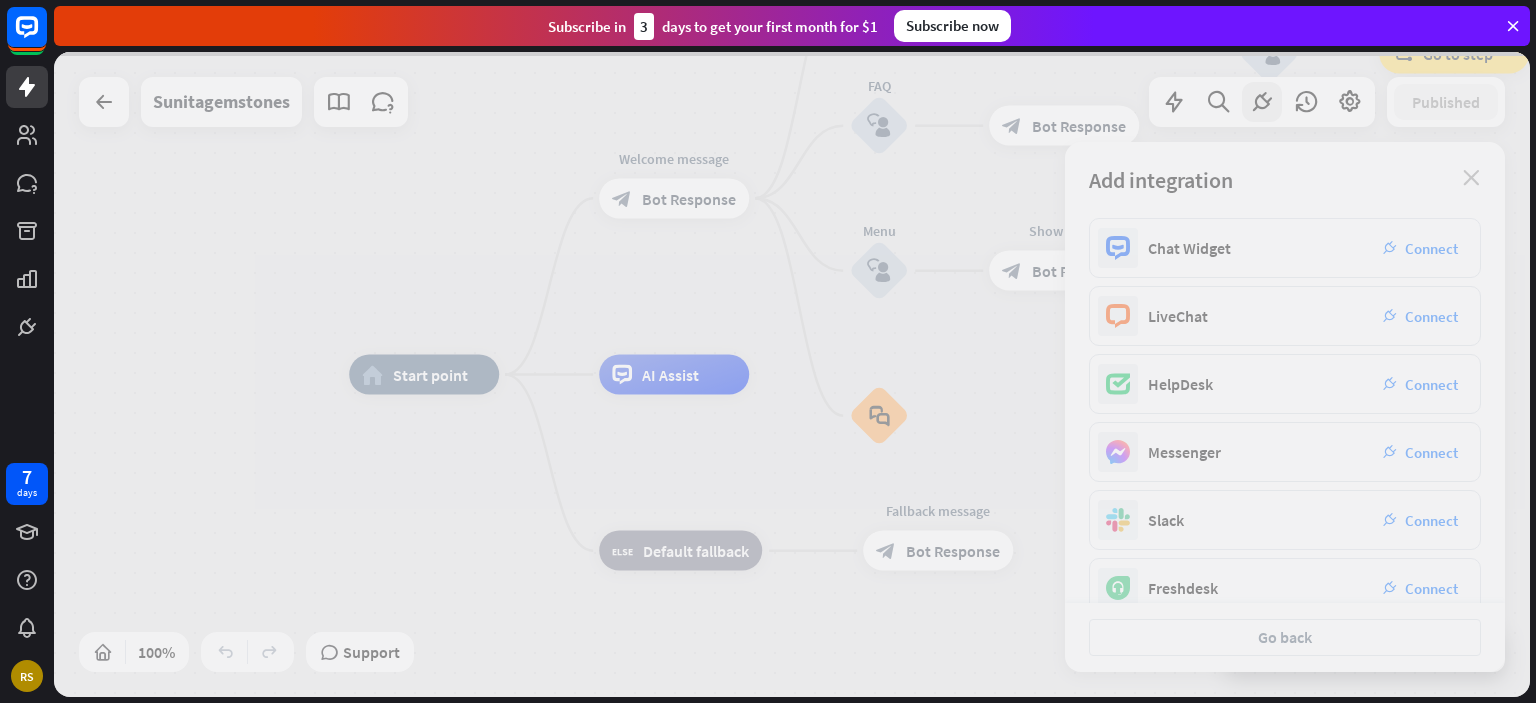 click at bounding box center [792, 374] 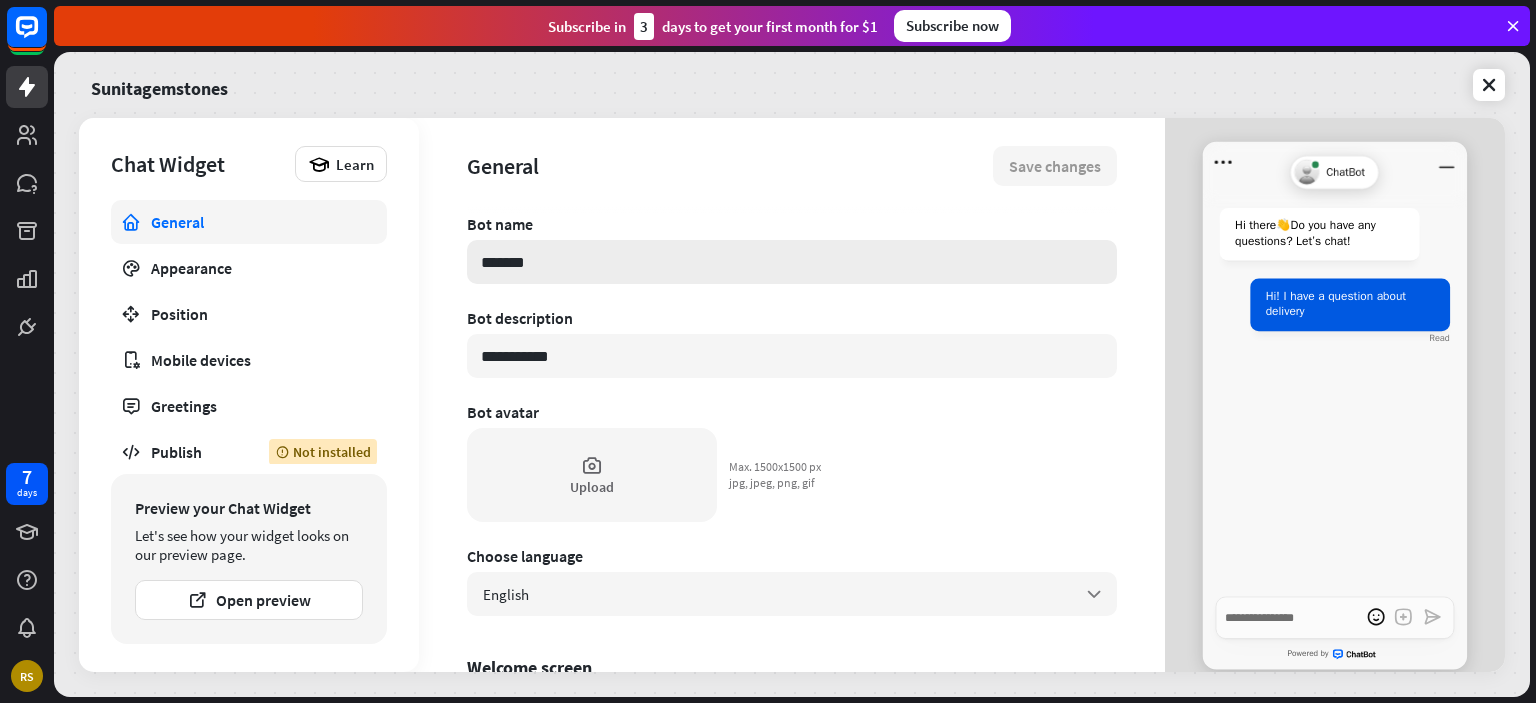click on "*******" at bounding box center [792, 262] 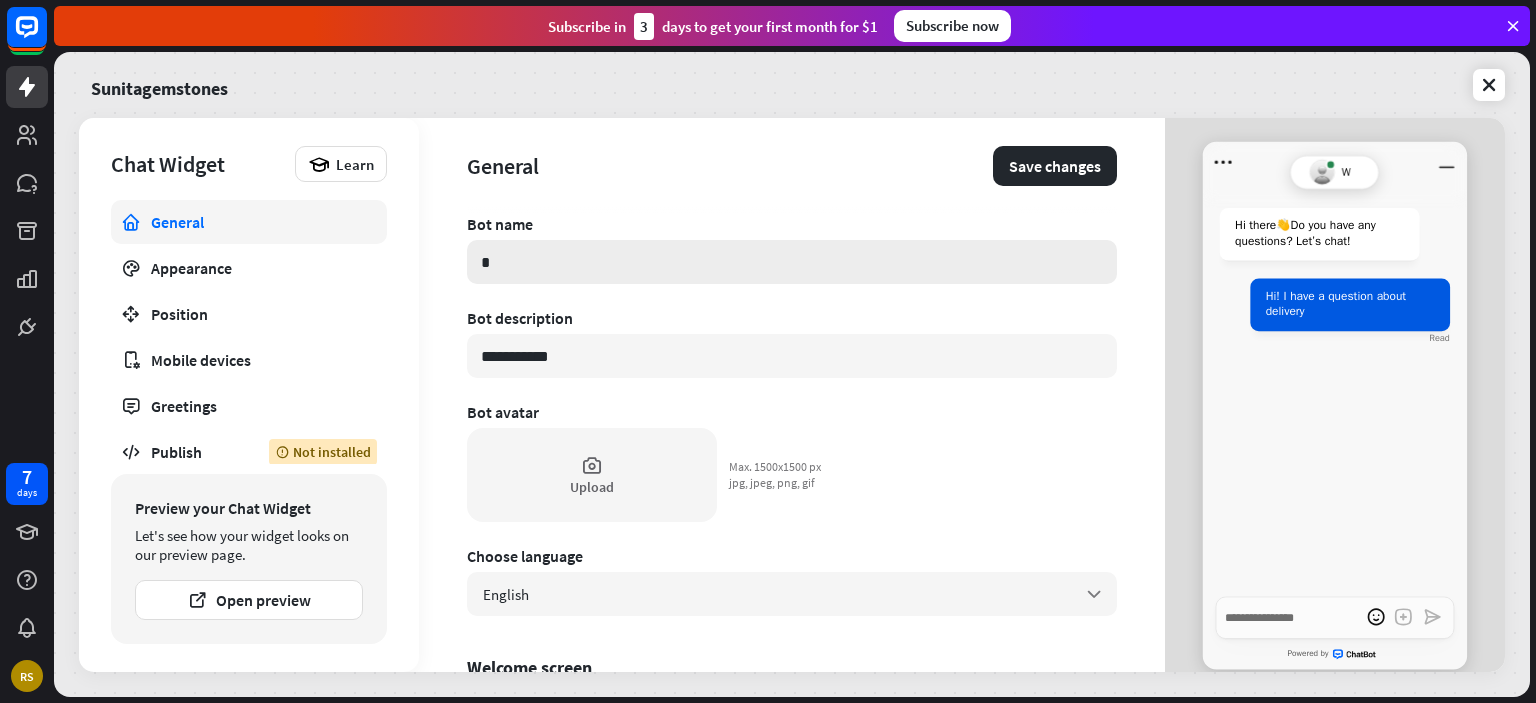 type on "**" 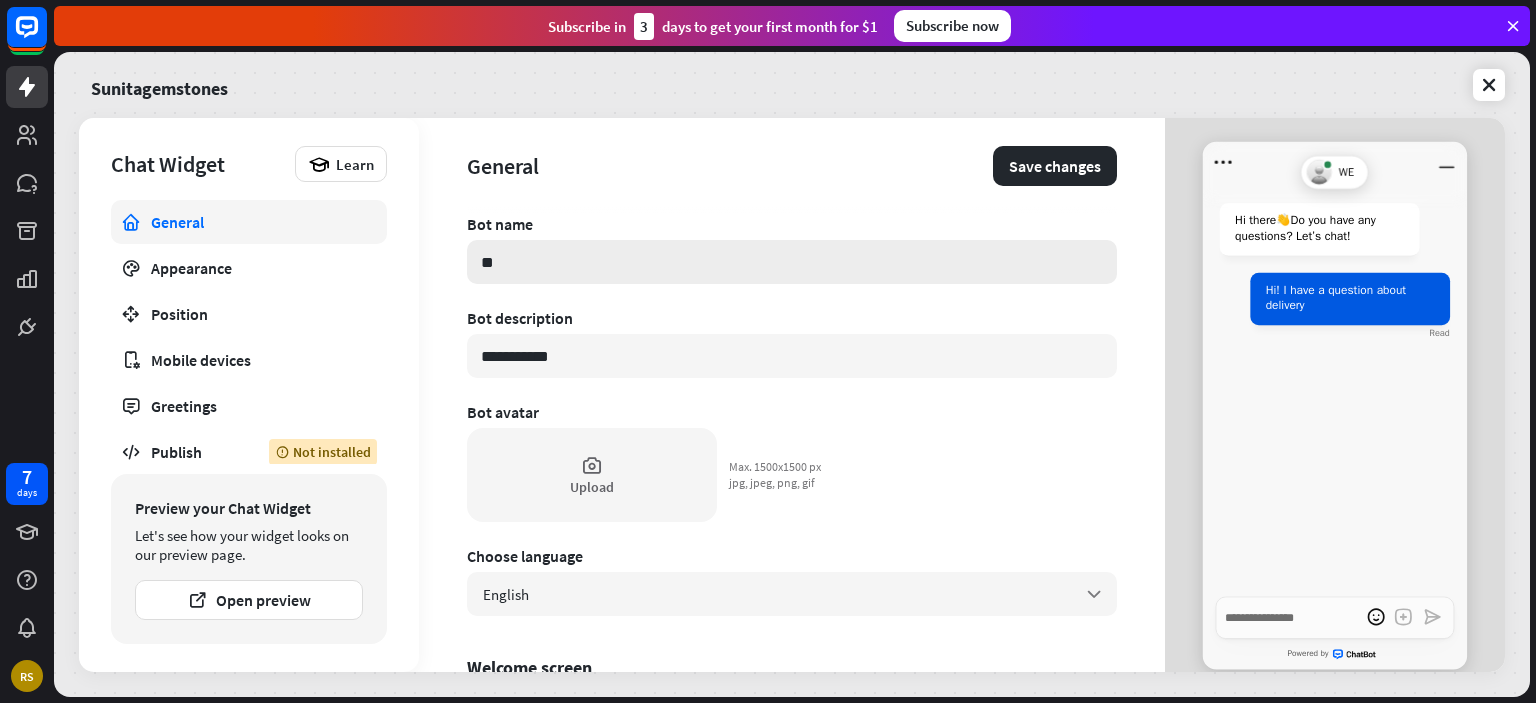 type on "*" 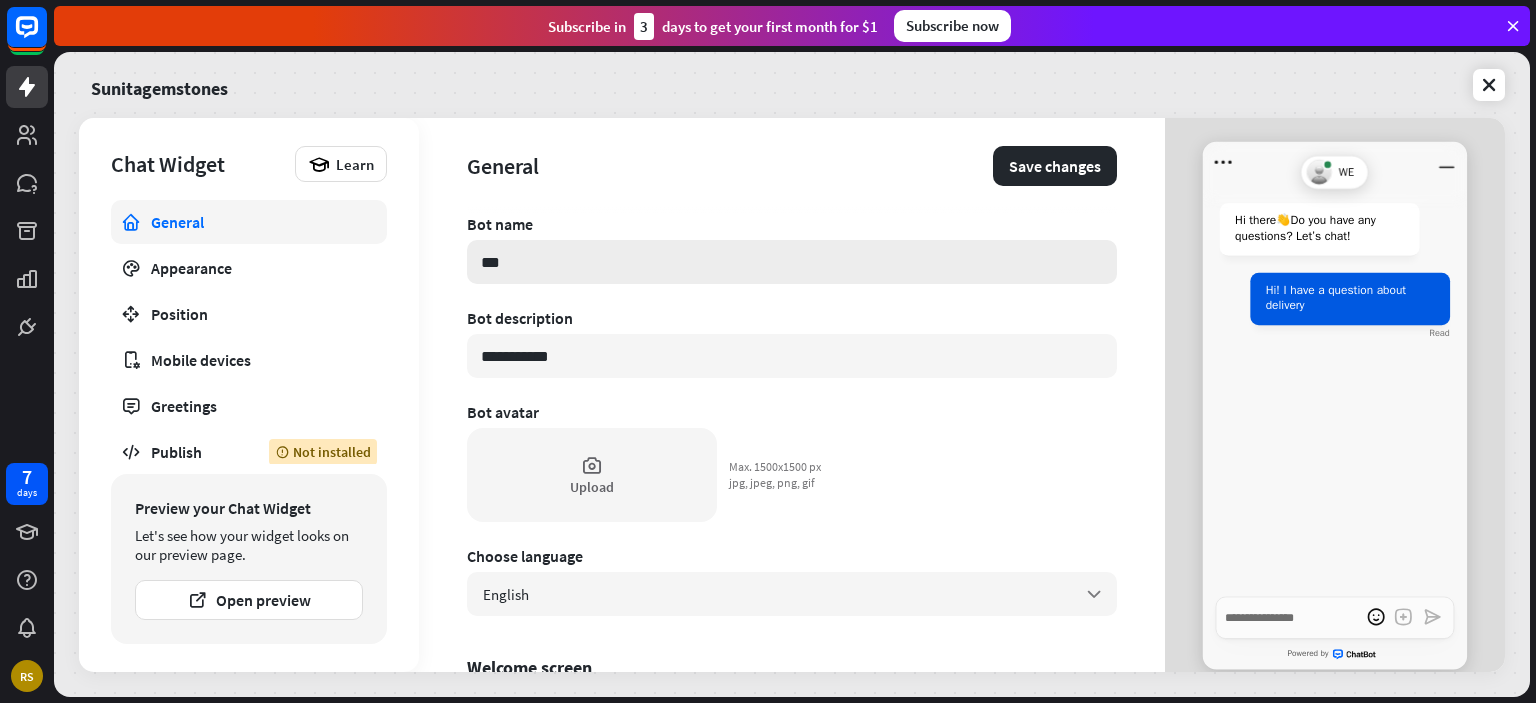 type on "****" 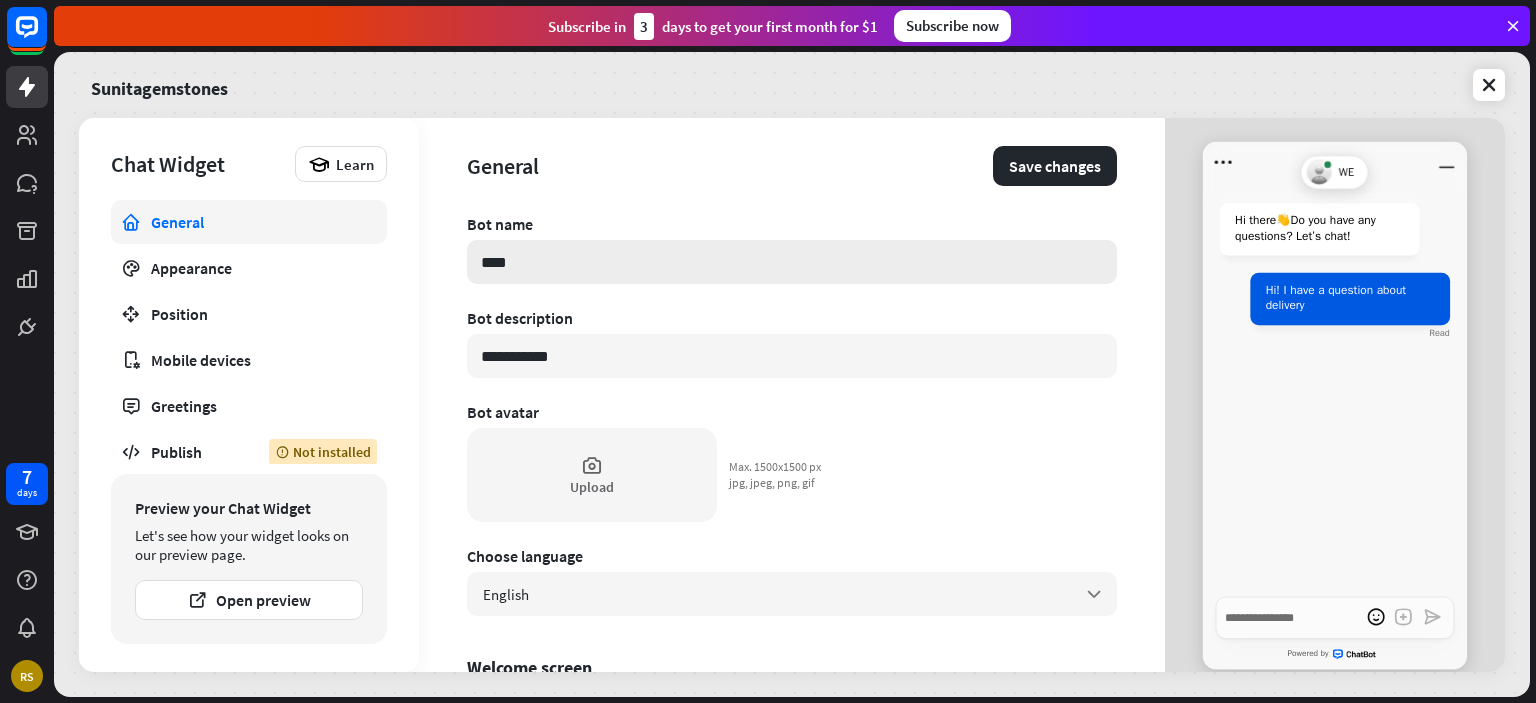 type on "*" 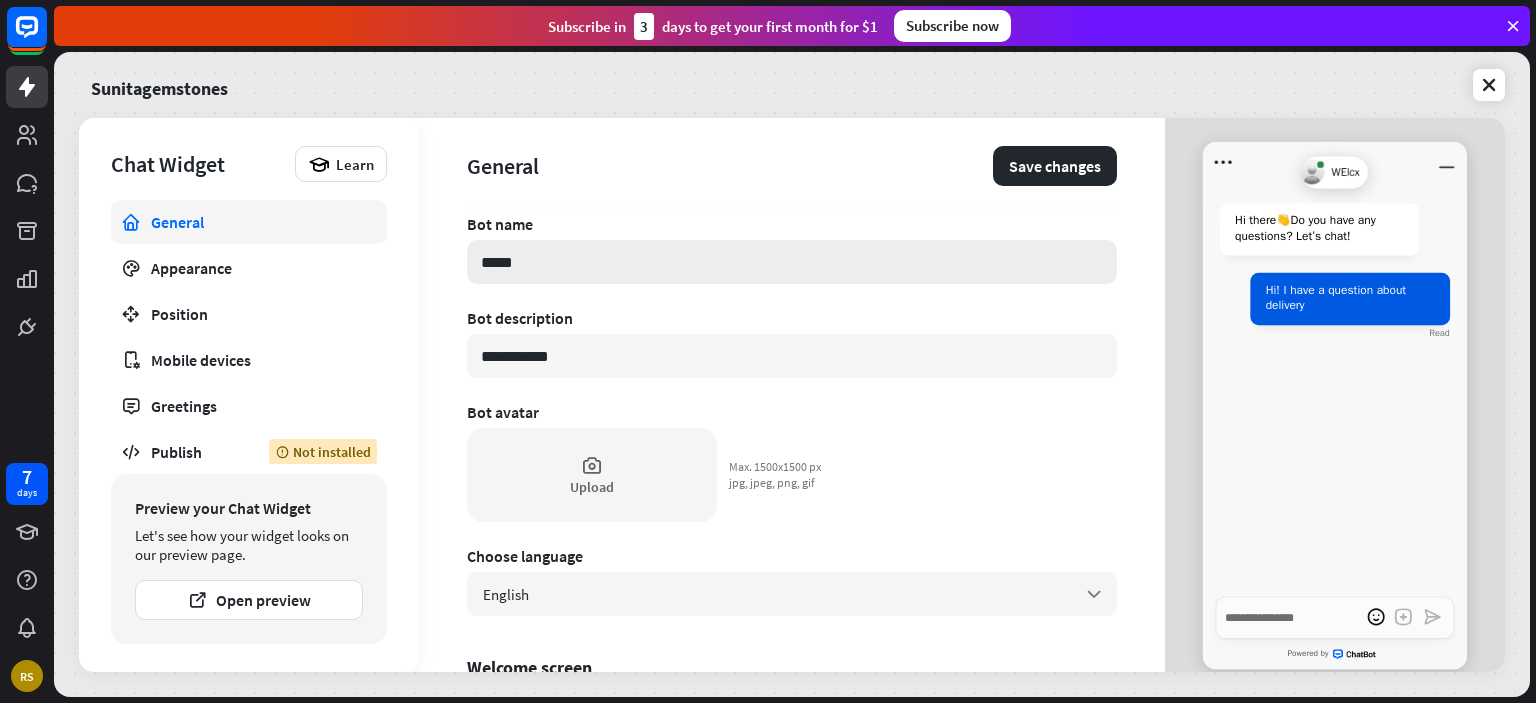 type on "*" 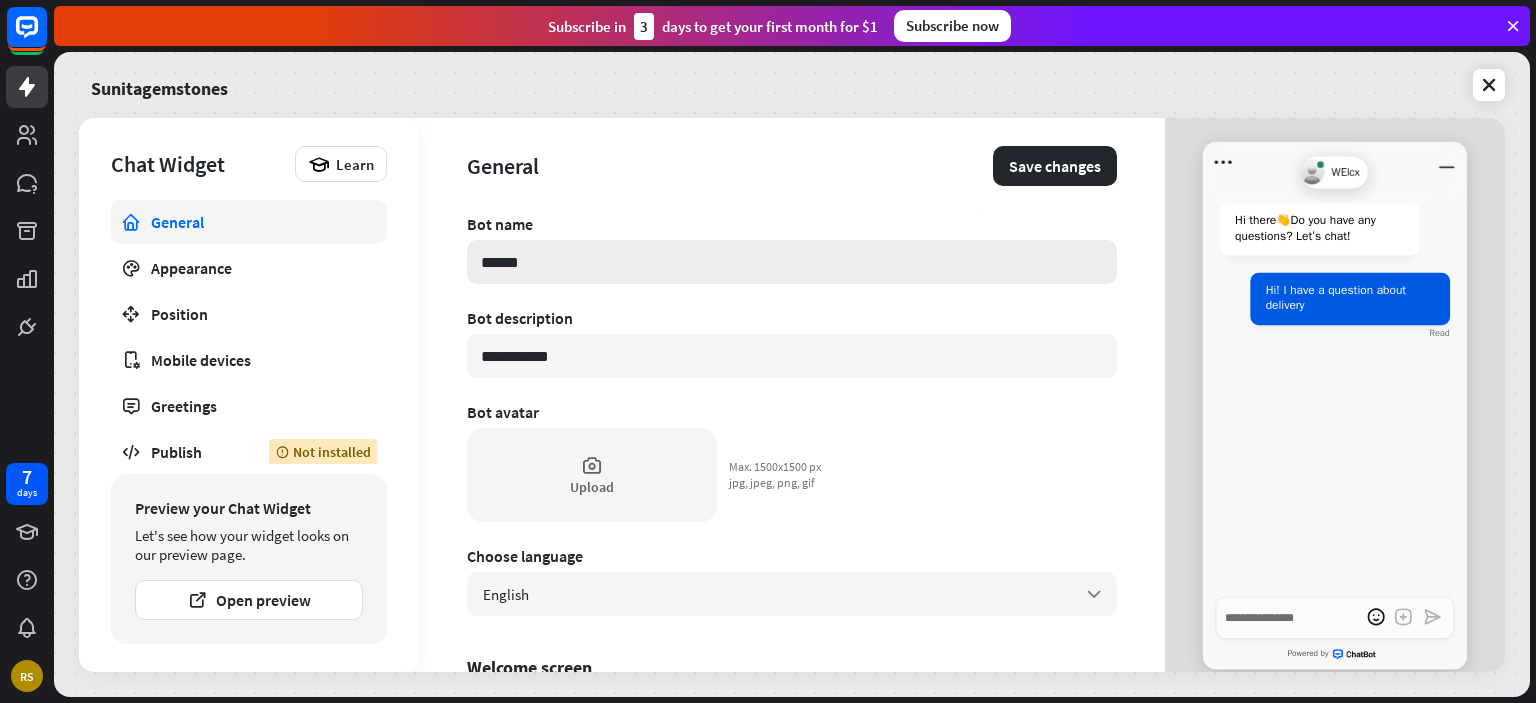 type on "*" 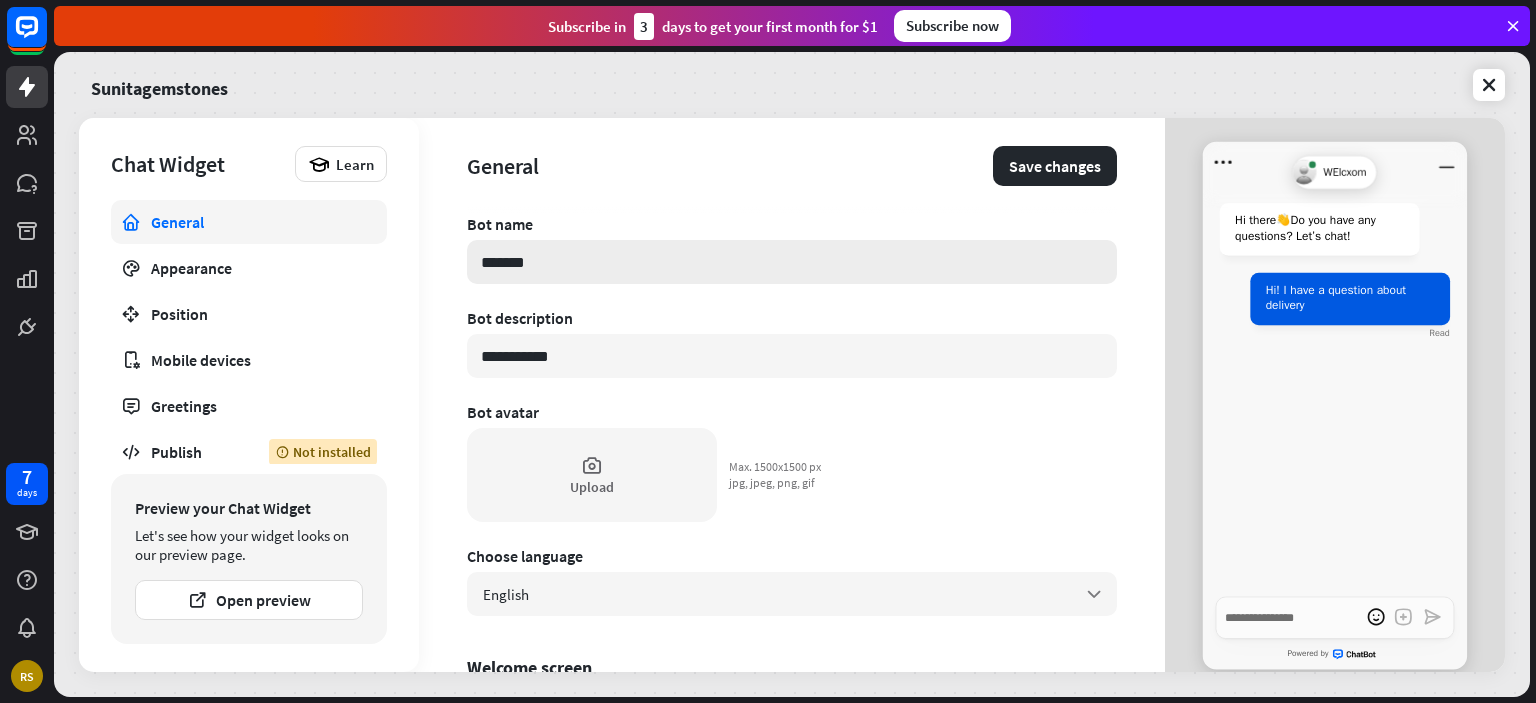 type on "*" 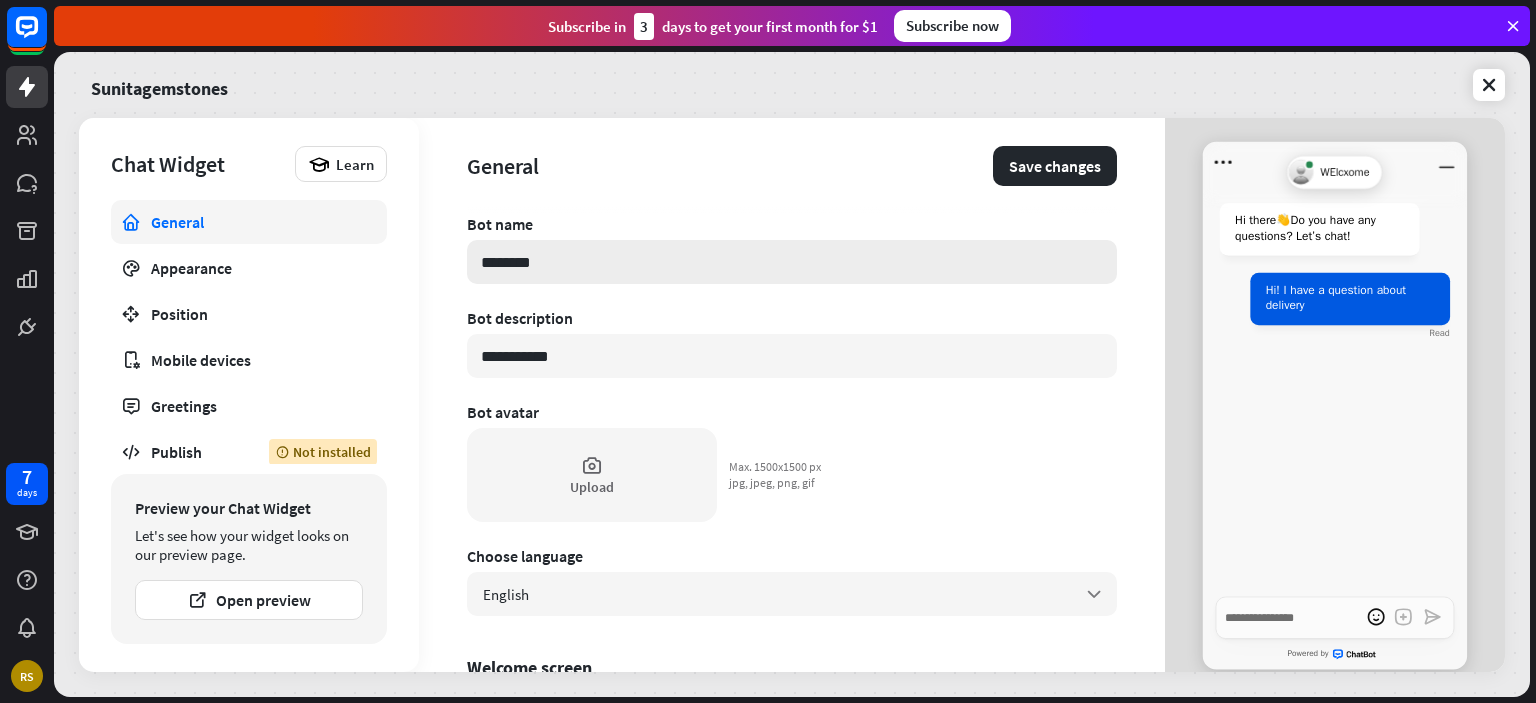 type on "*" 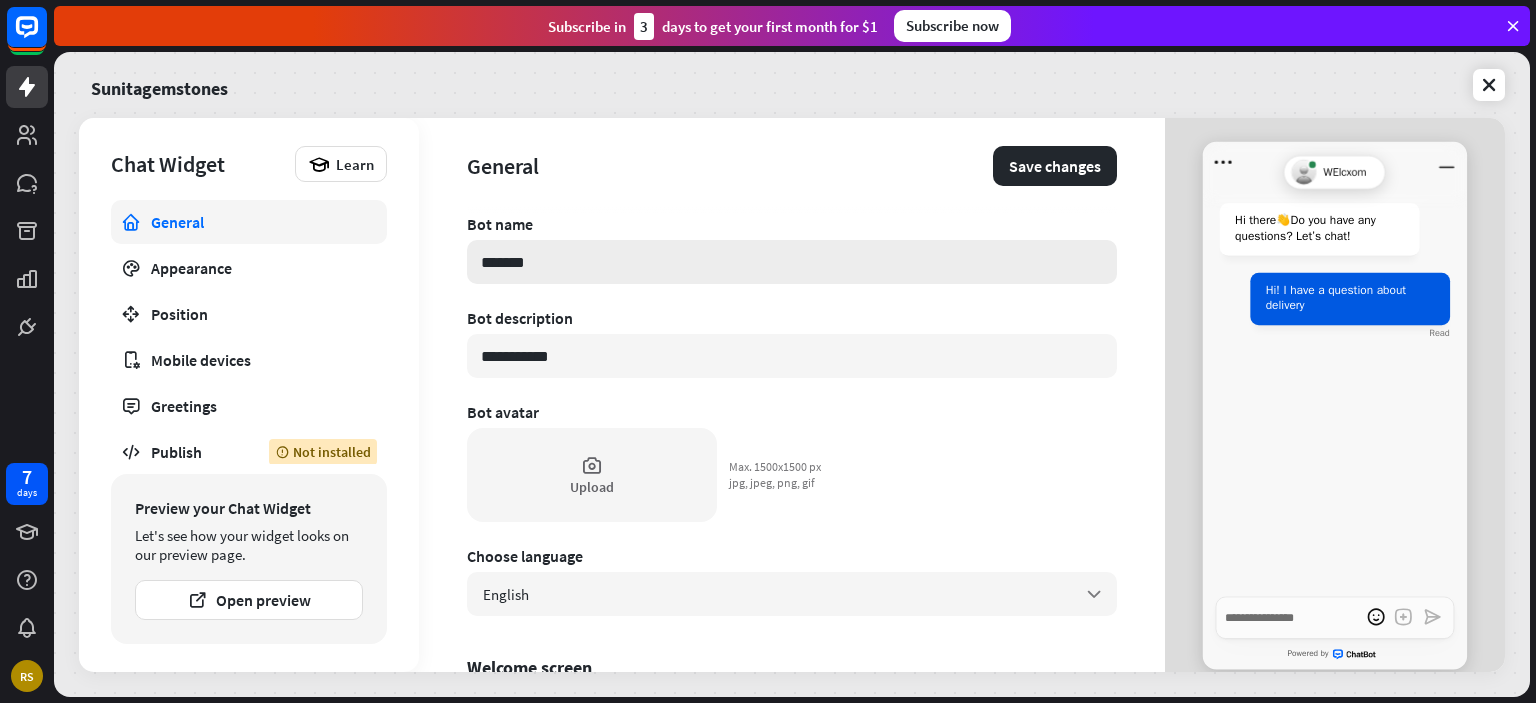 type on "*" 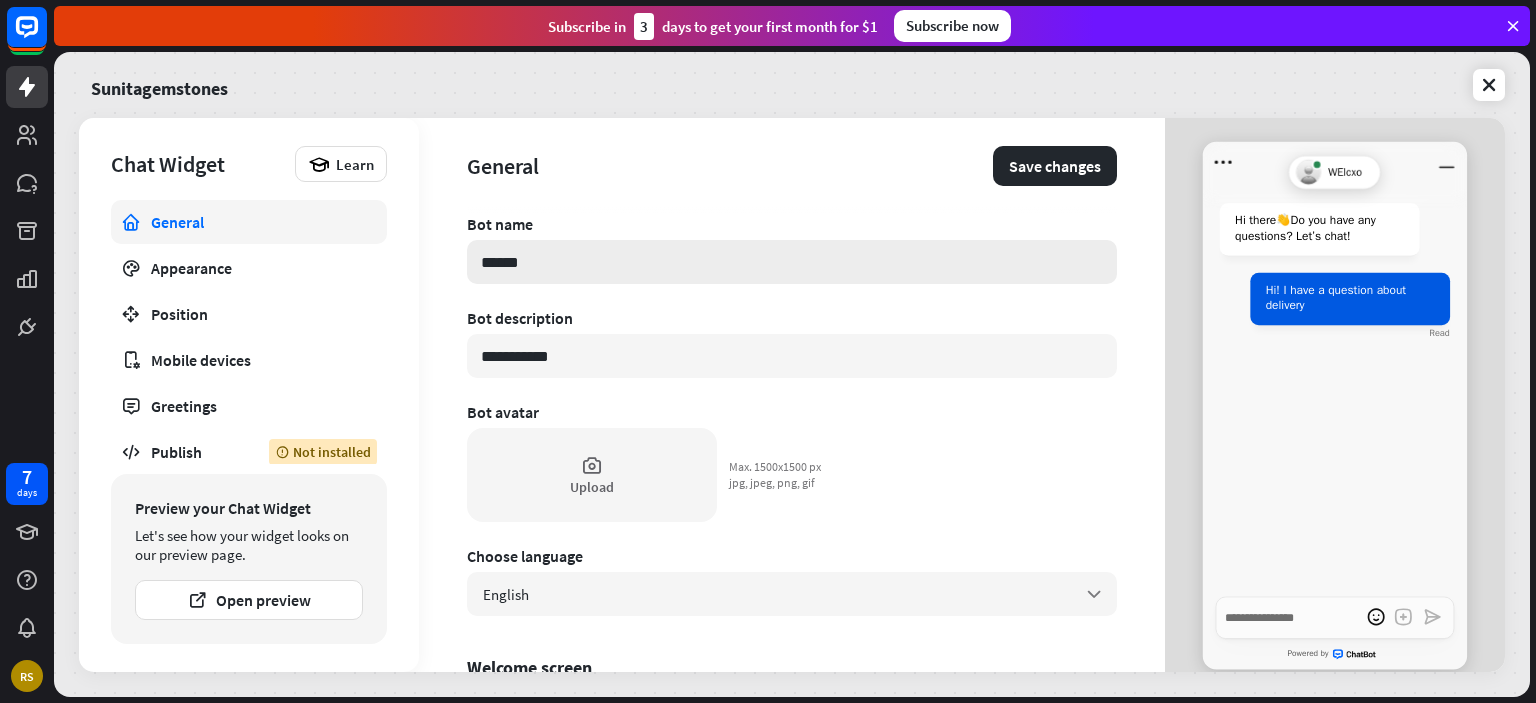 type on "*" 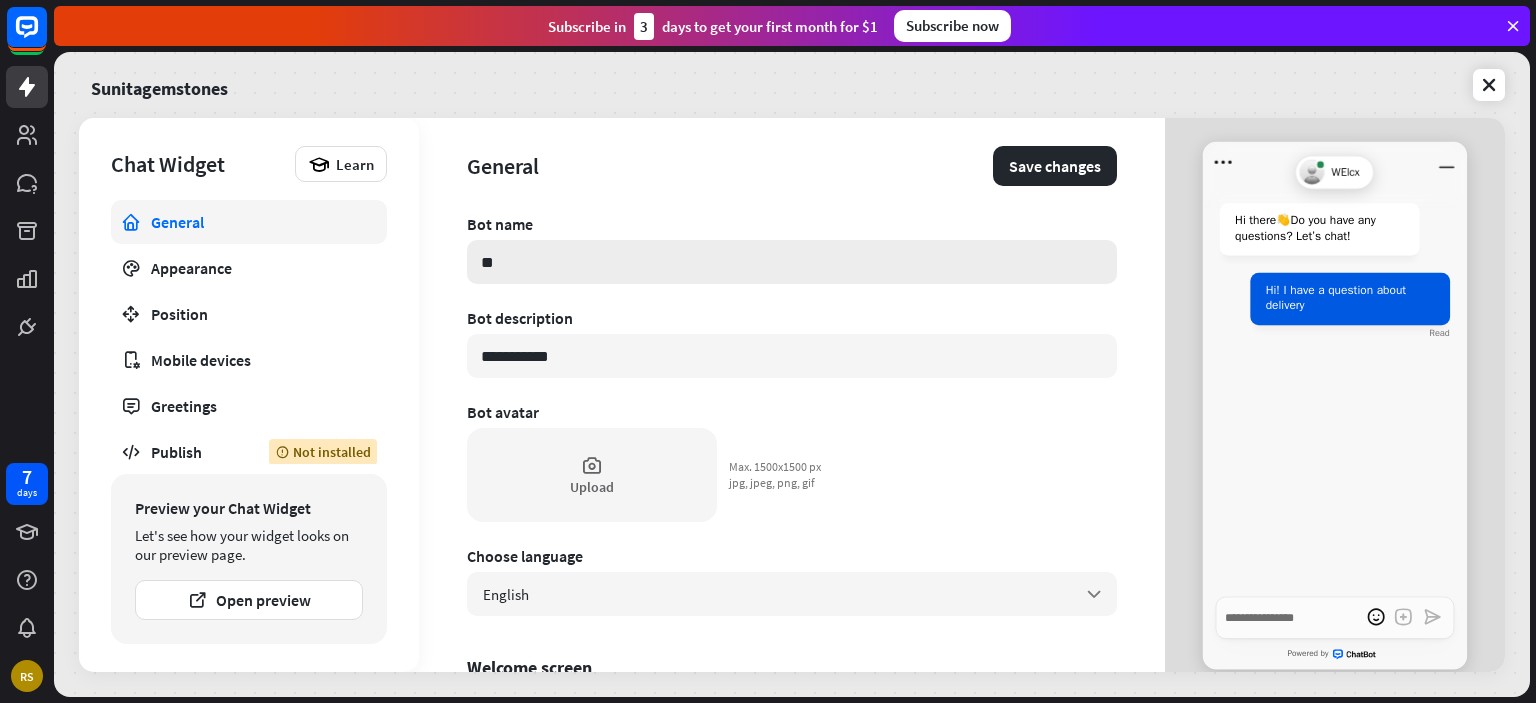 type on "*" 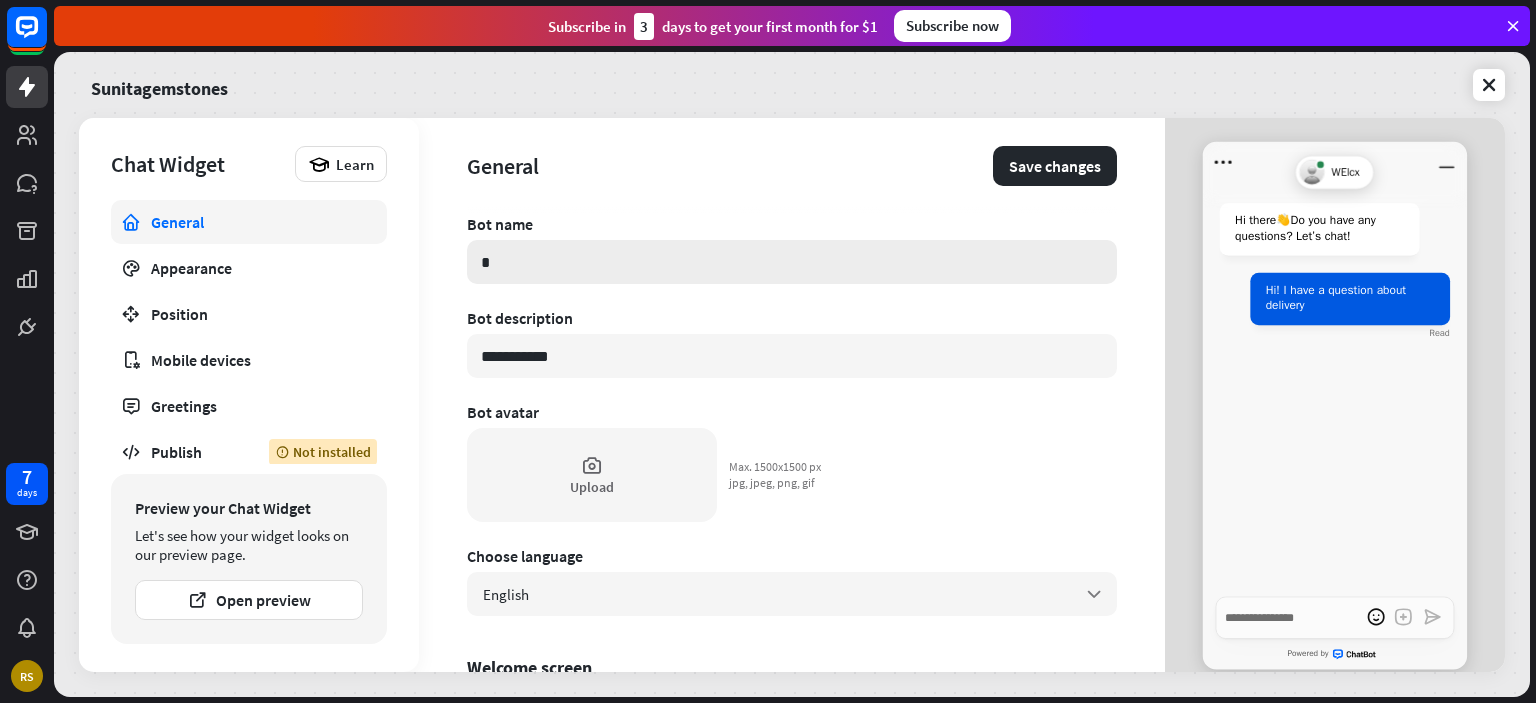 type 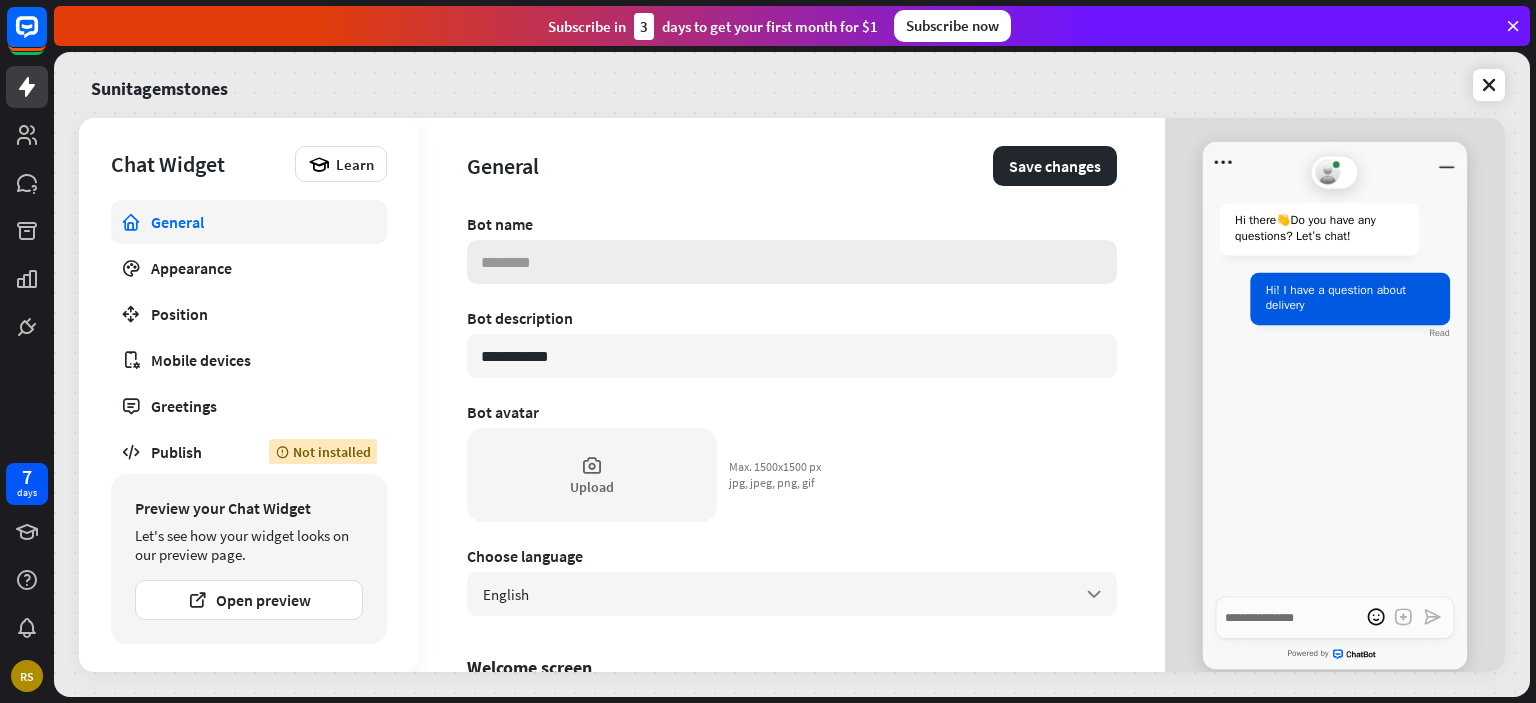 type on "*" 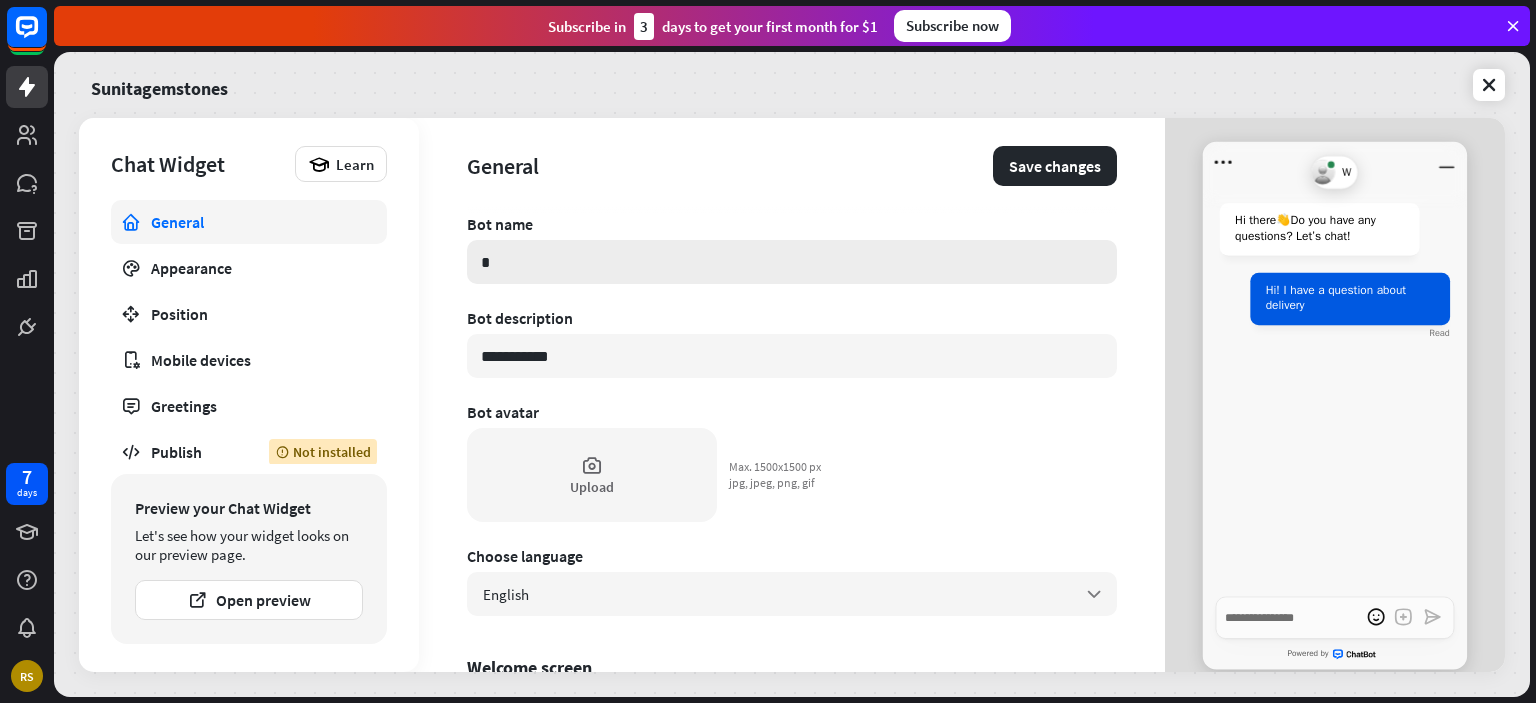 type on "*" 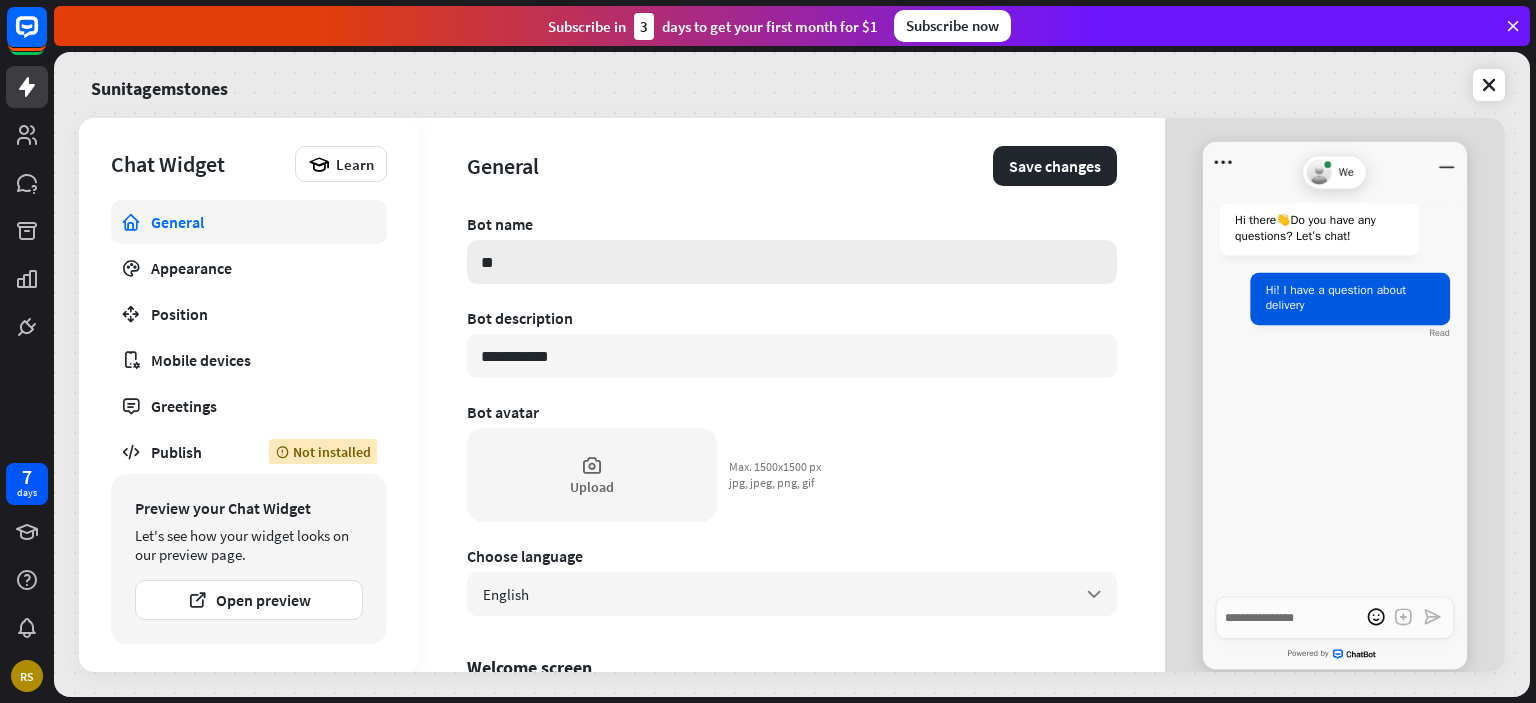 type on "*" 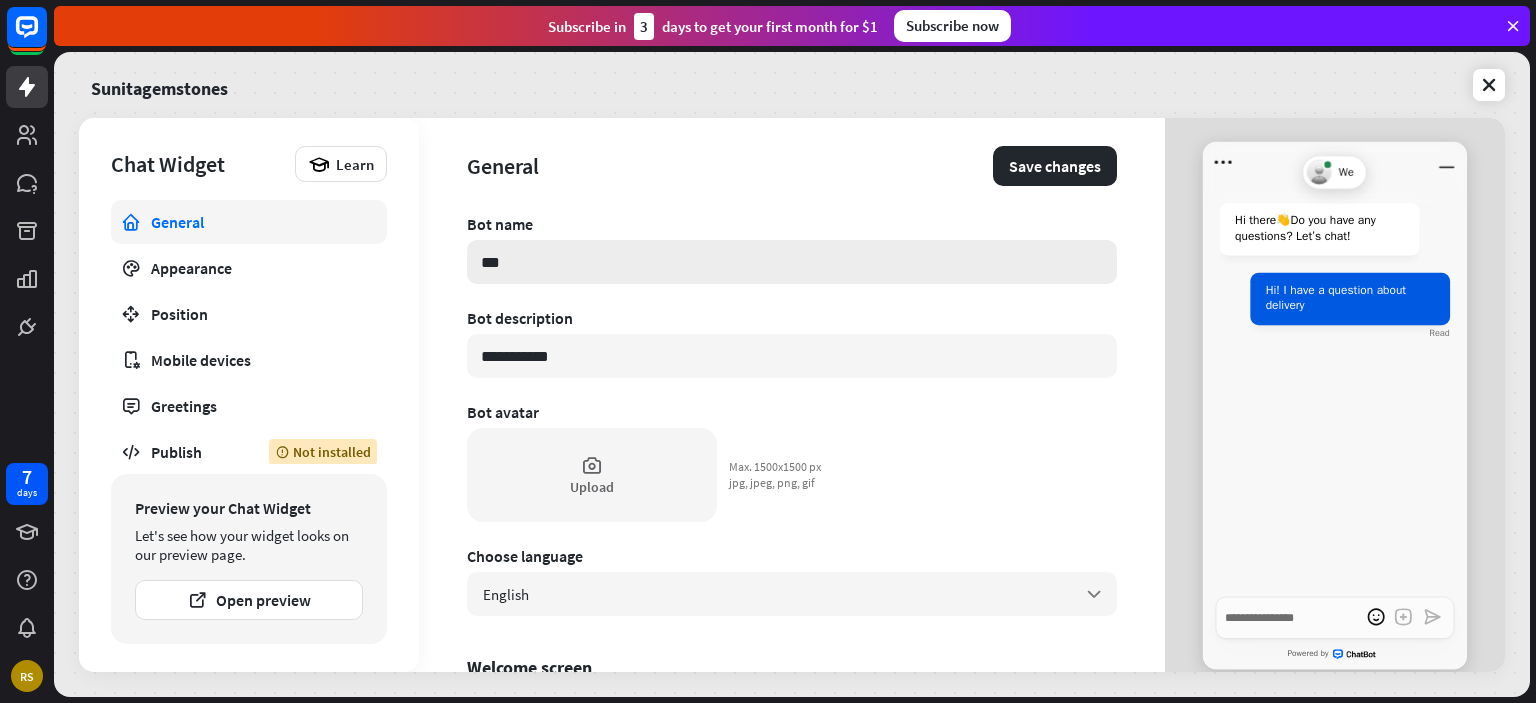 type on "*" 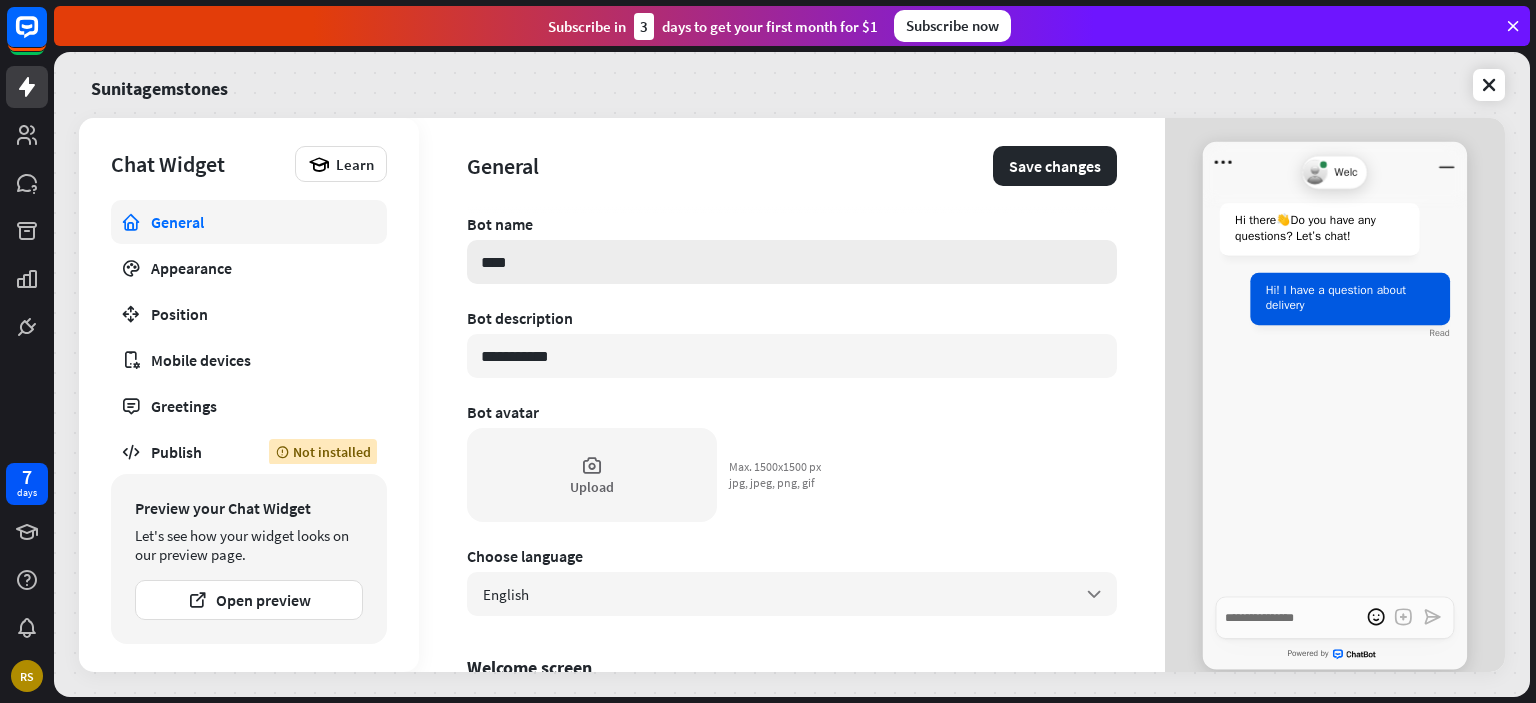 type on "*" 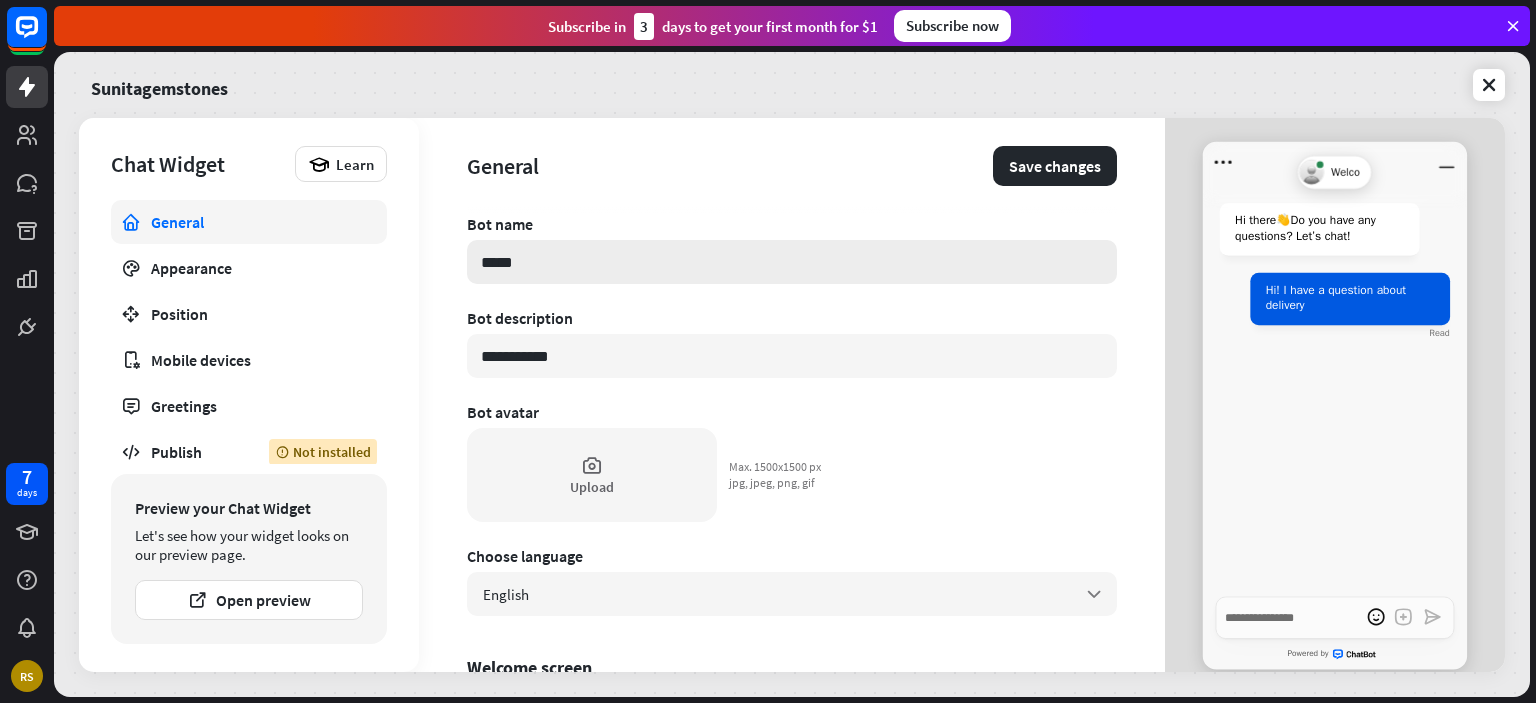 type on "*" 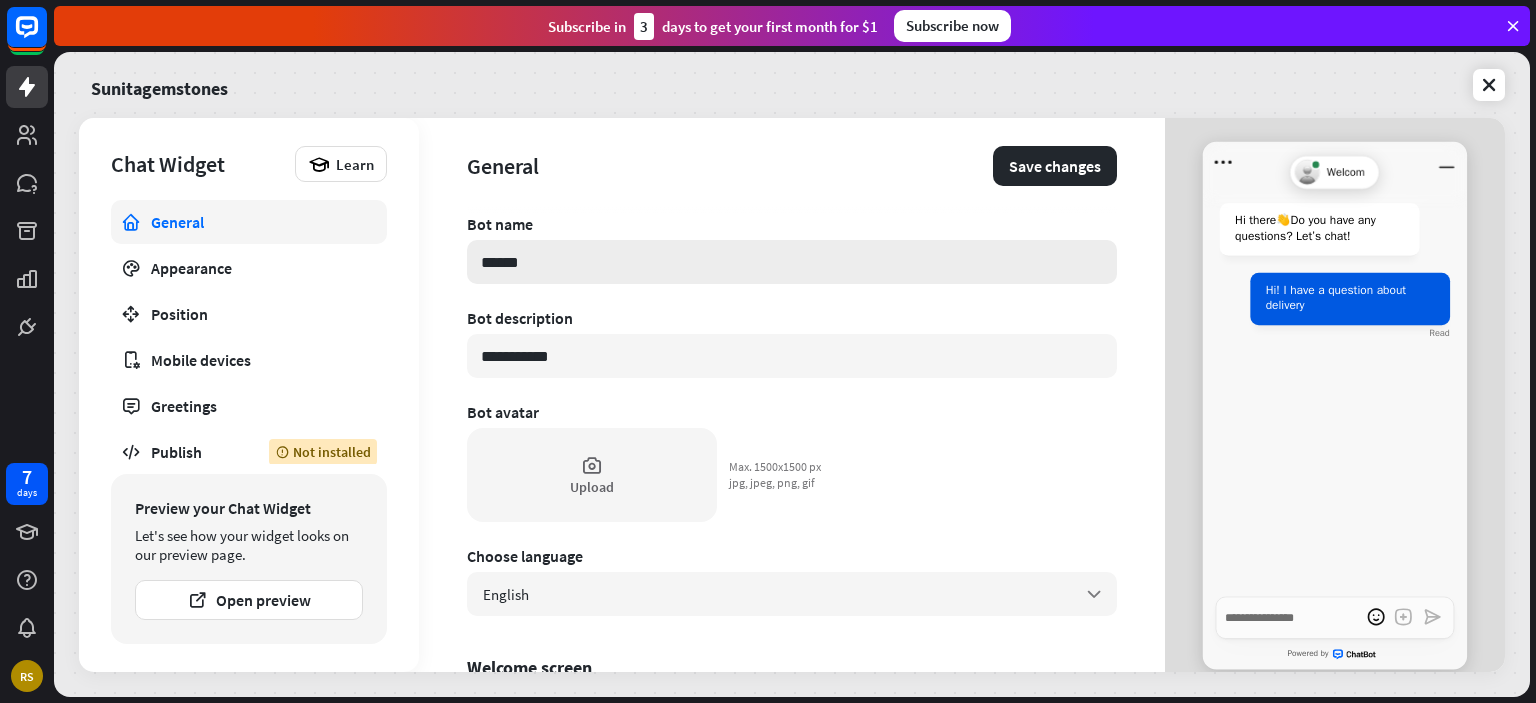 type on "*" 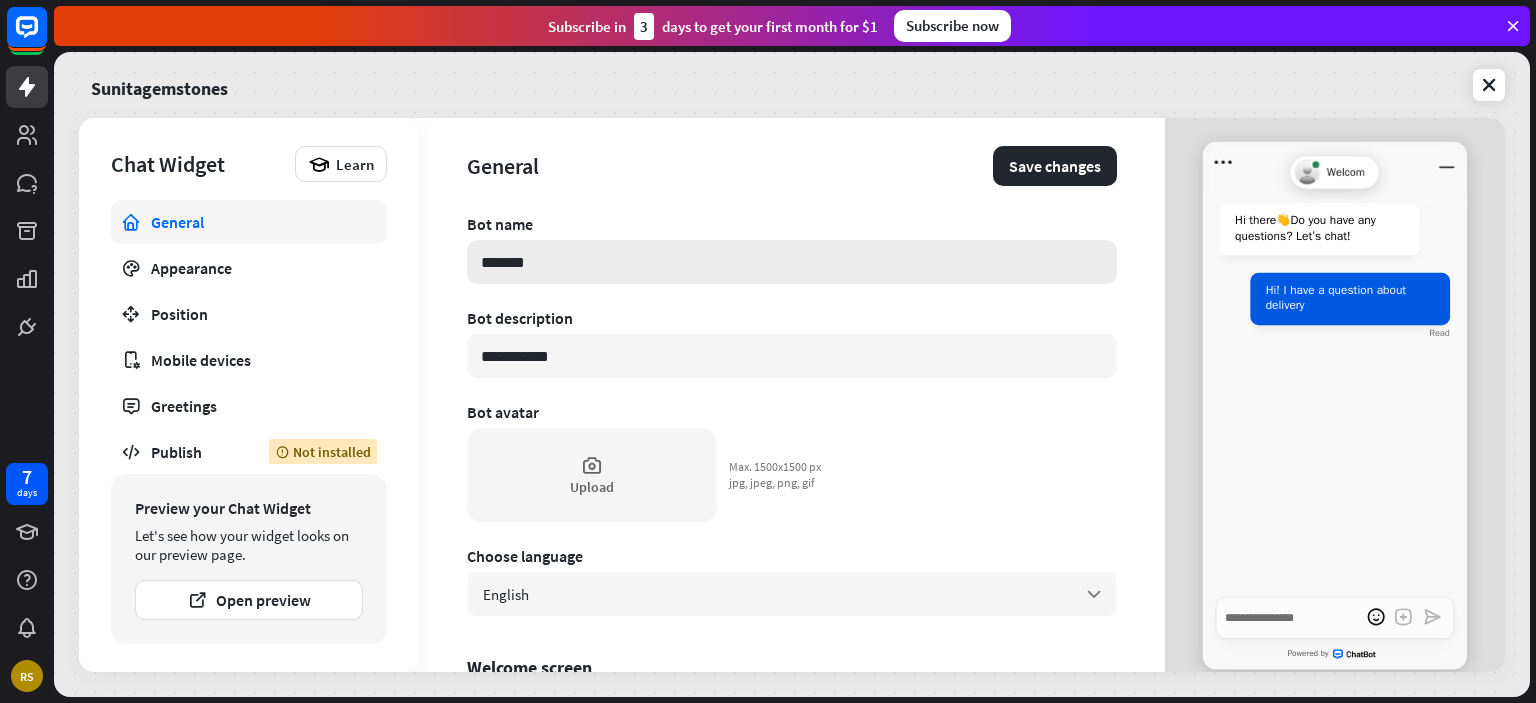 type on "*" 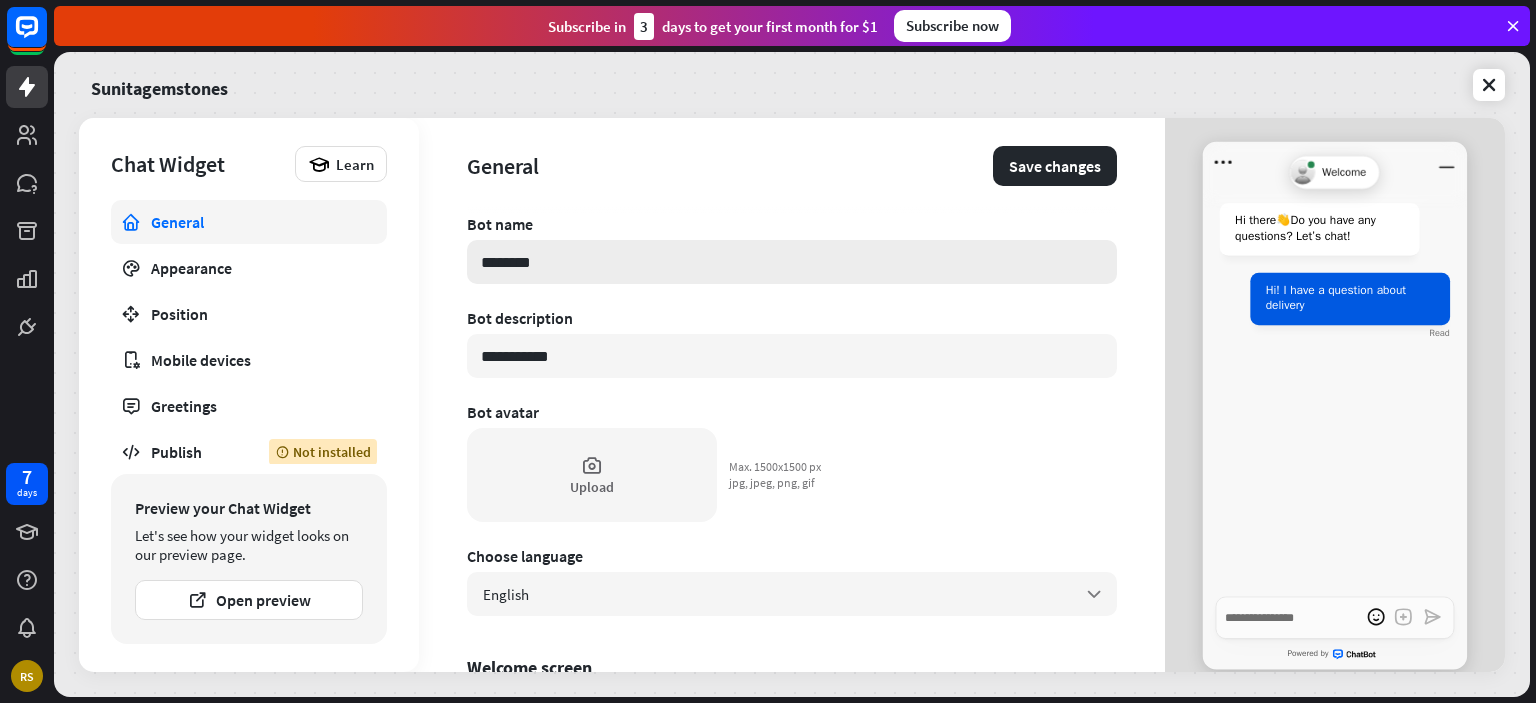 type on "*" 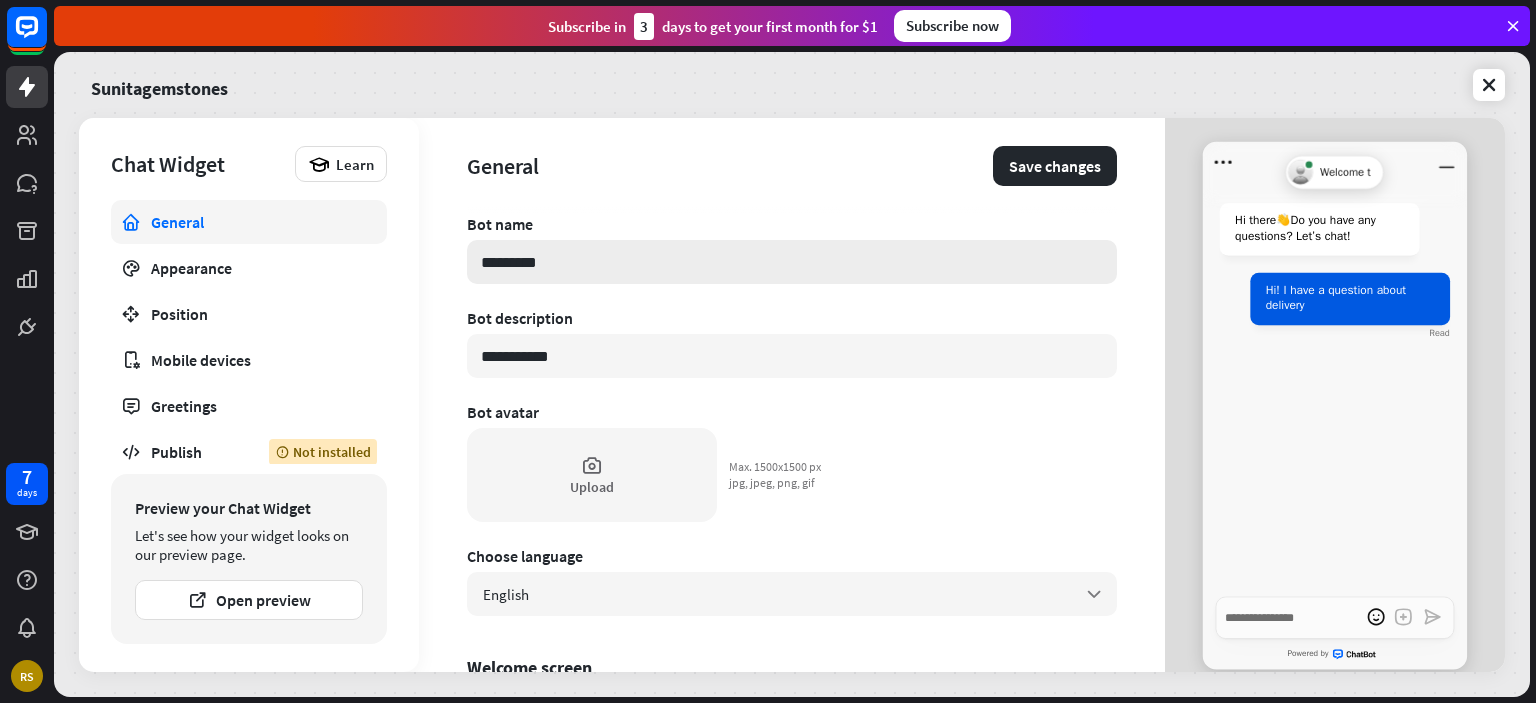 type on "*" 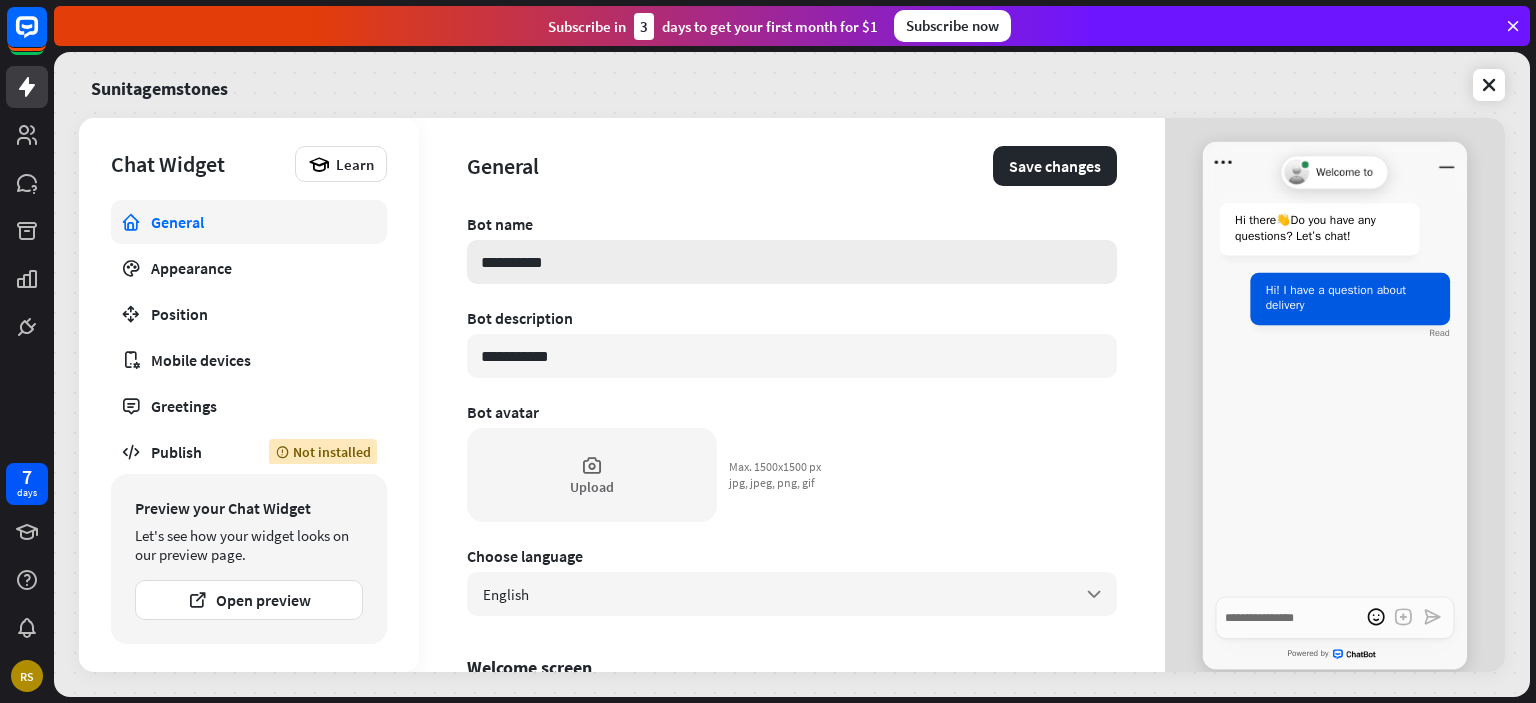 type on "*" 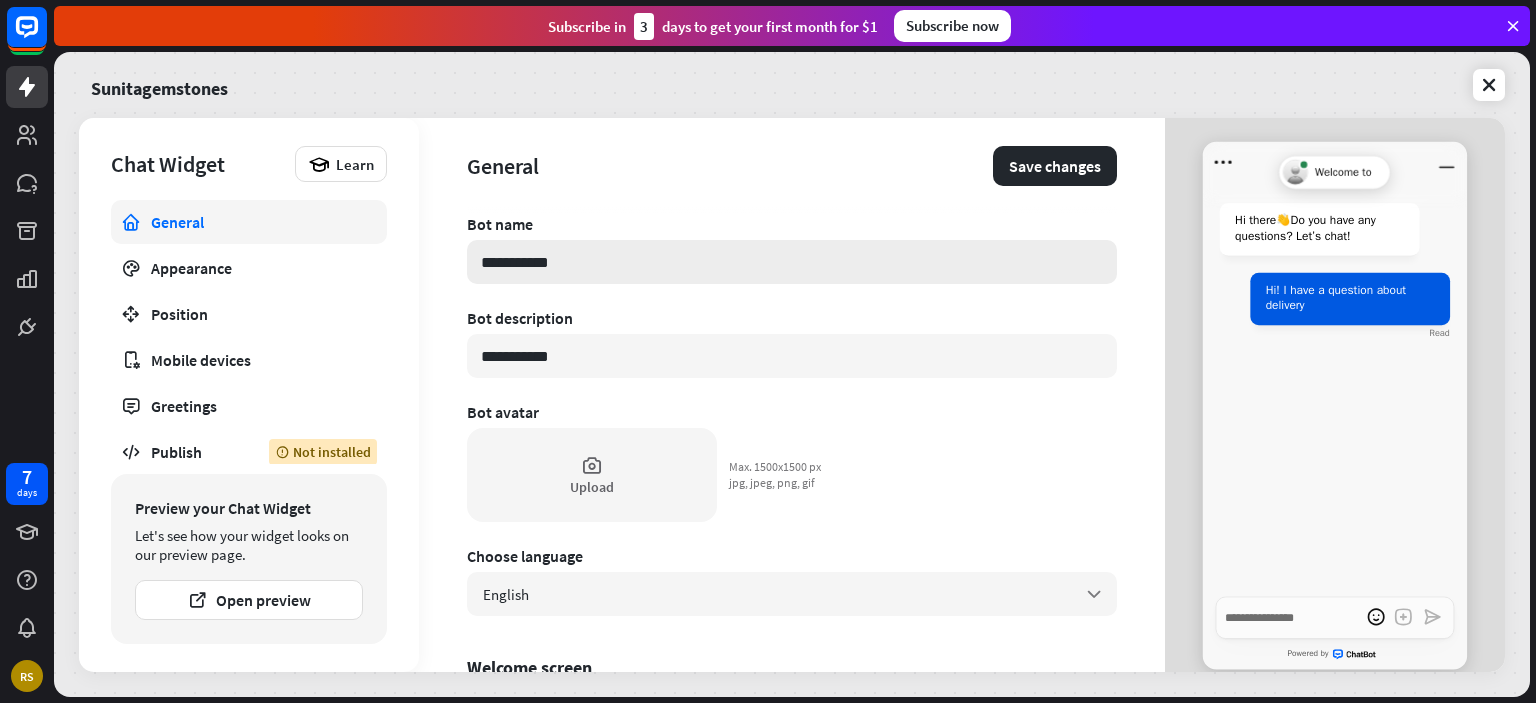type on "*" 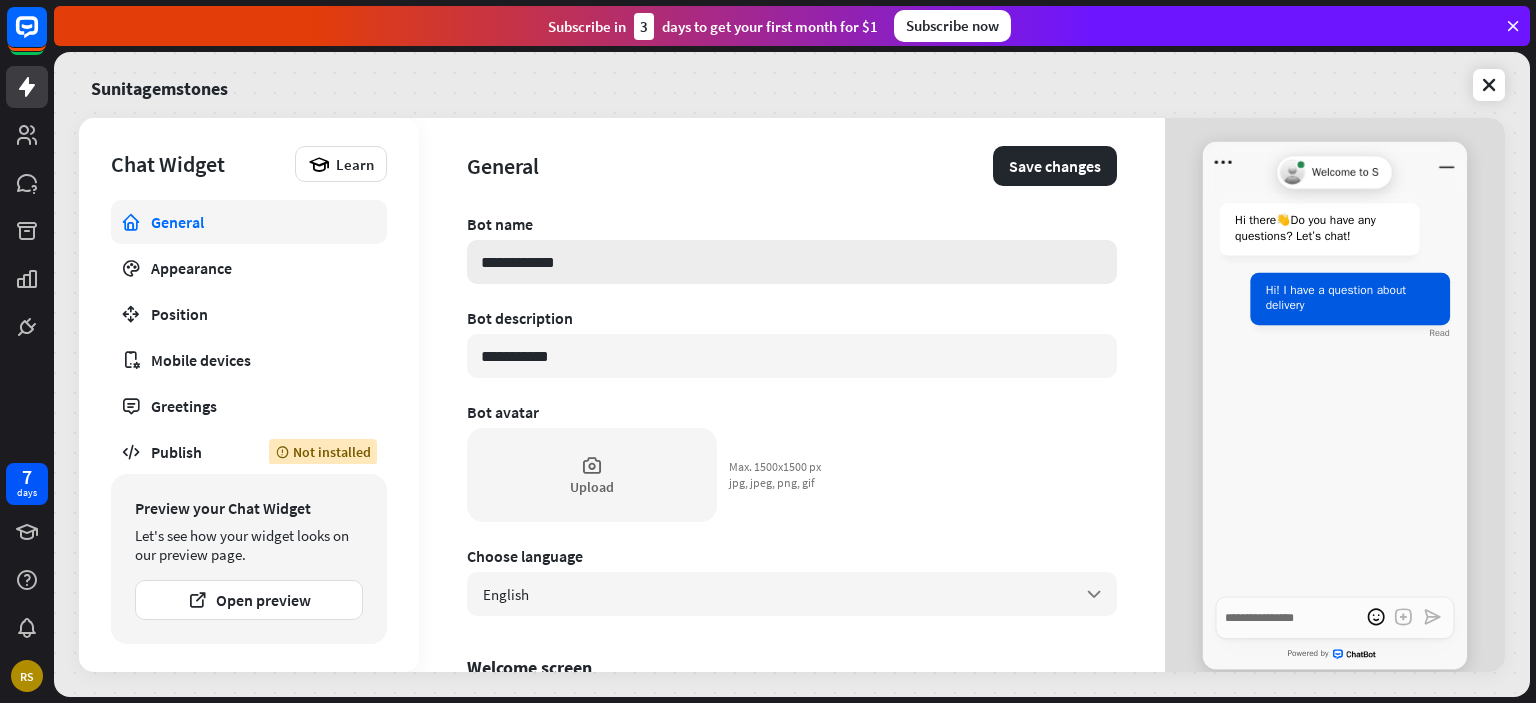 type on "*" 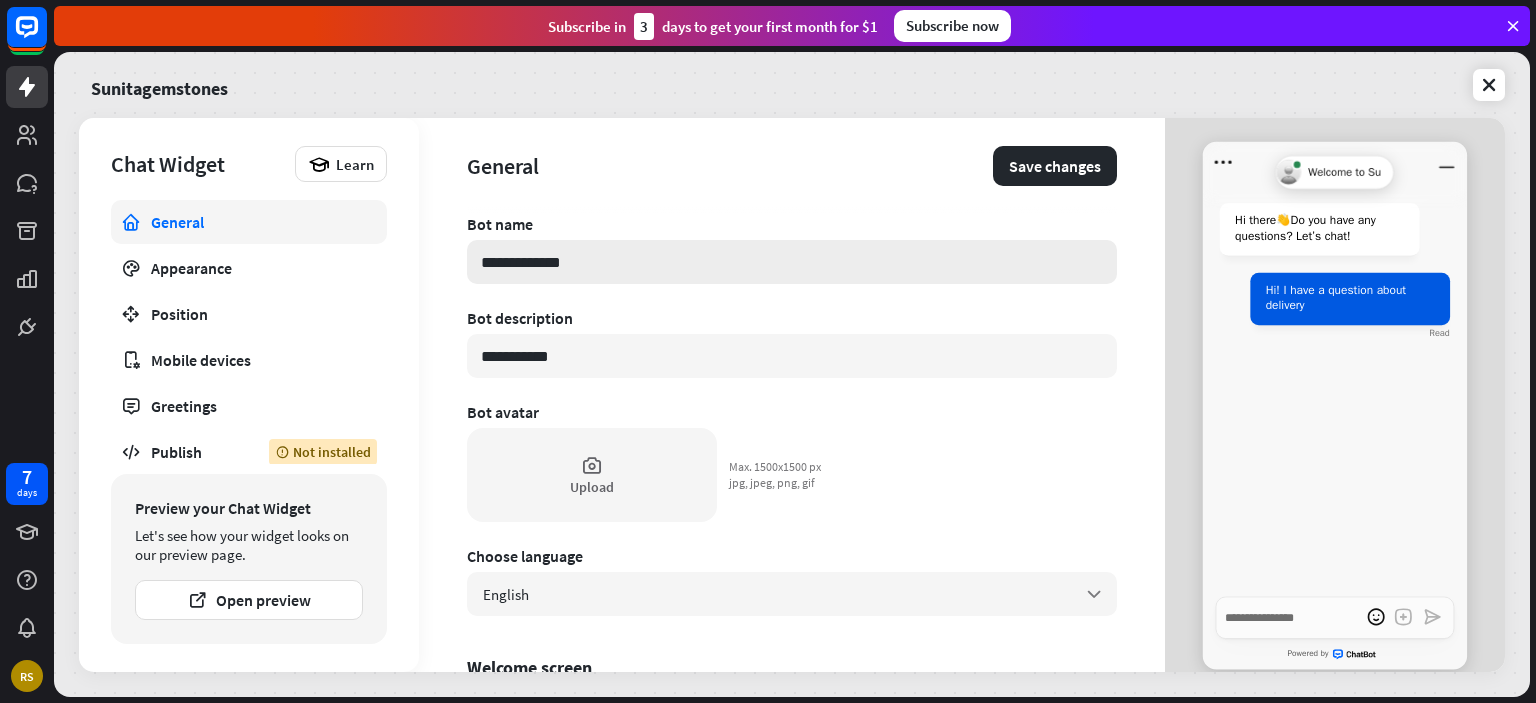 type on "*" 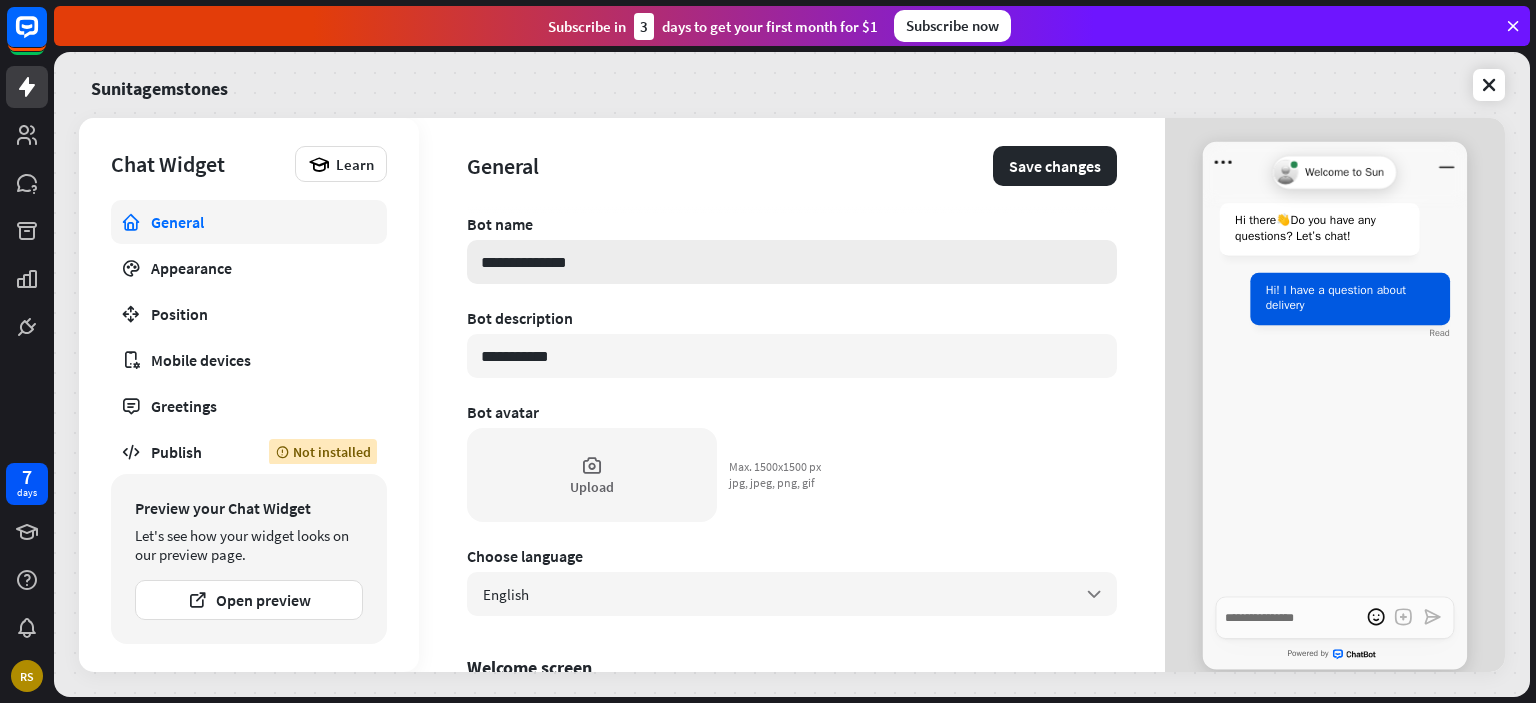 type on "*" 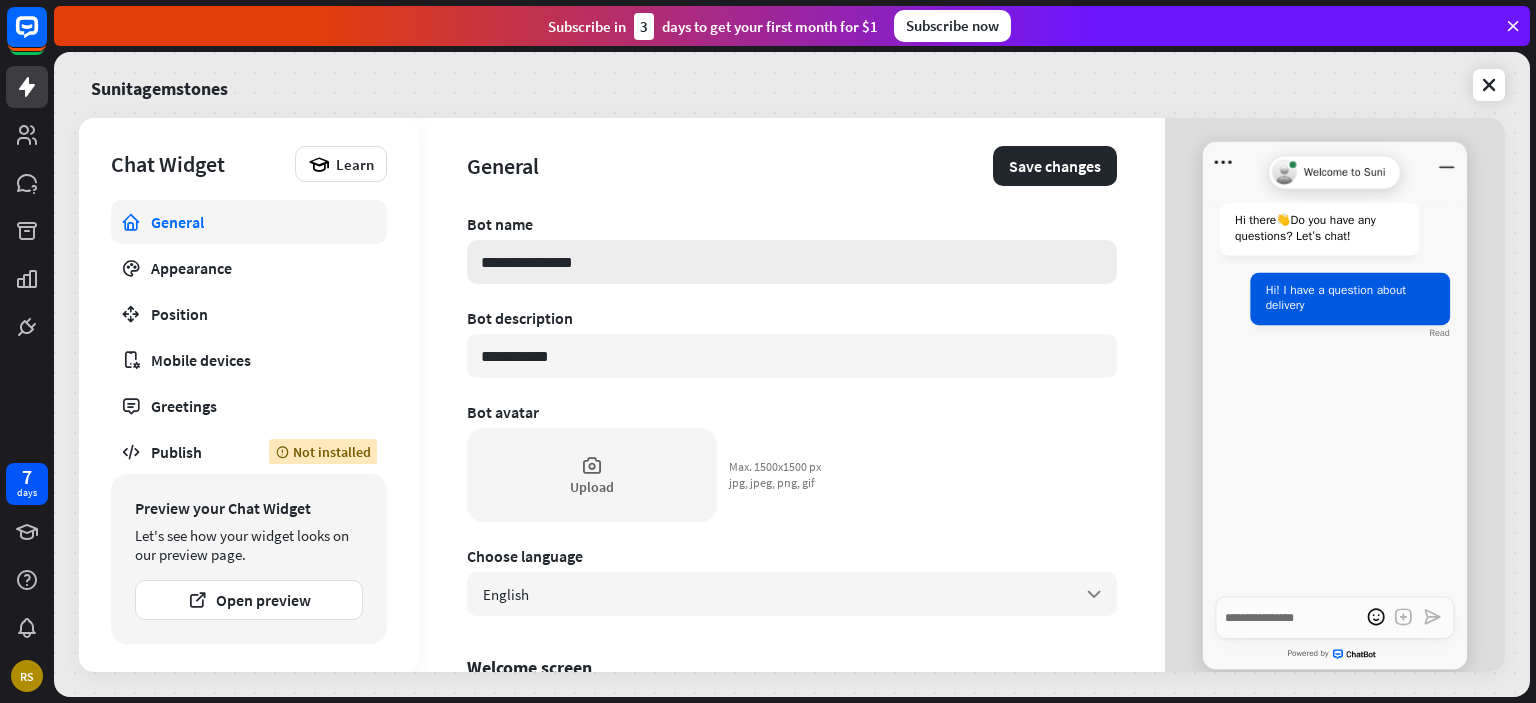 type on "*" 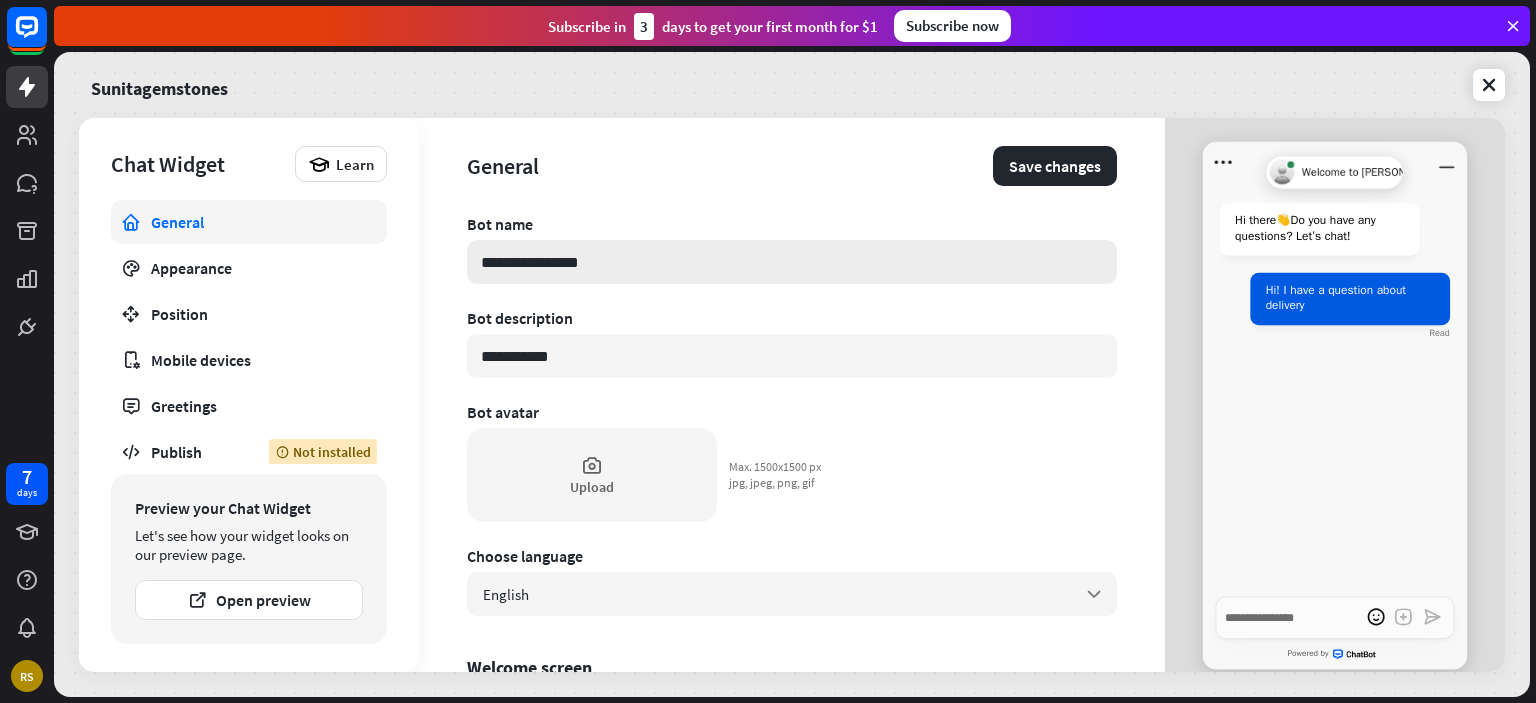 type on "*" 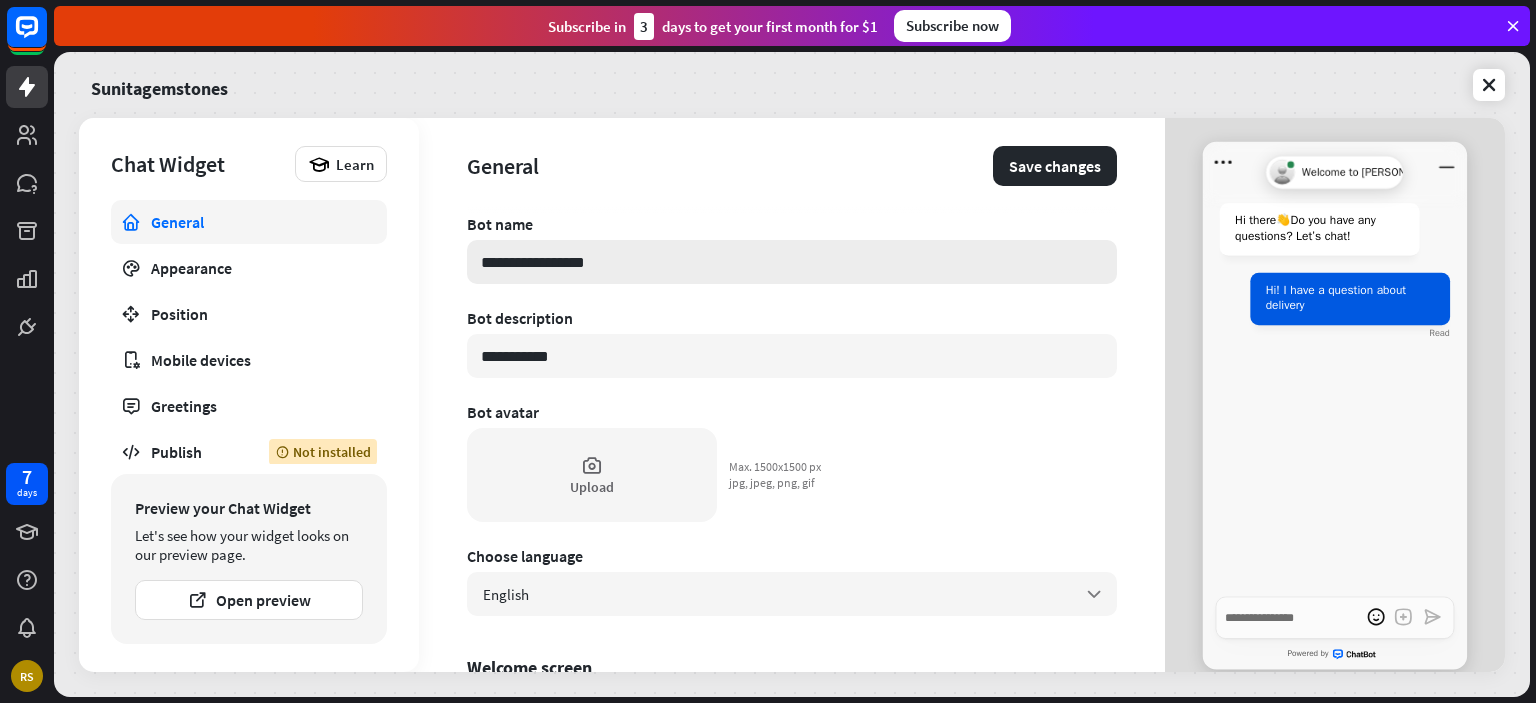 type on "**********" 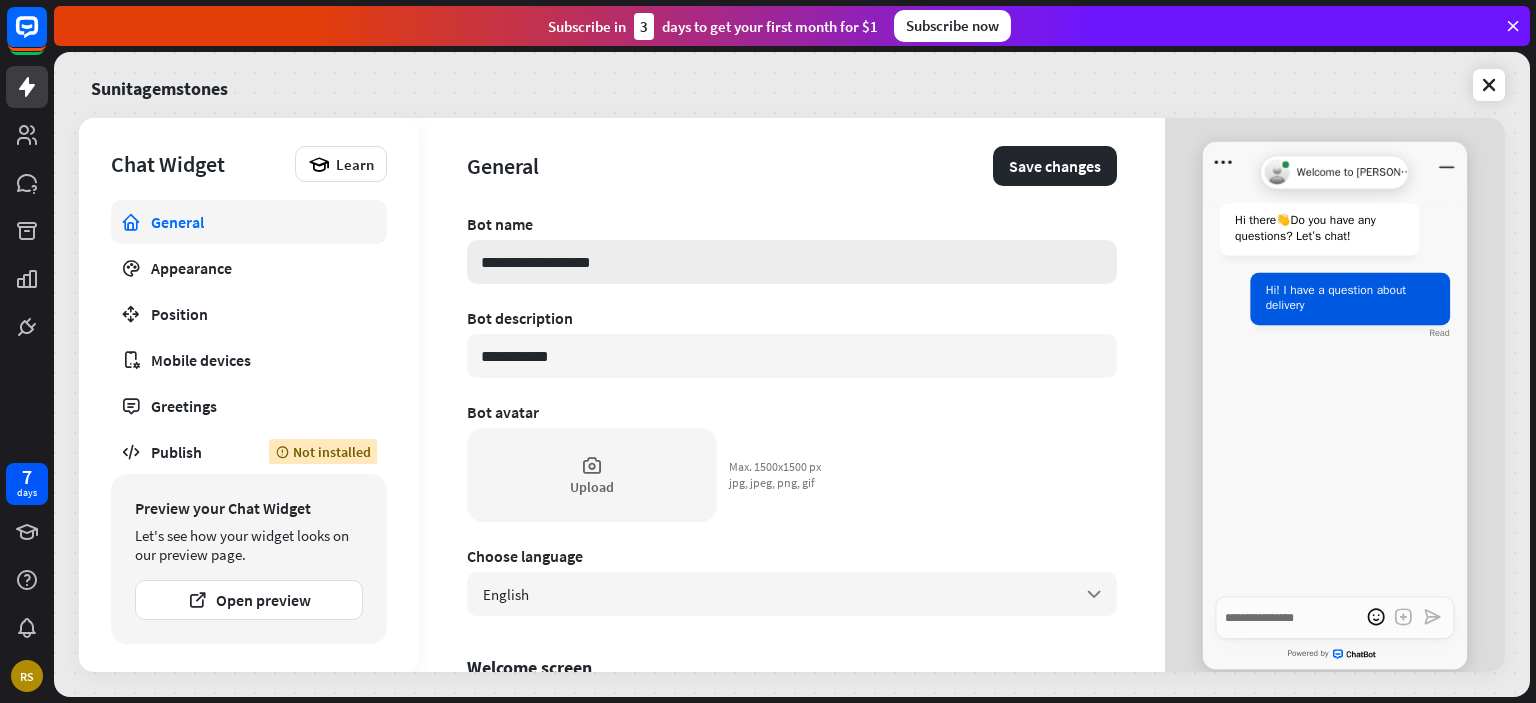 type on "*" 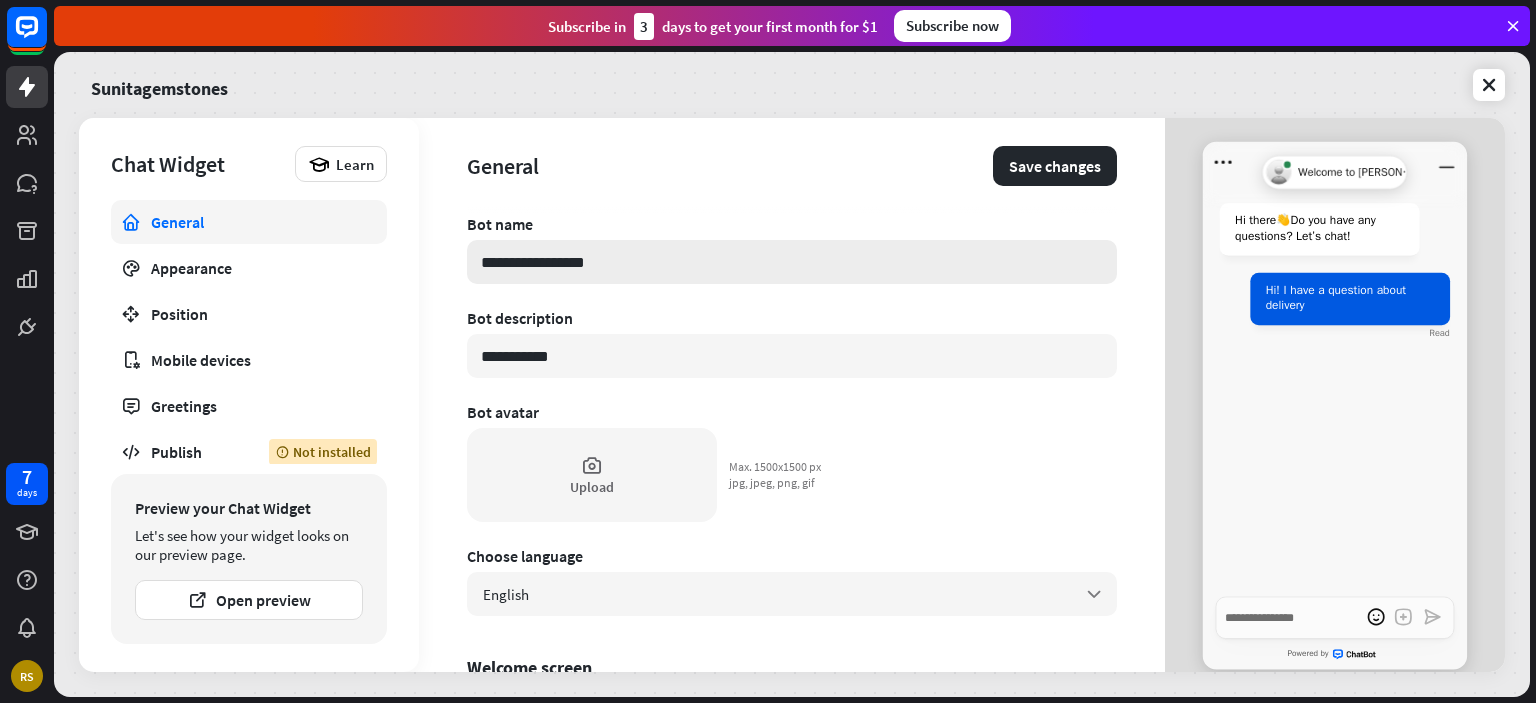 type on "*" 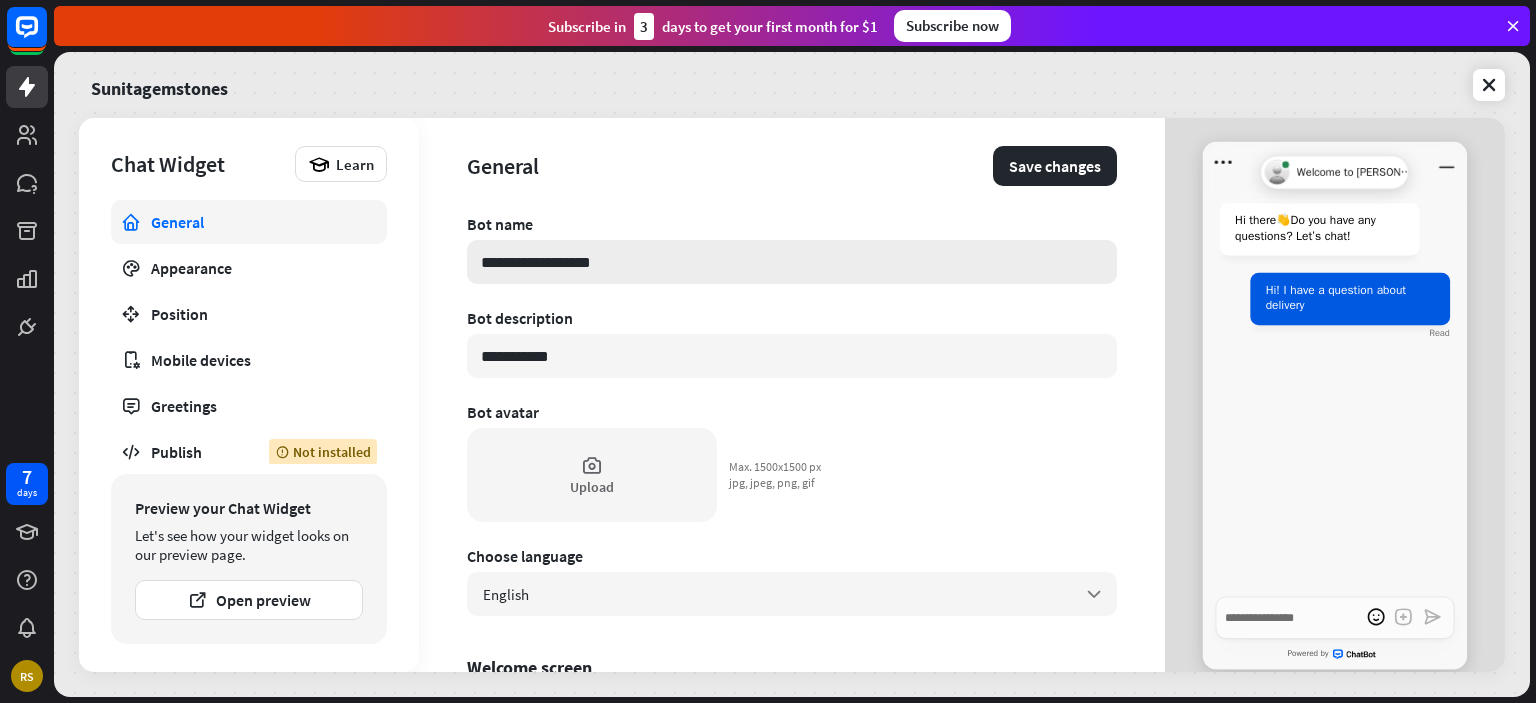 type on "**********" 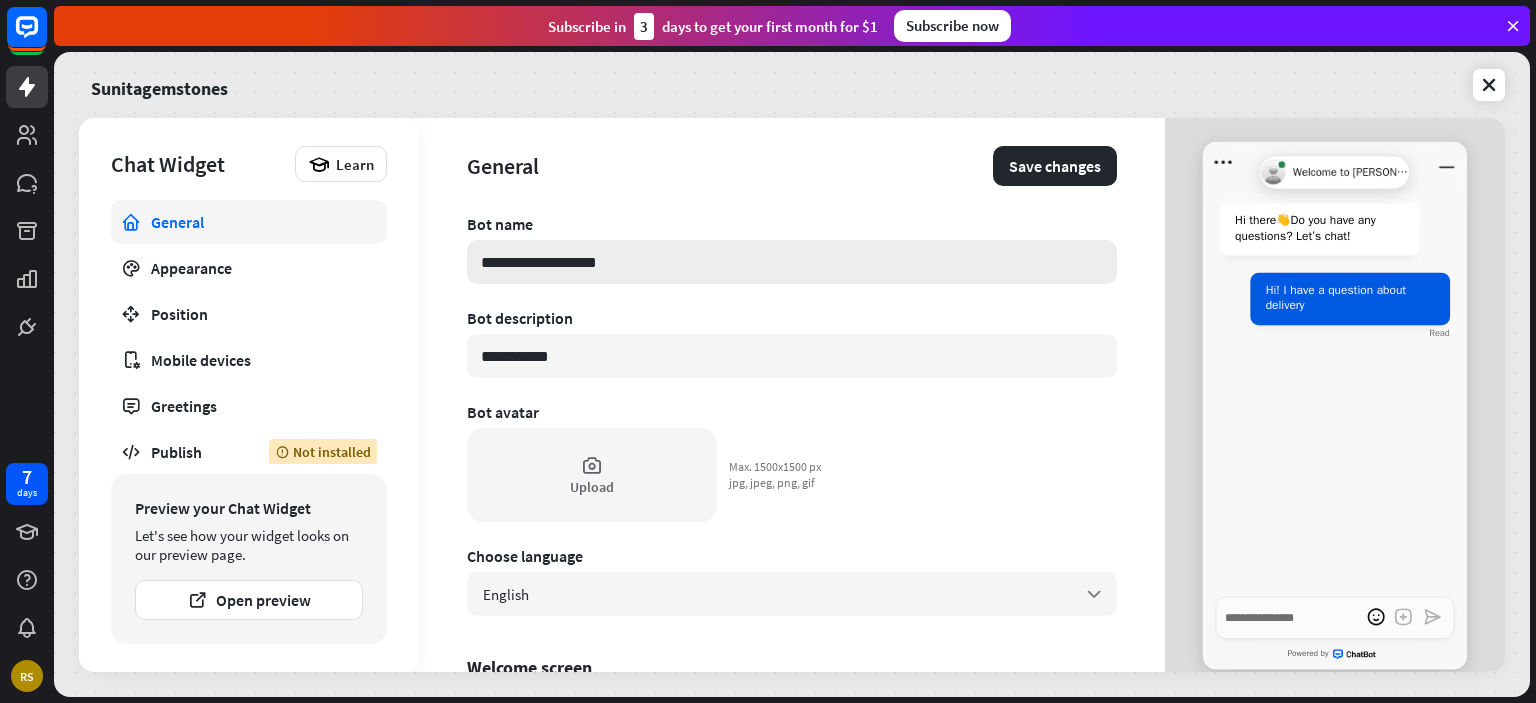 type on "*" 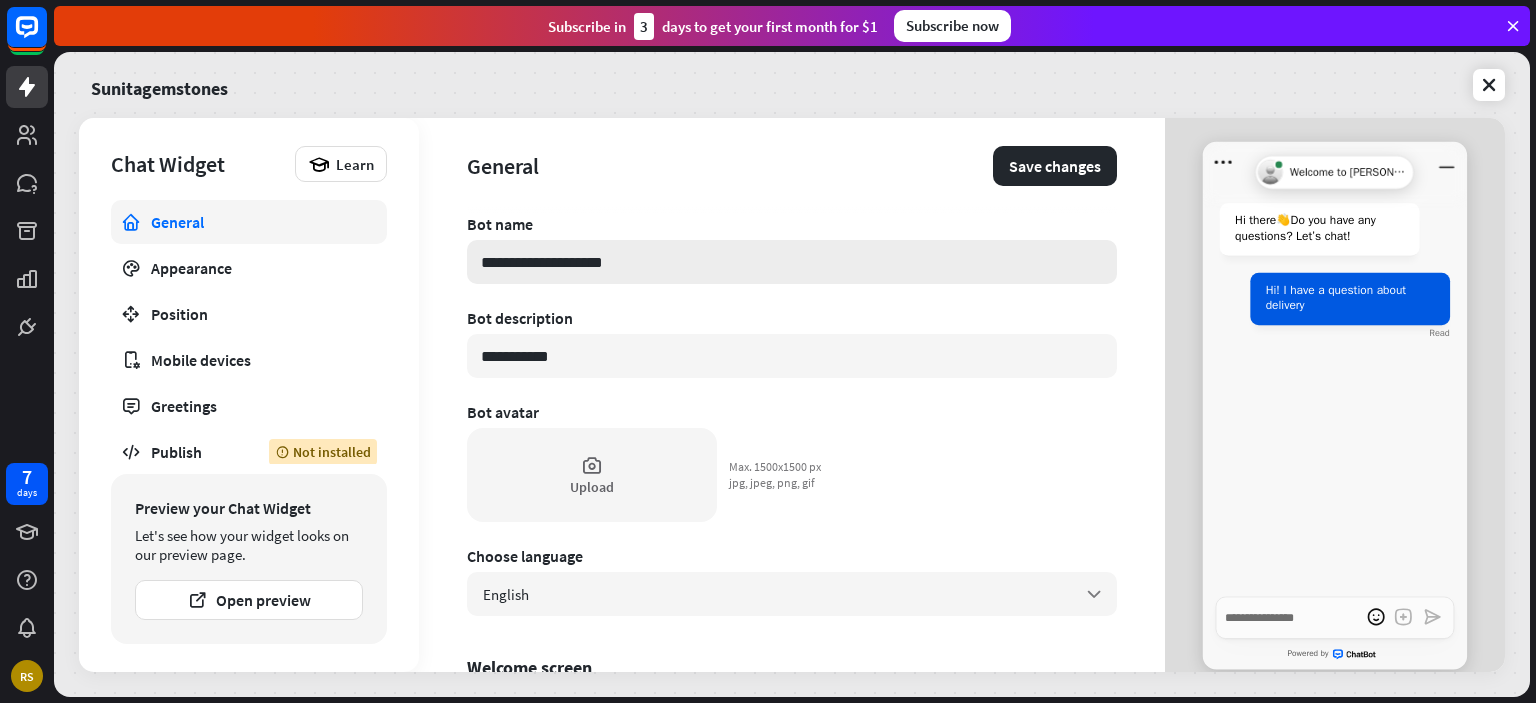 type on "*" 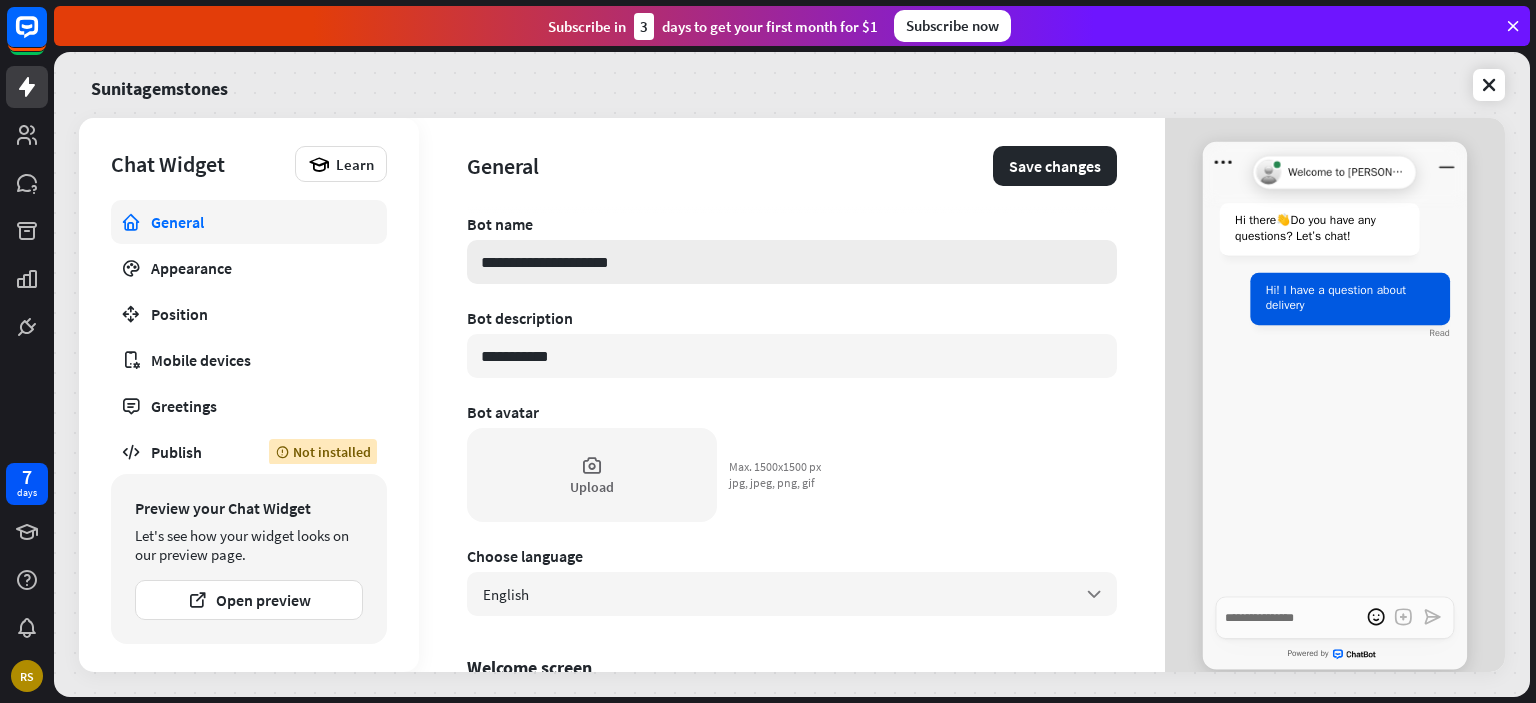 type on "*" 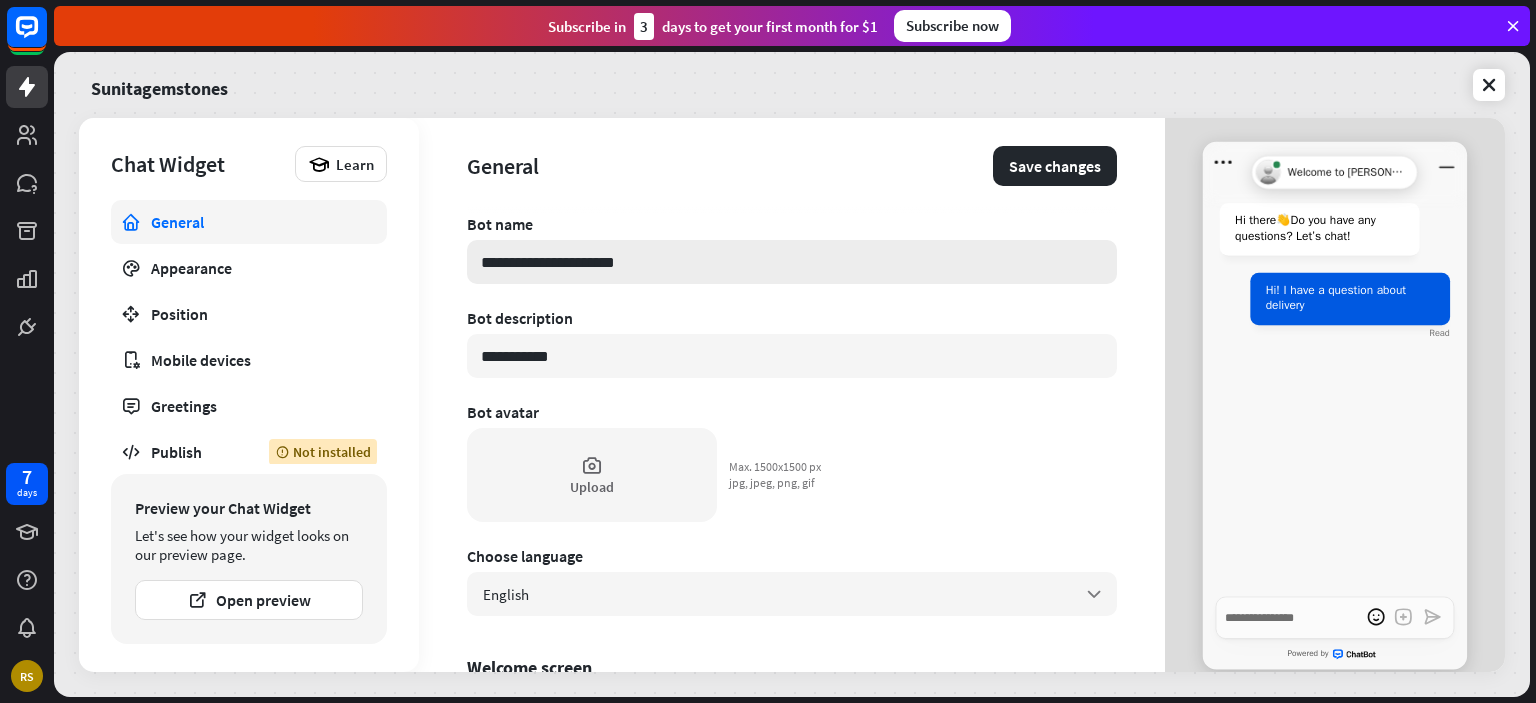 type on "*" 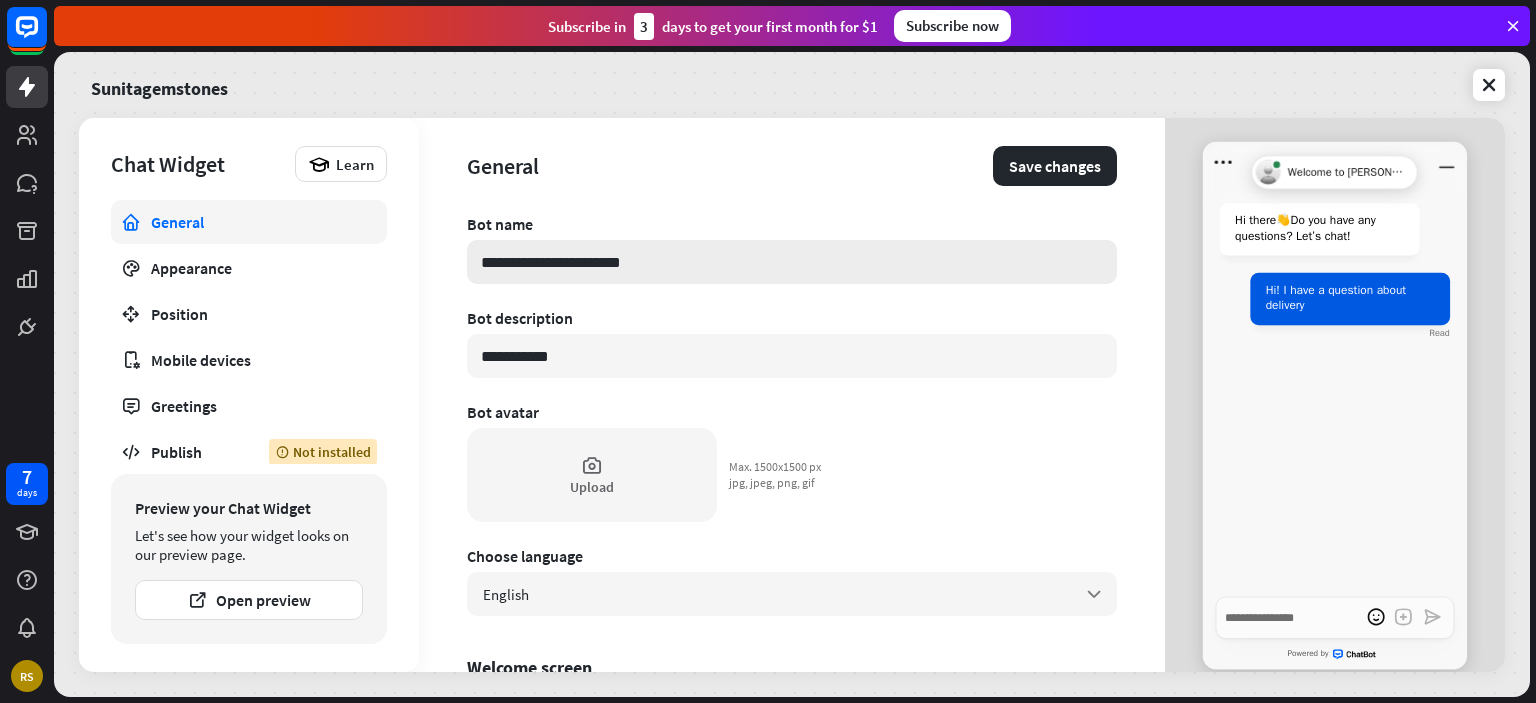 type on "**********" 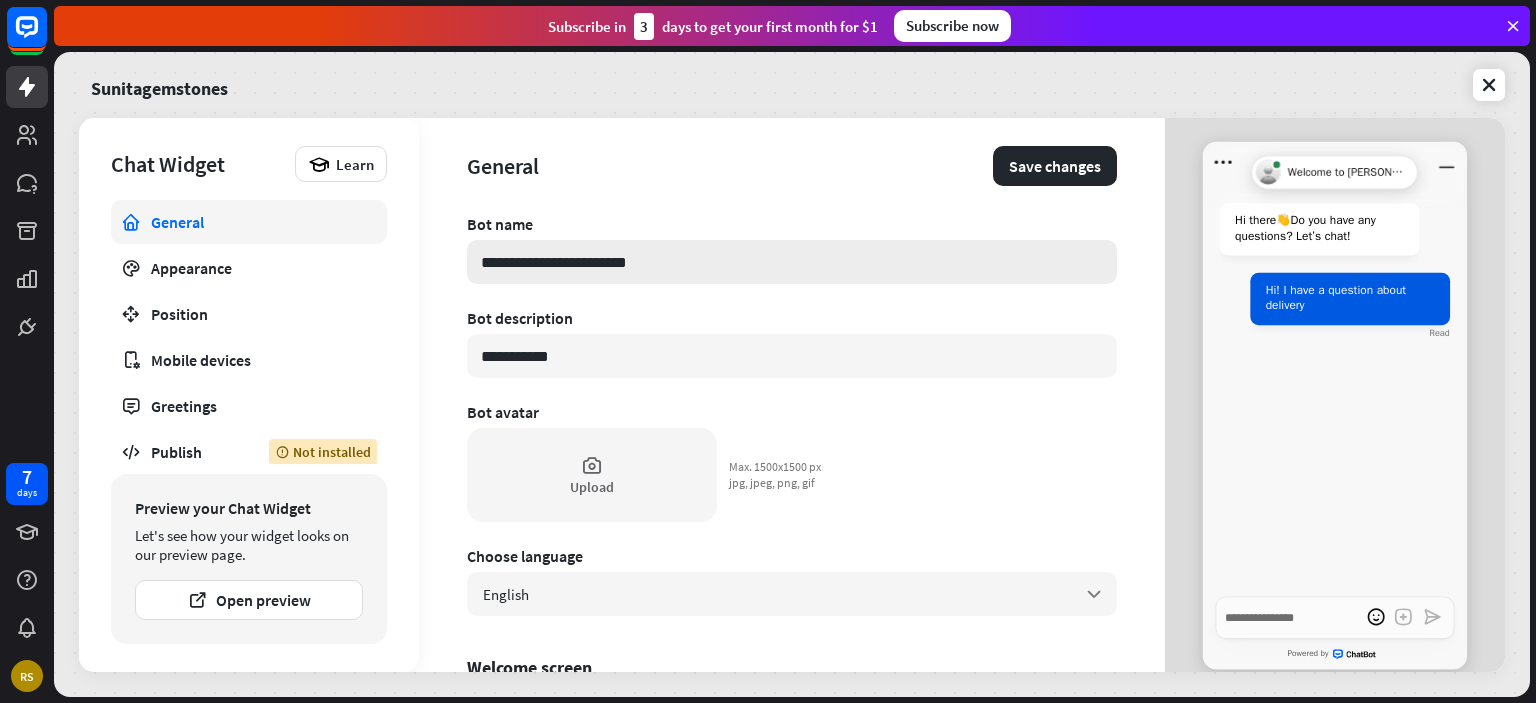 type on "*" 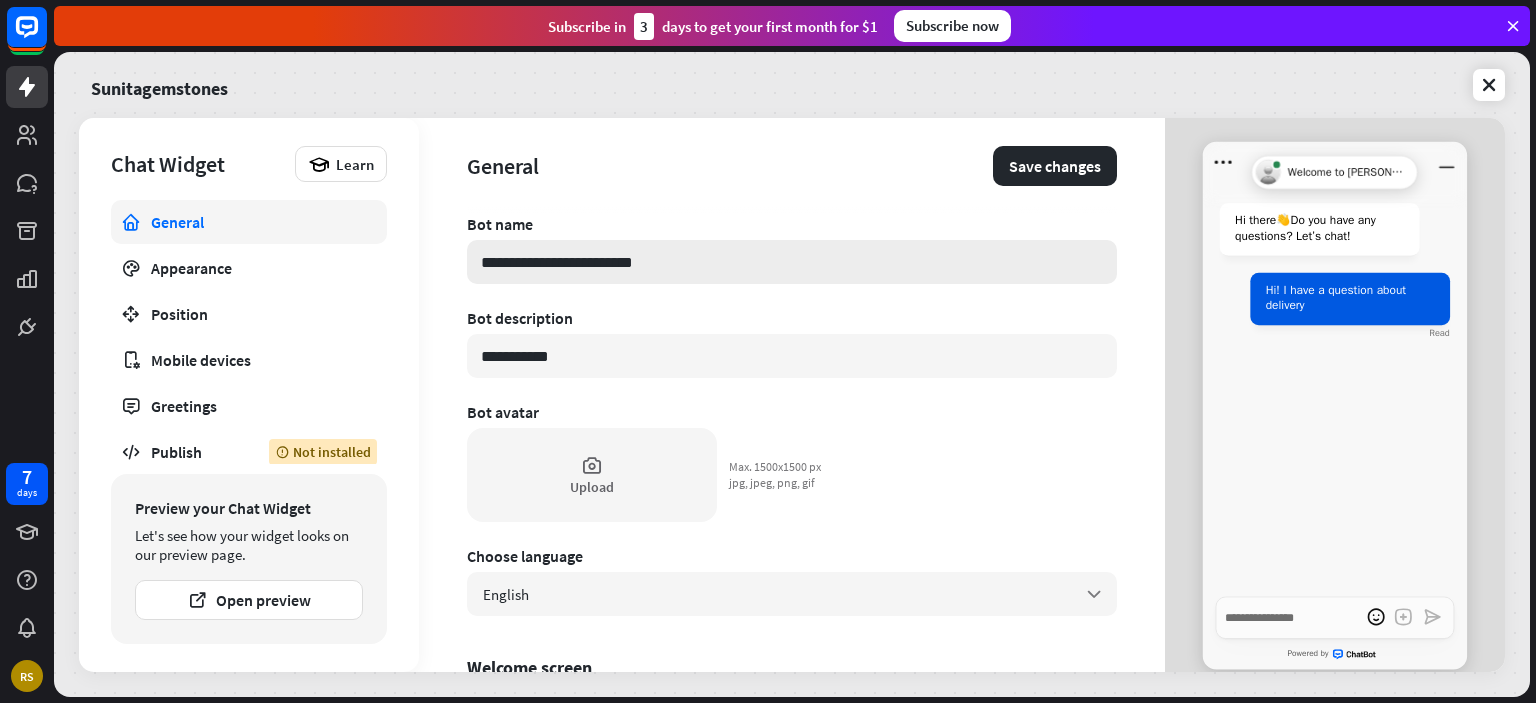 type on "*" 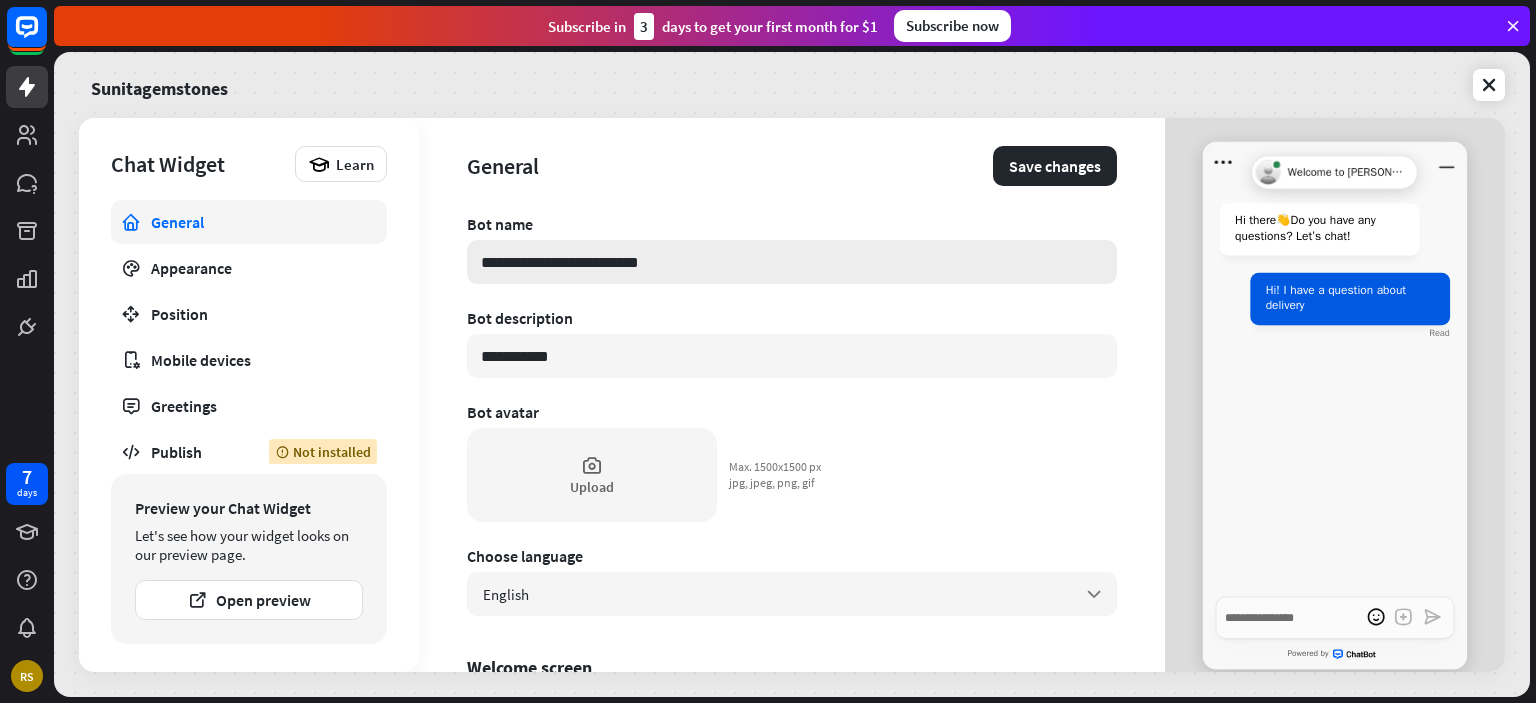 type on "*" 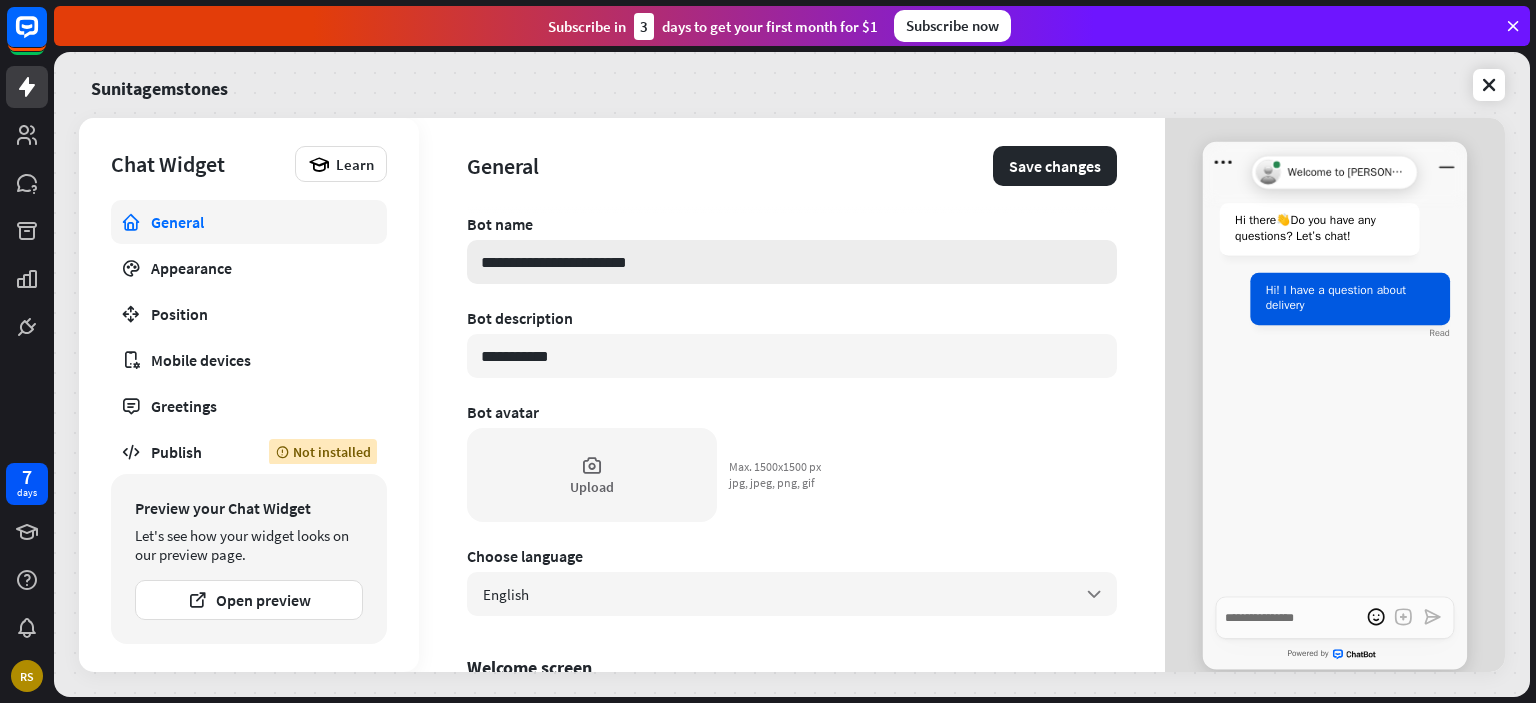 type on "**********" 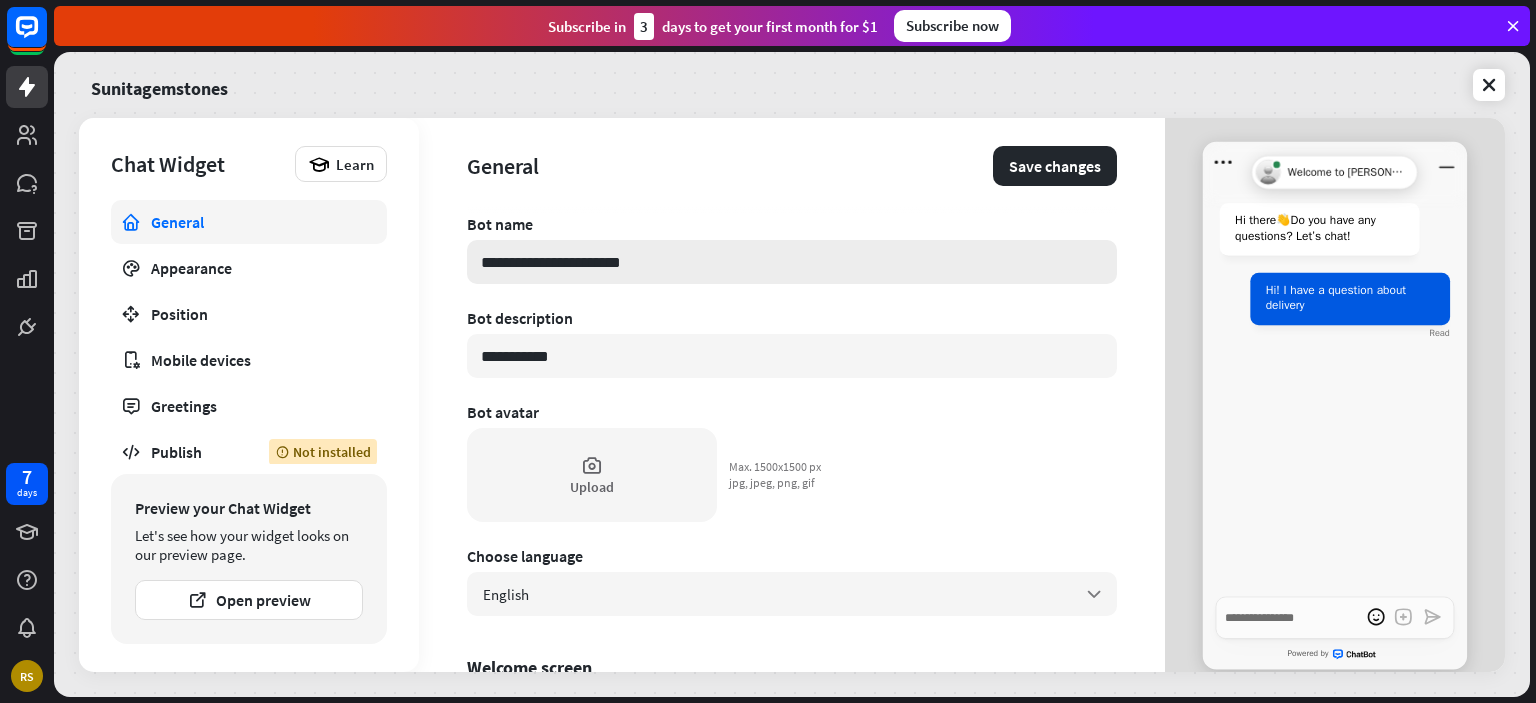 type on "*" 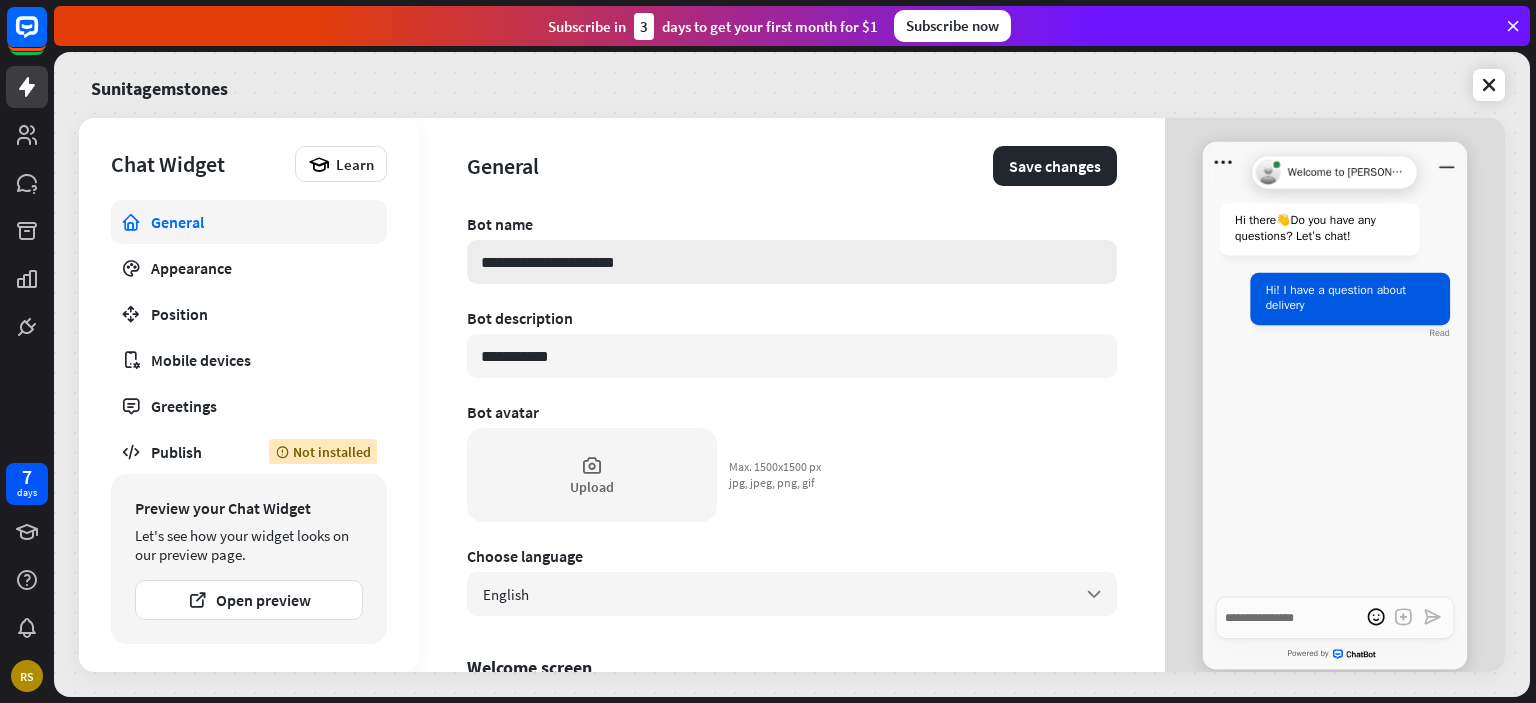 type on "*" 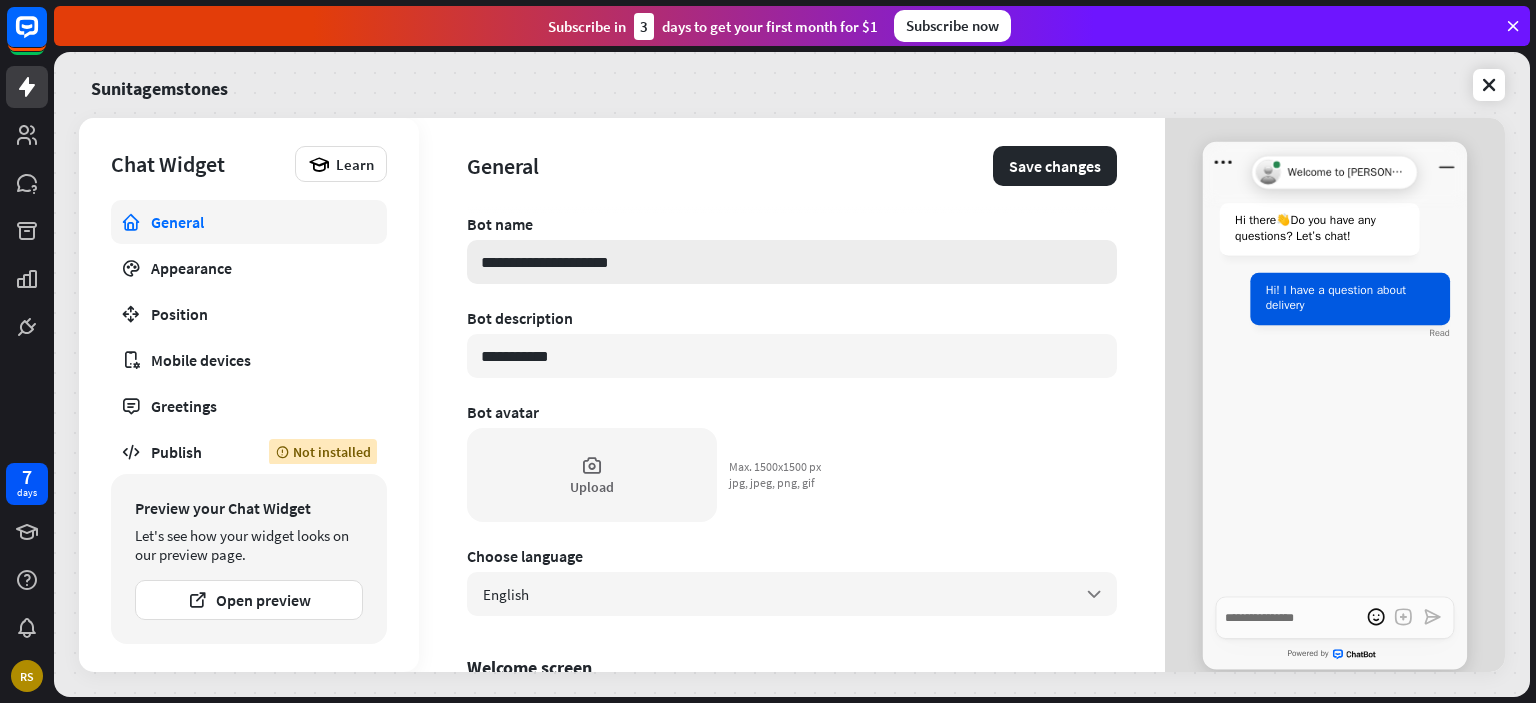 type on "**********" 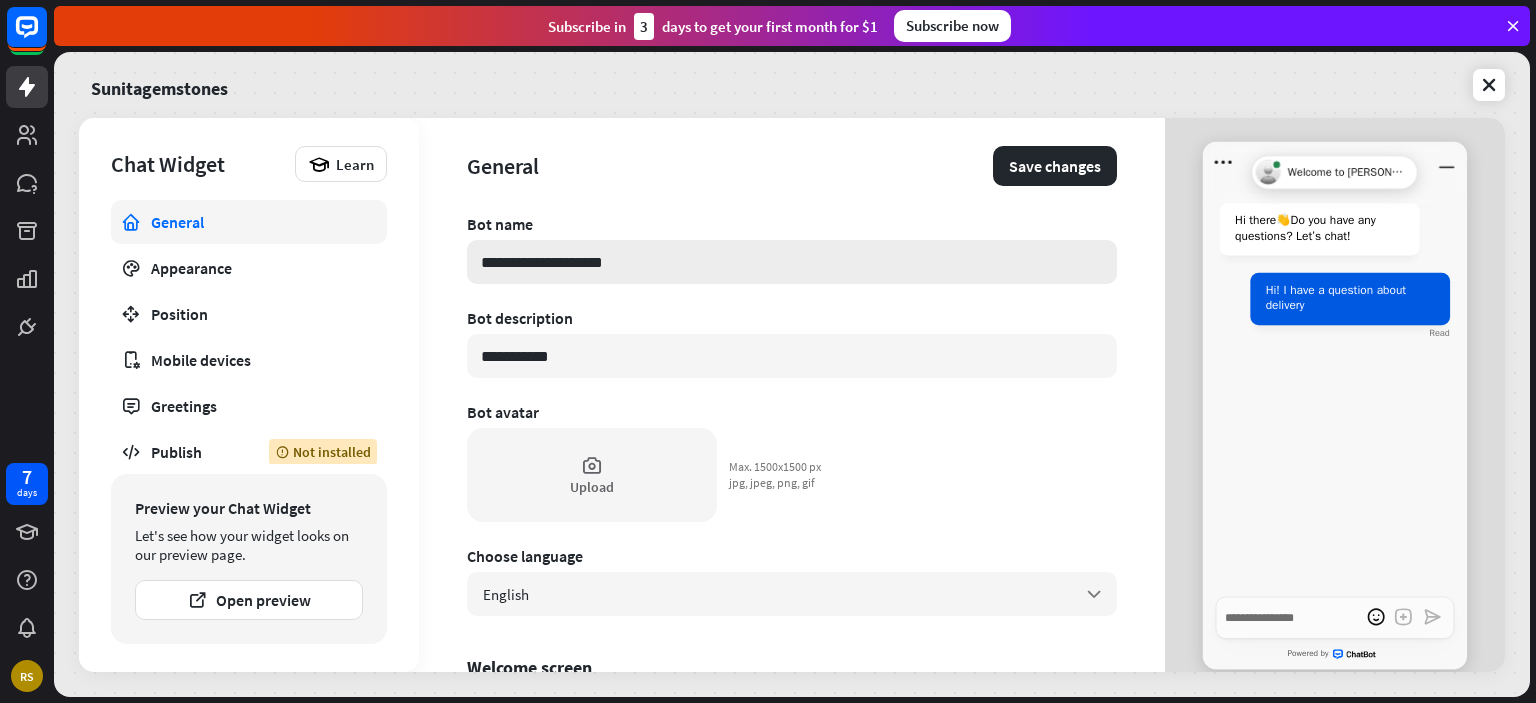 type on "*" 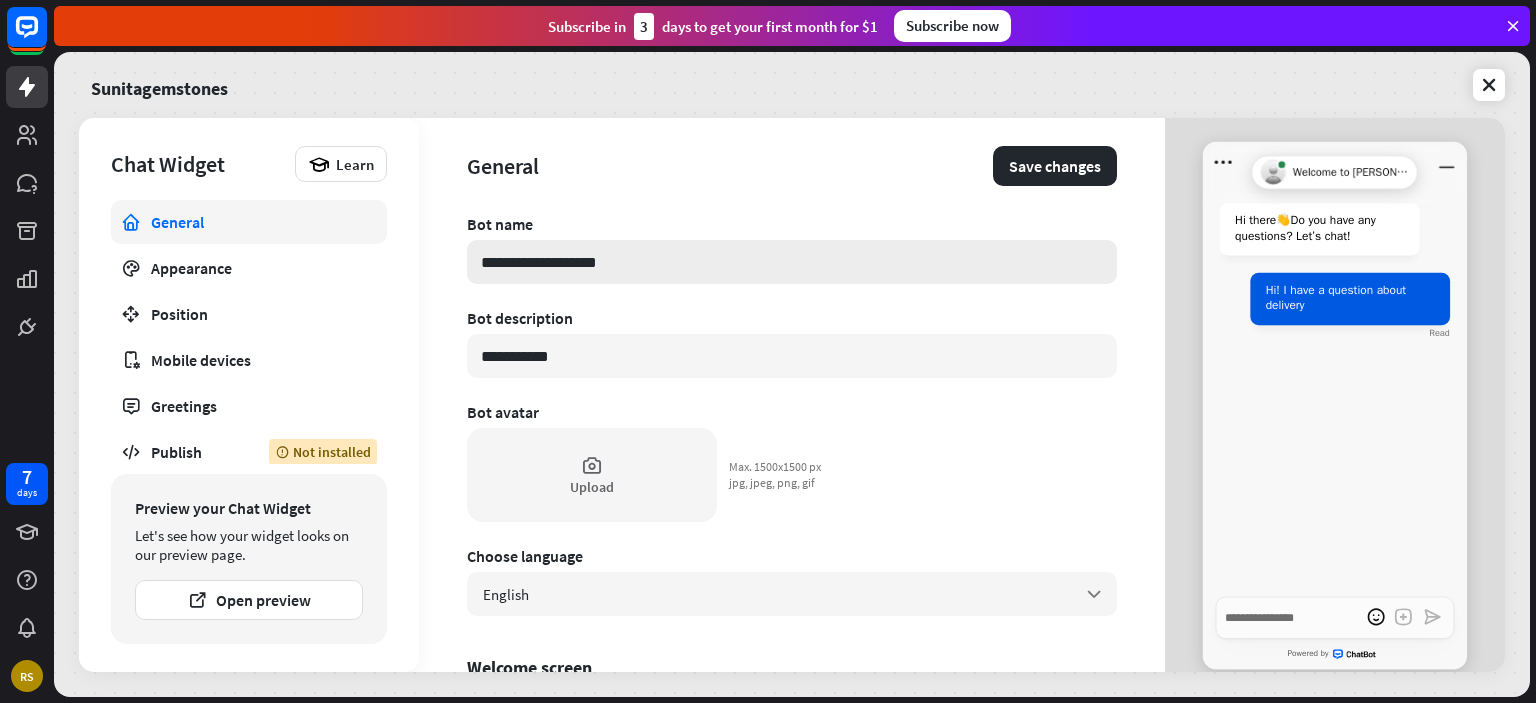 type on "*" 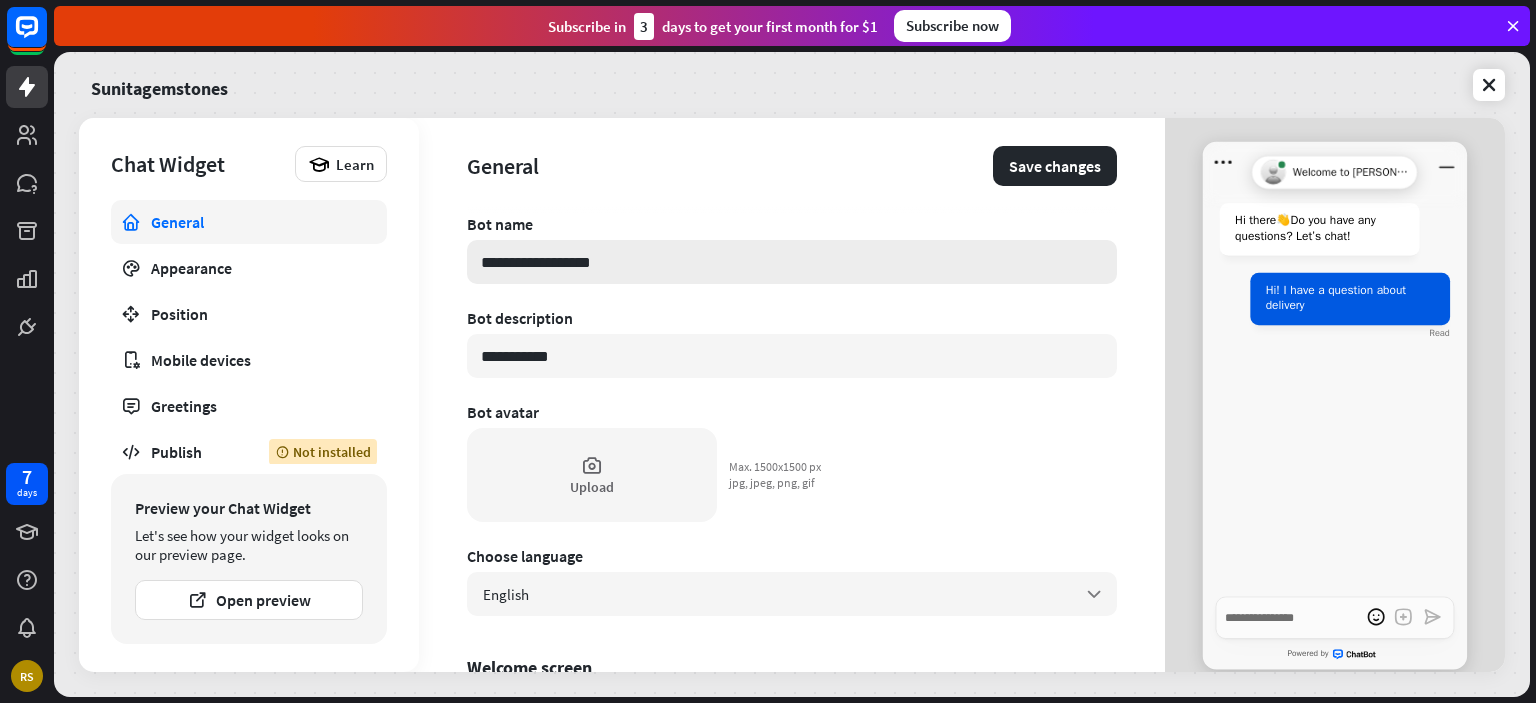type on "*" 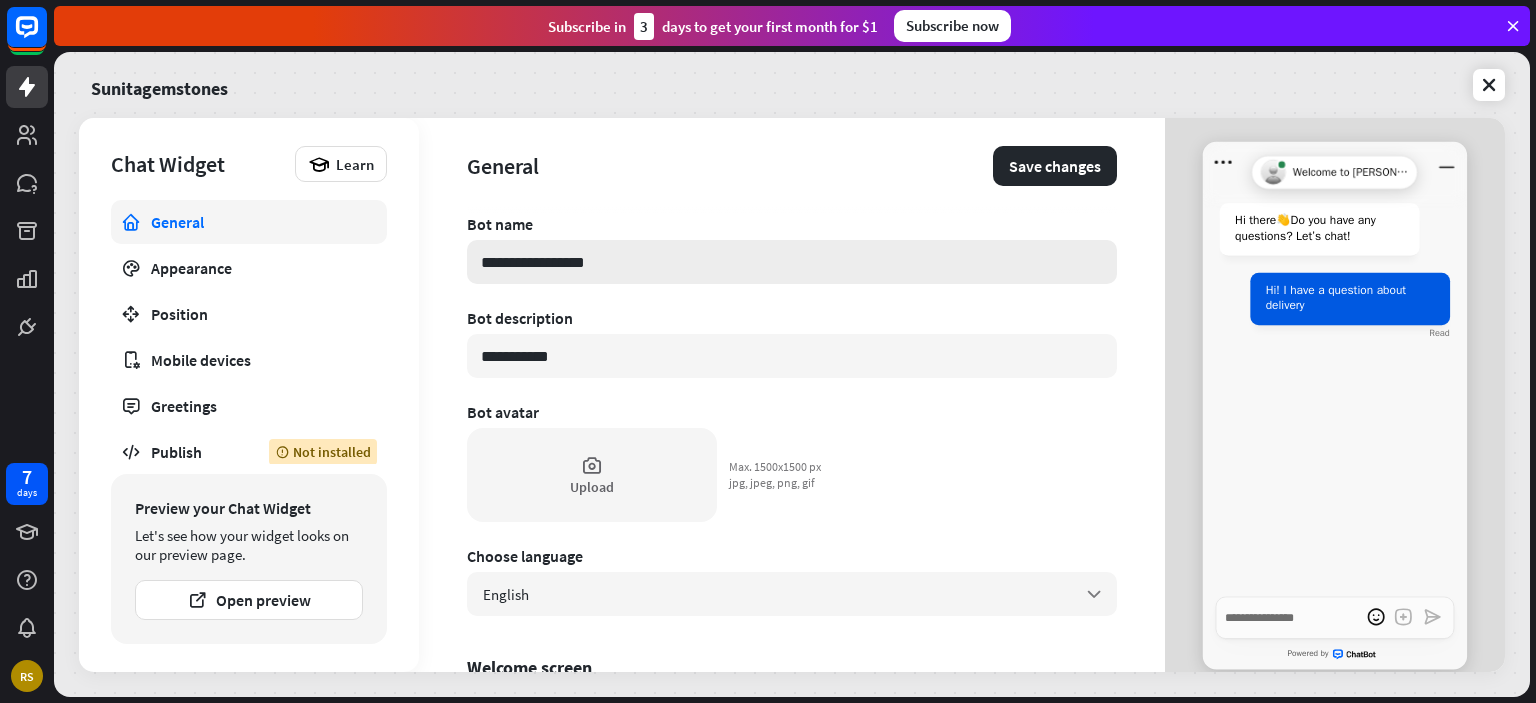 type on "*" 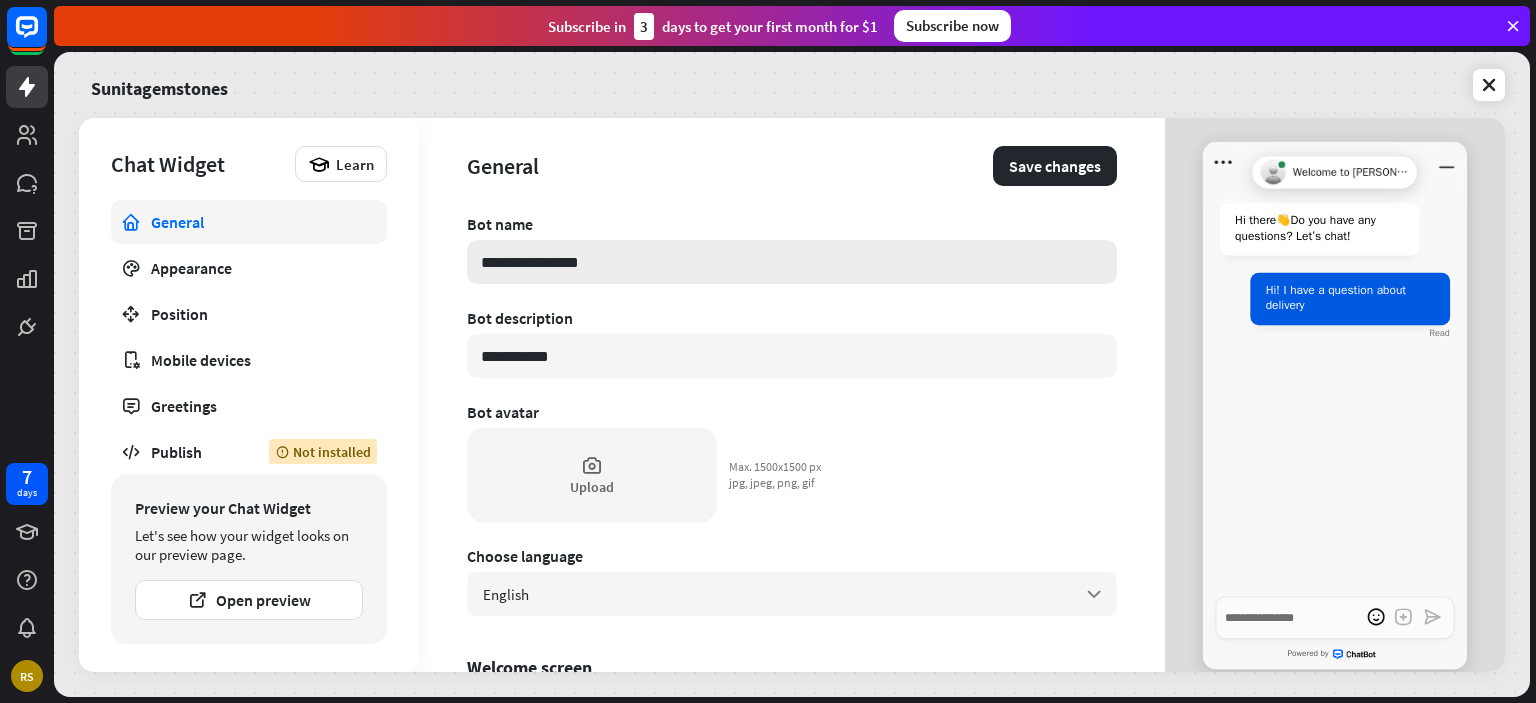 type on "*" 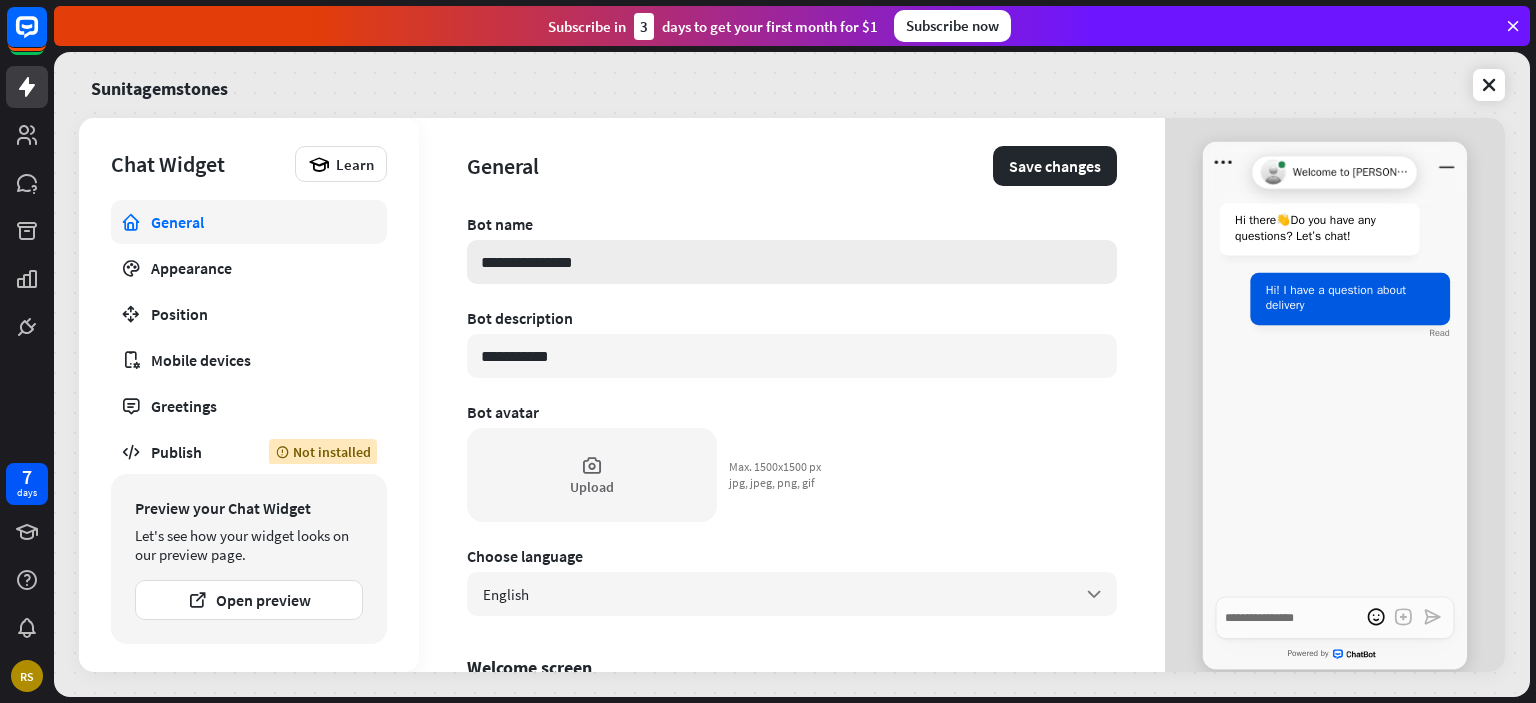 type on "**********" 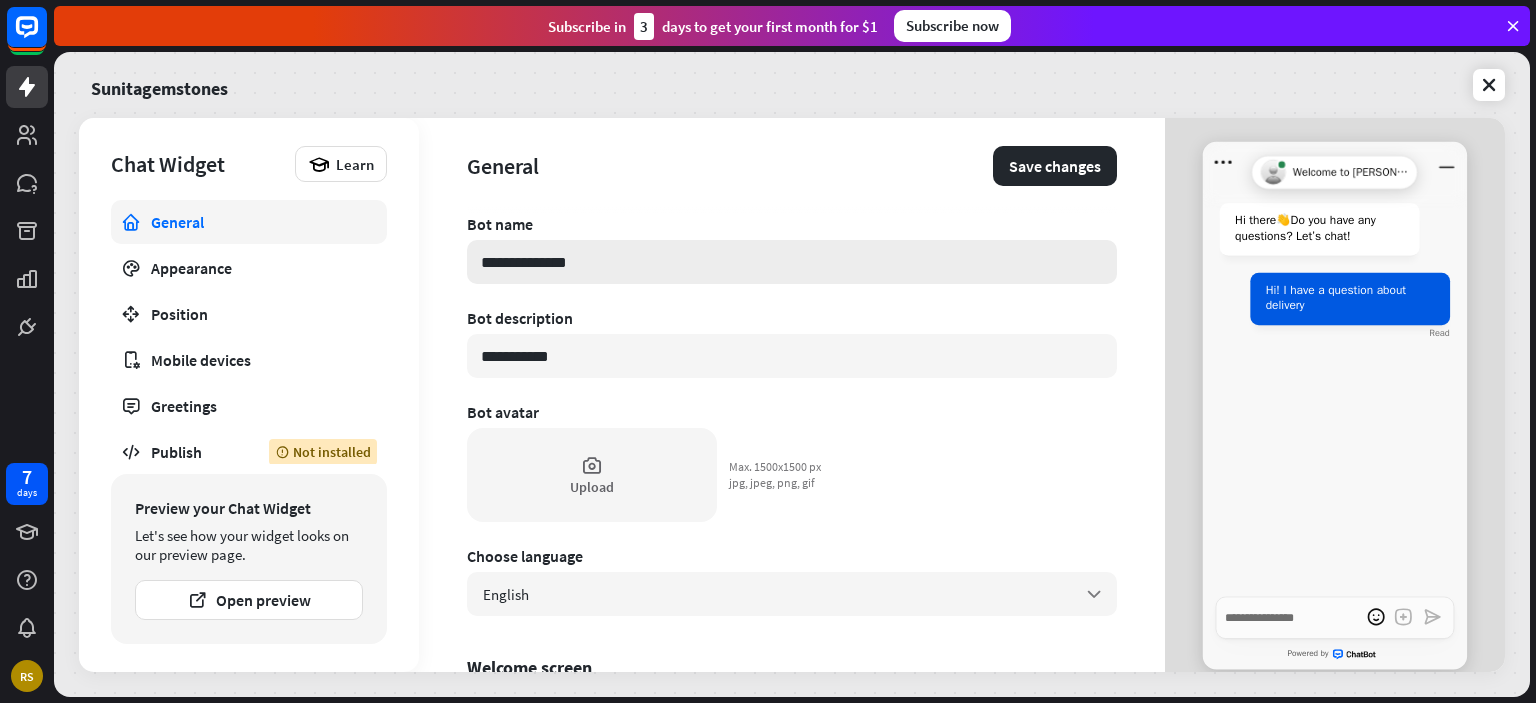 type on "*" 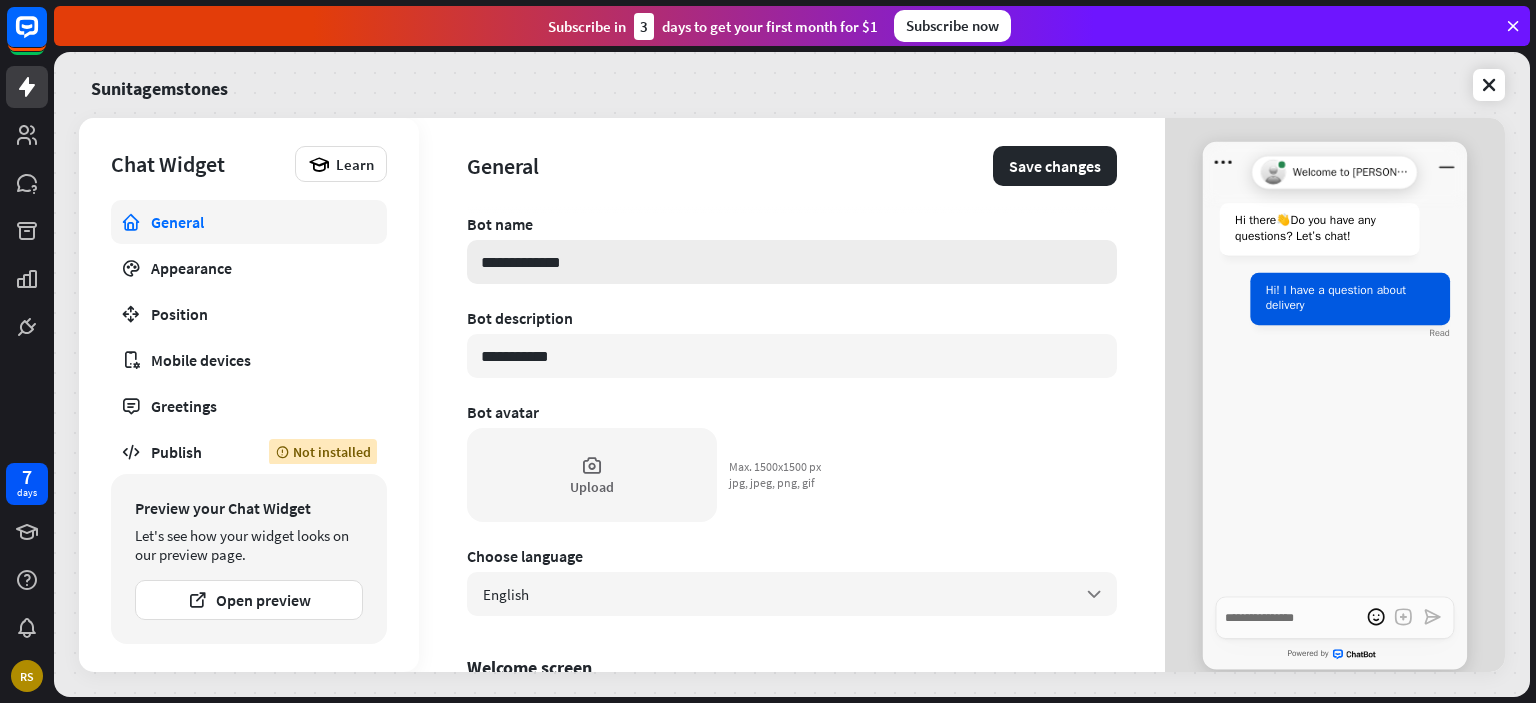type on "*" 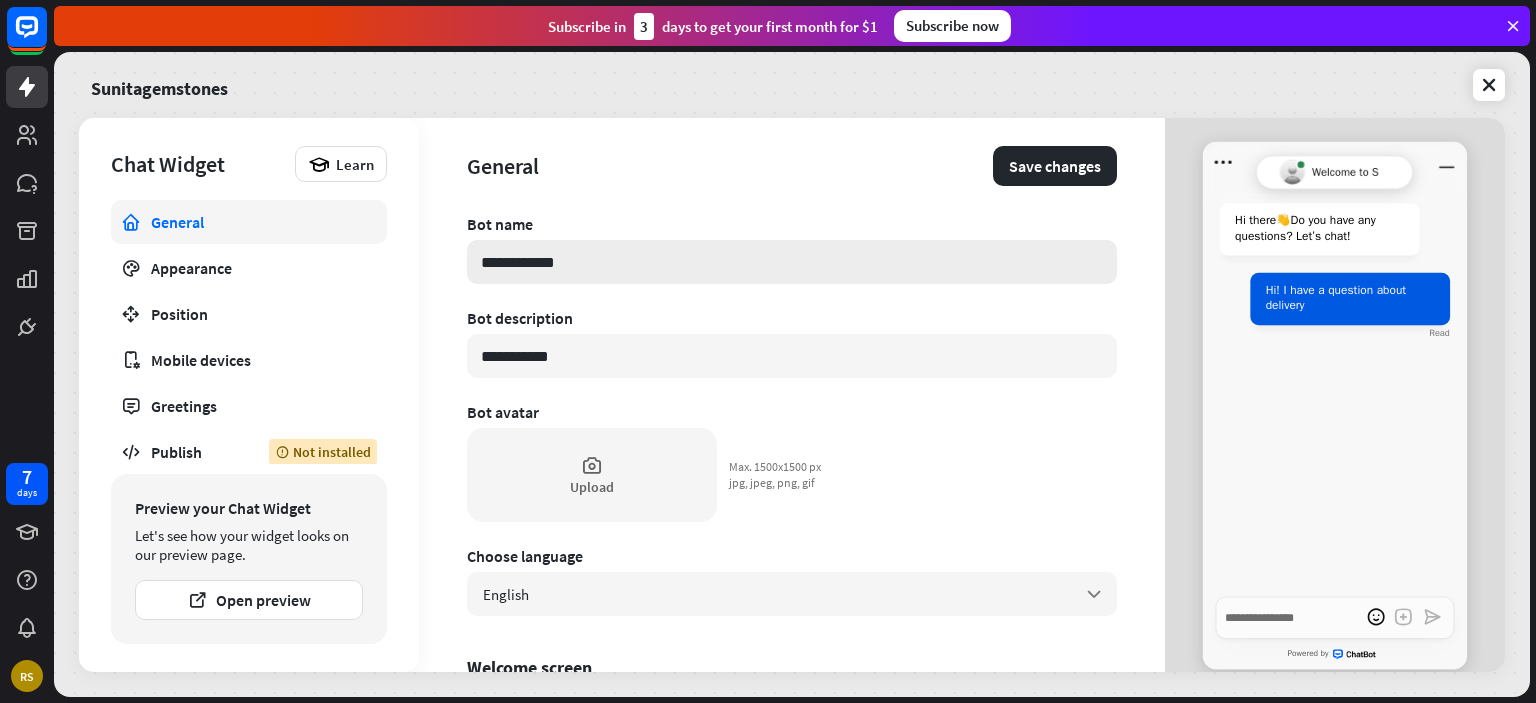 type on "*" 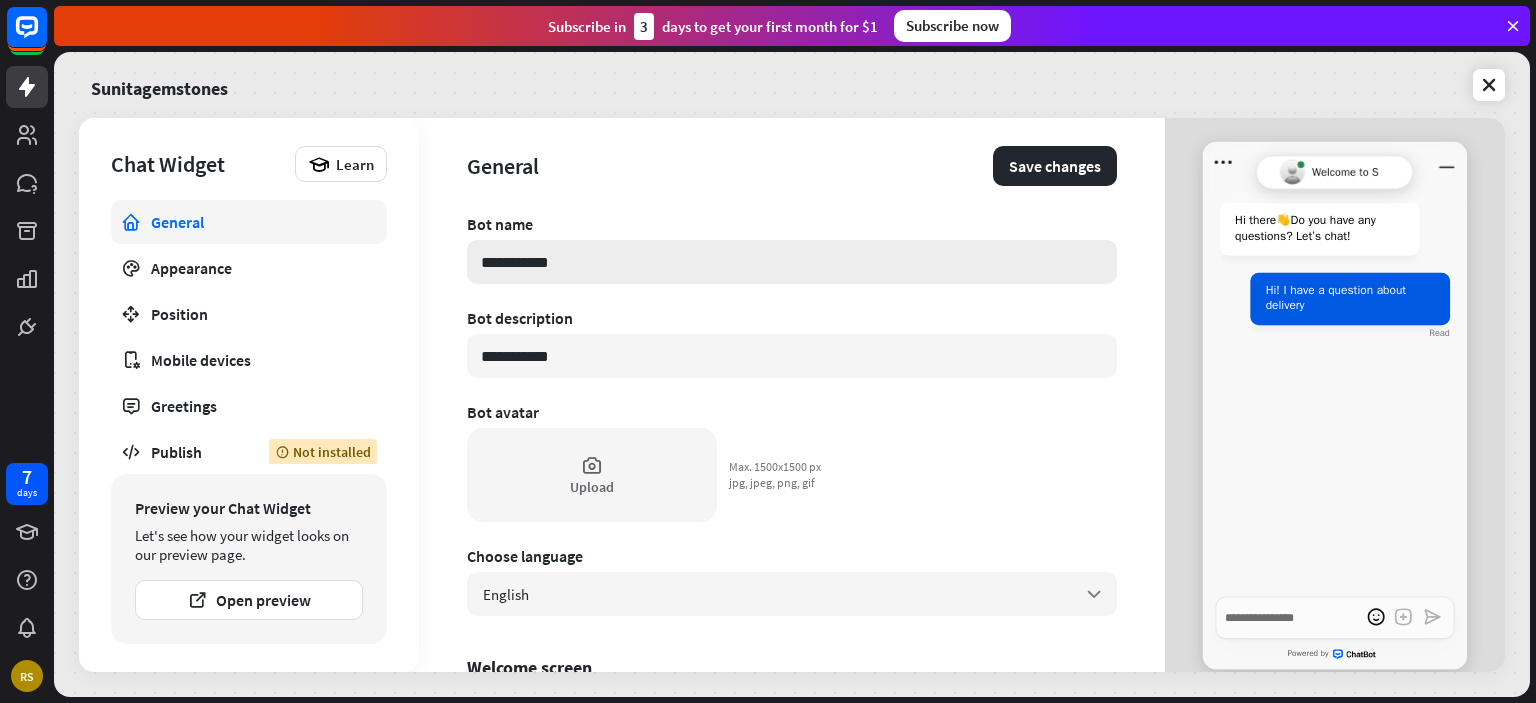 type on "**********" 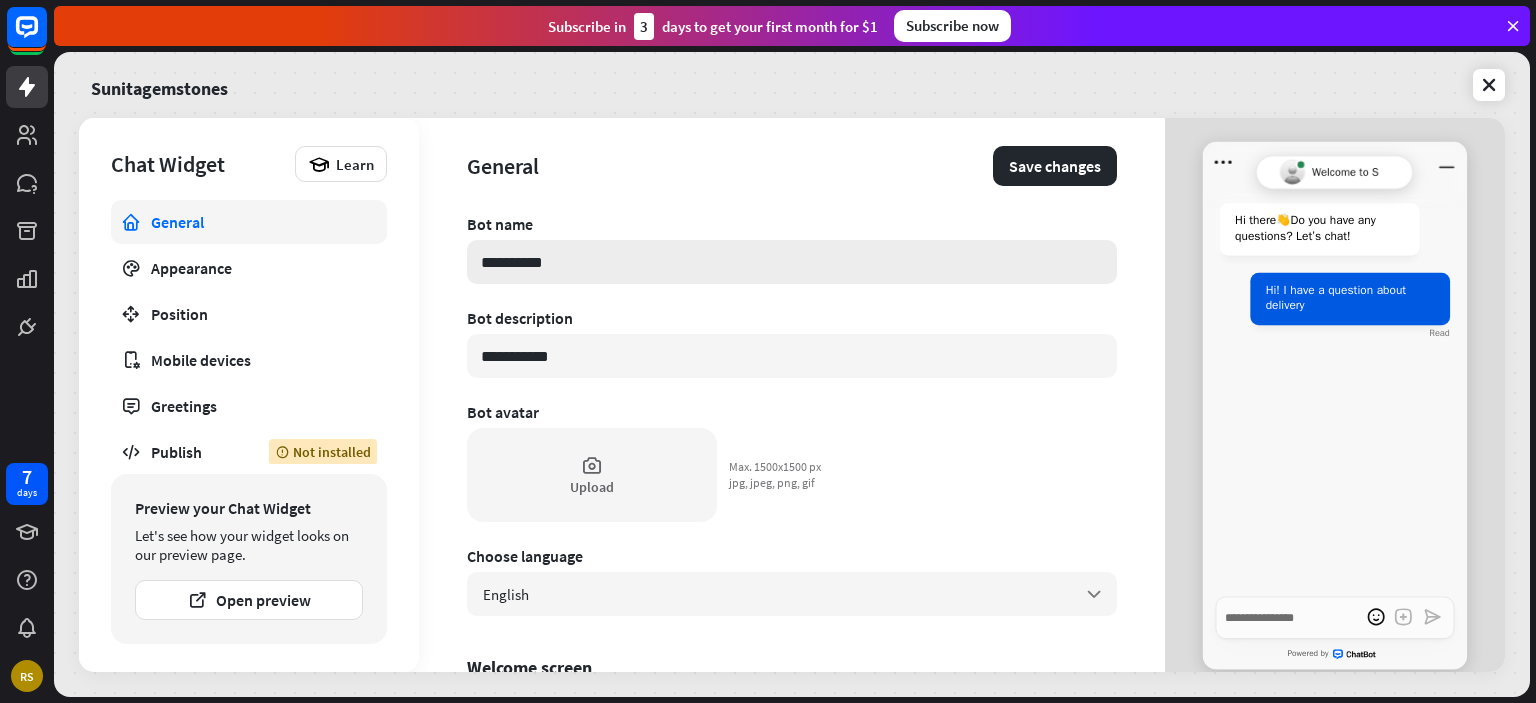 type on "*" 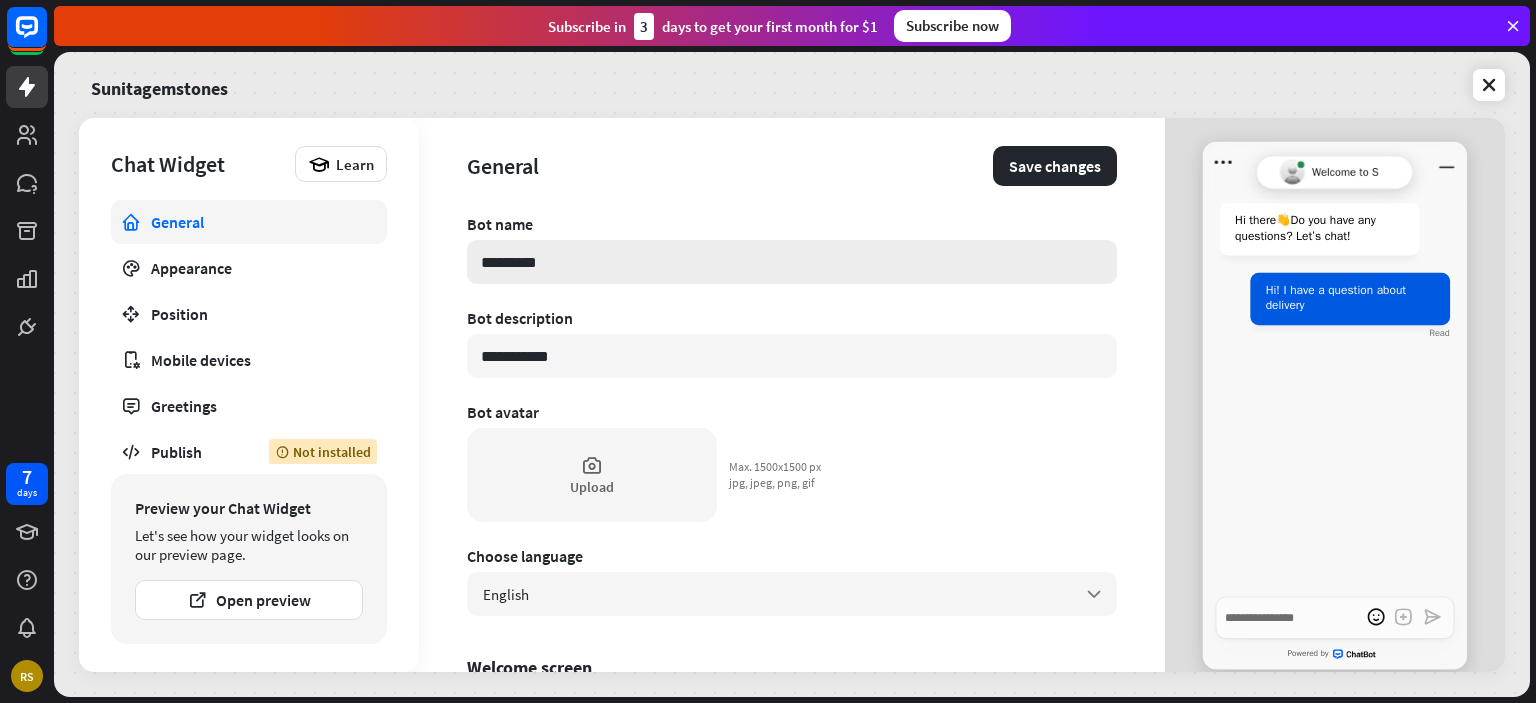 type on "*" 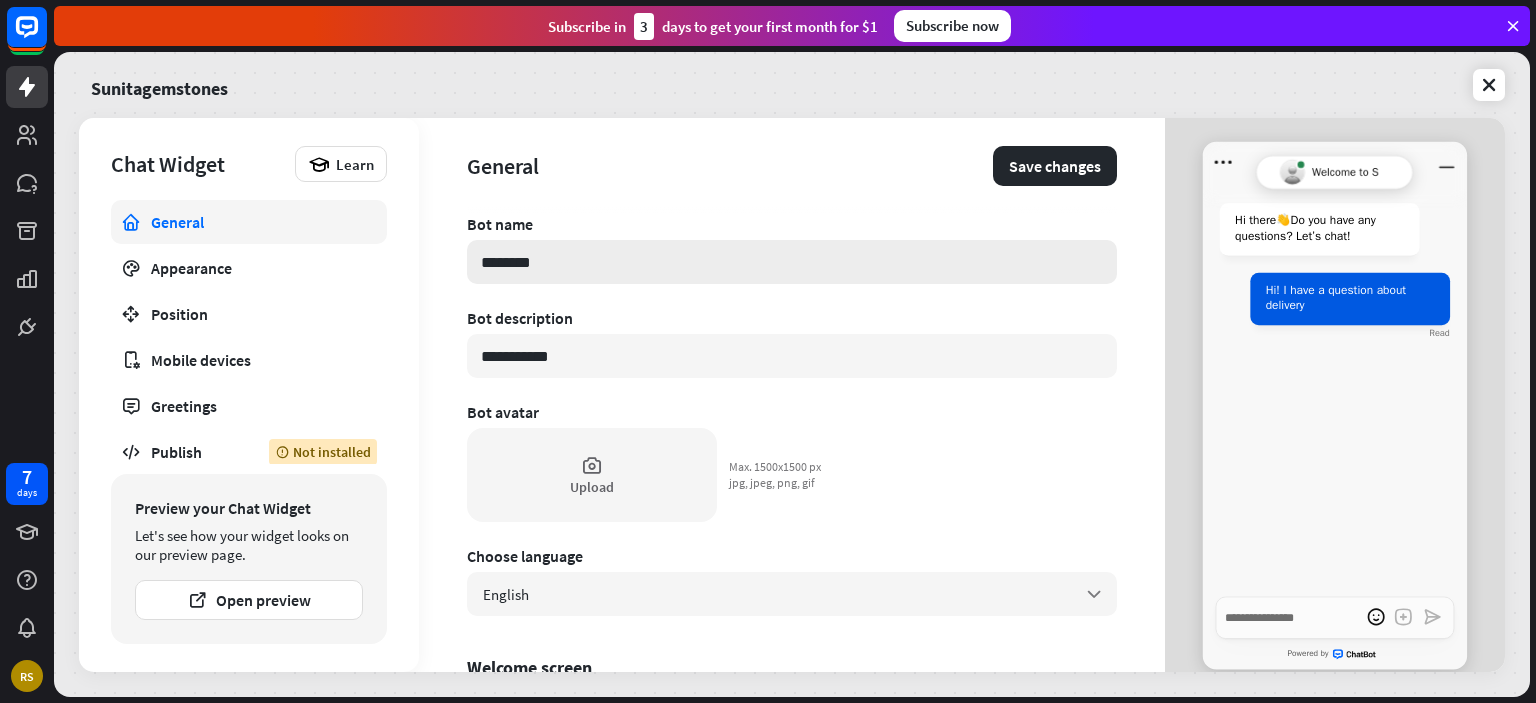 type on "*" 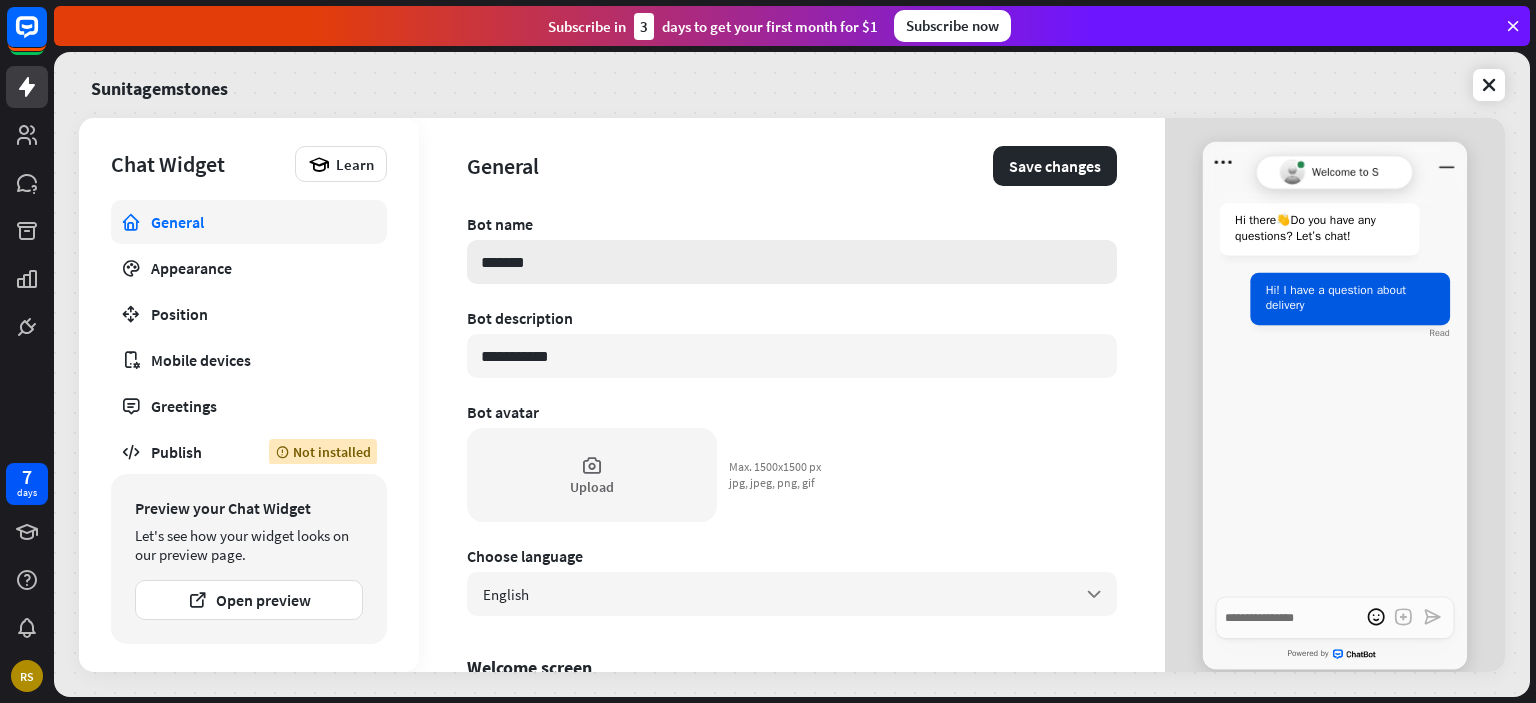 type on "*" 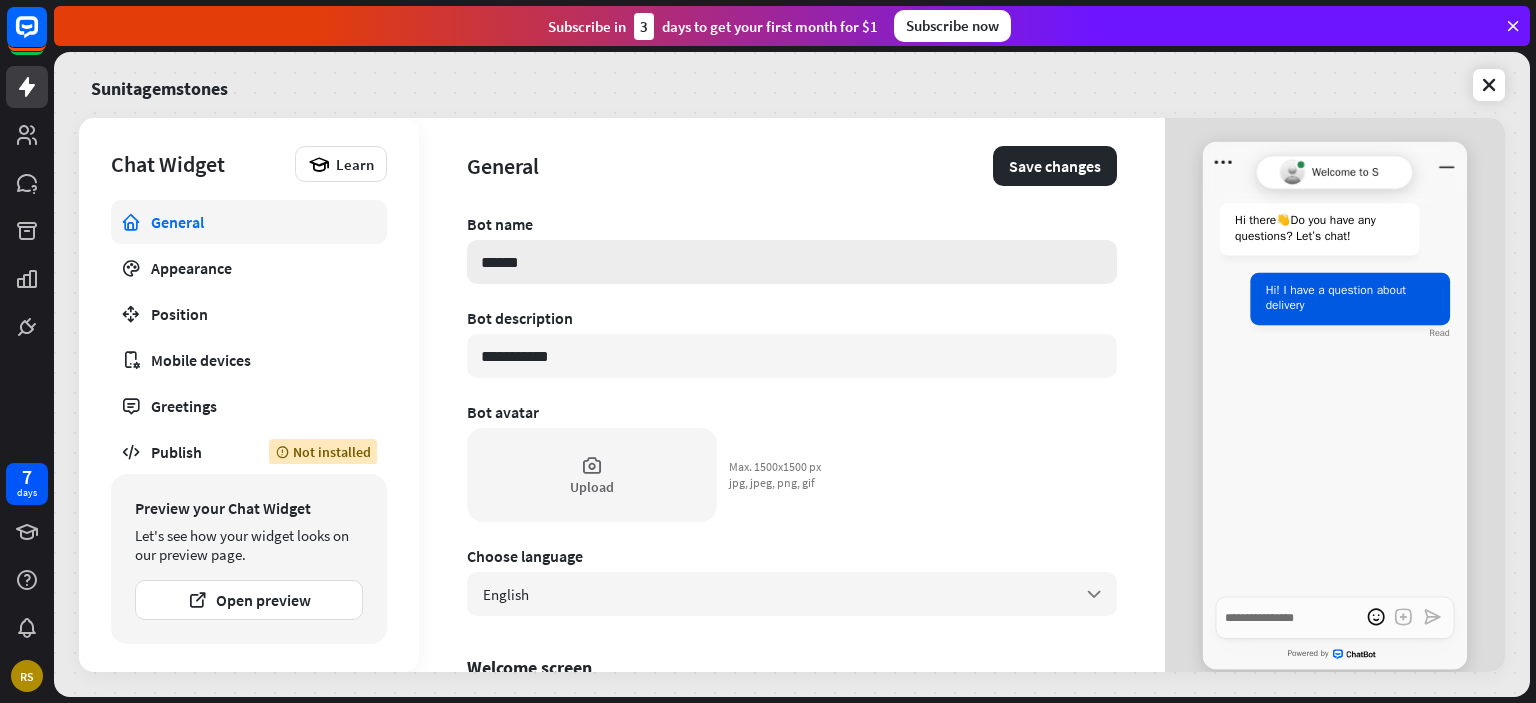 type on "*" 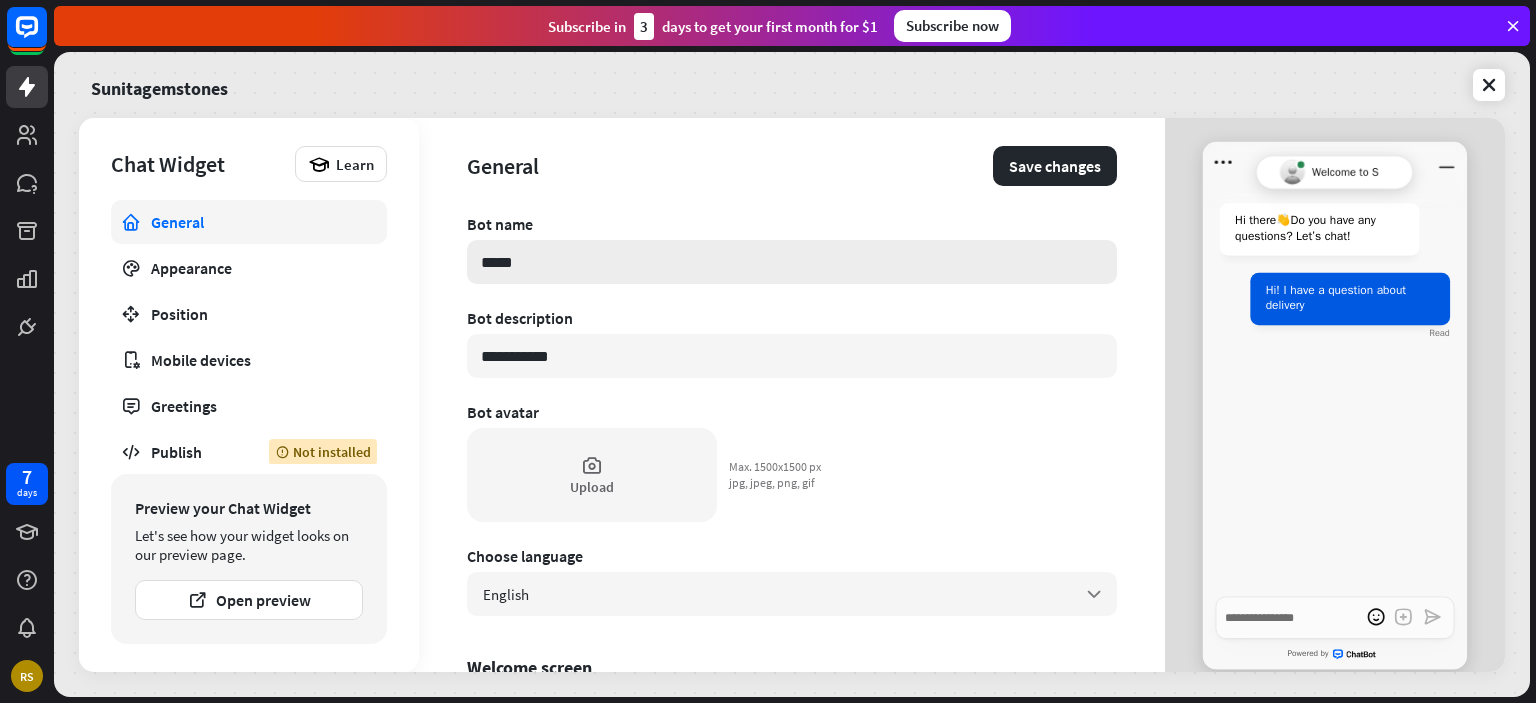 type on "*" 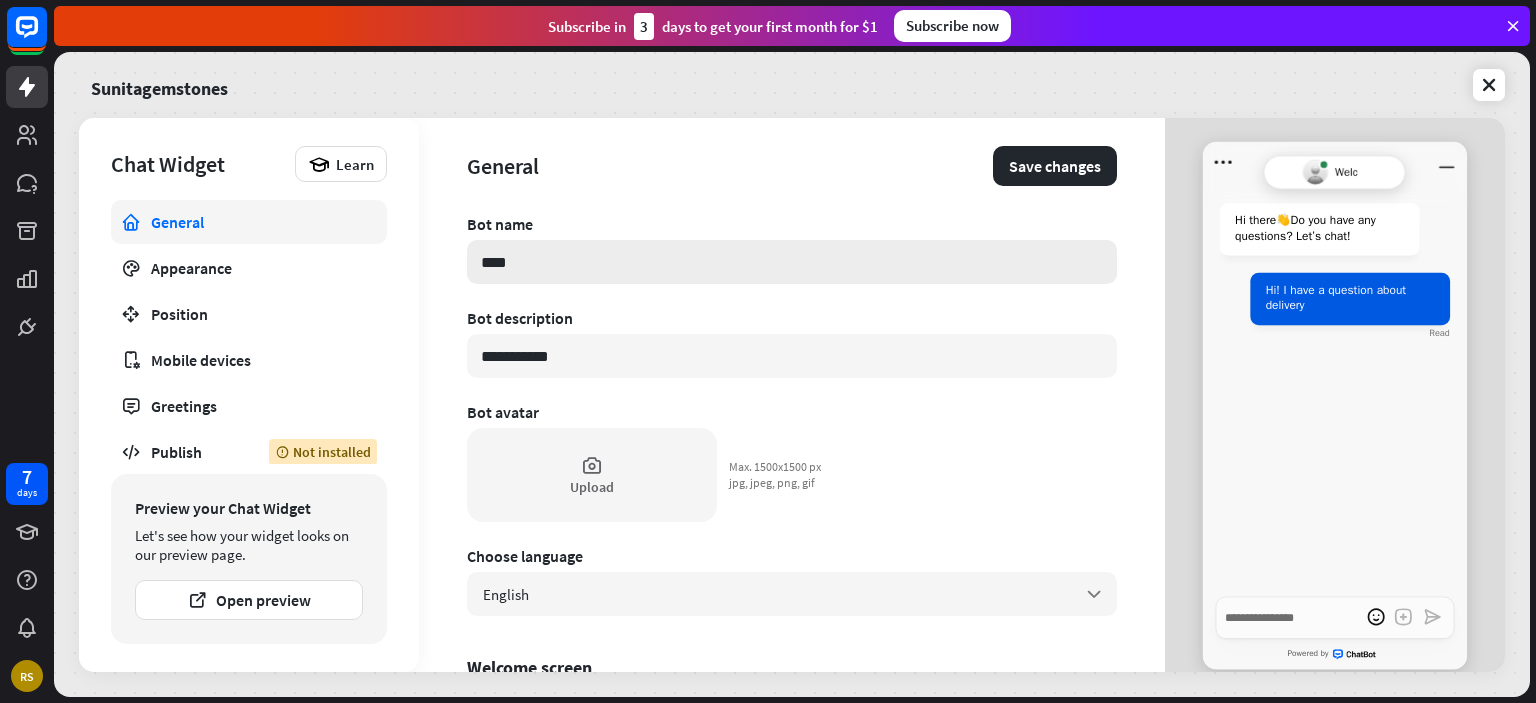type on "*" 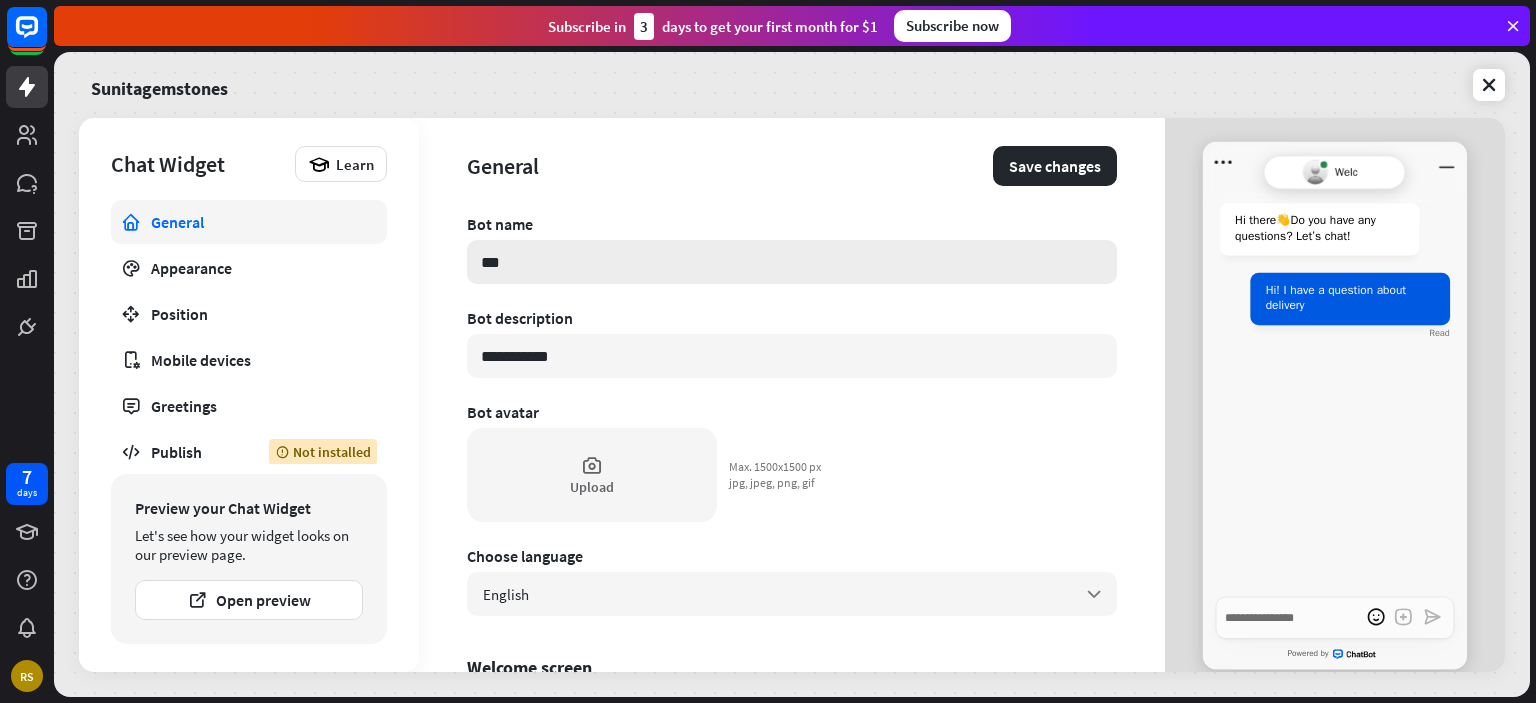 type on "*" 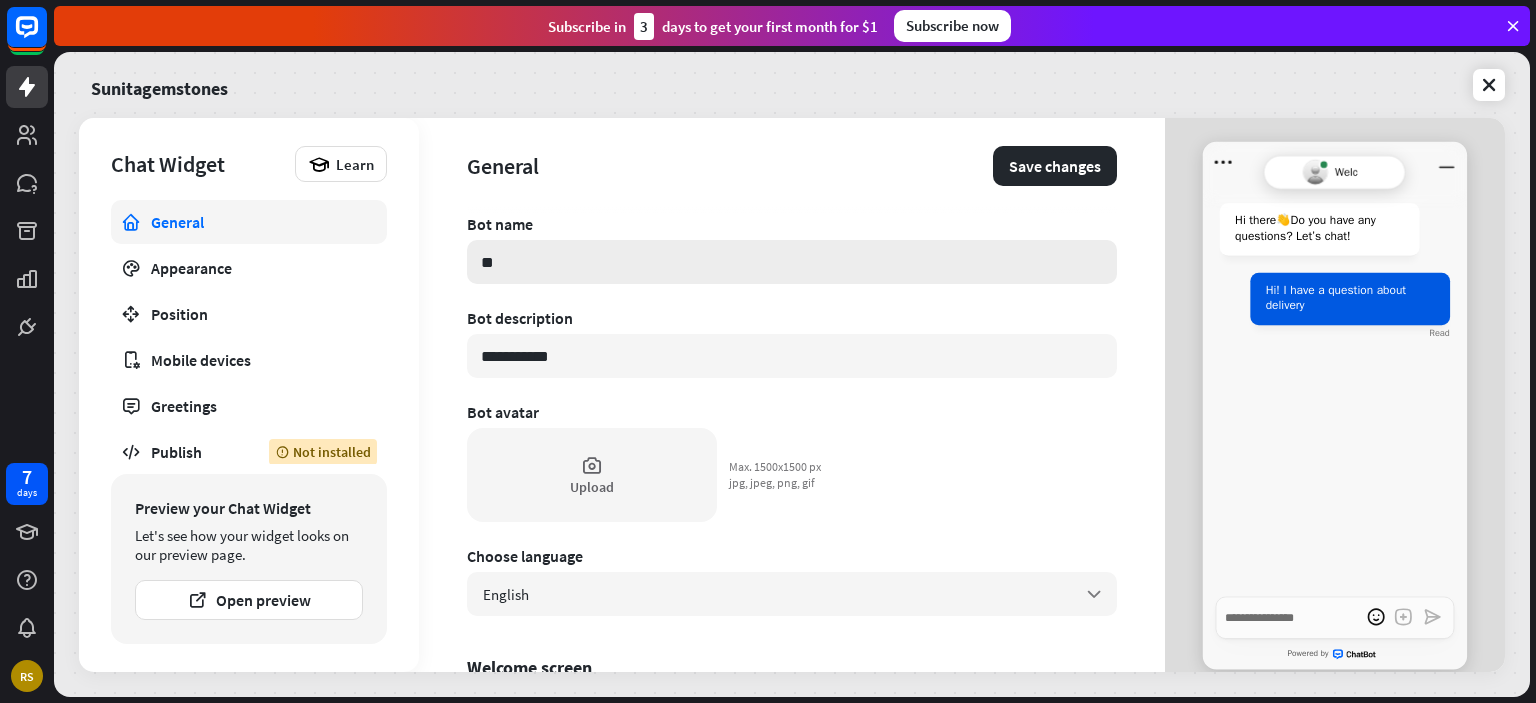 type on "*" 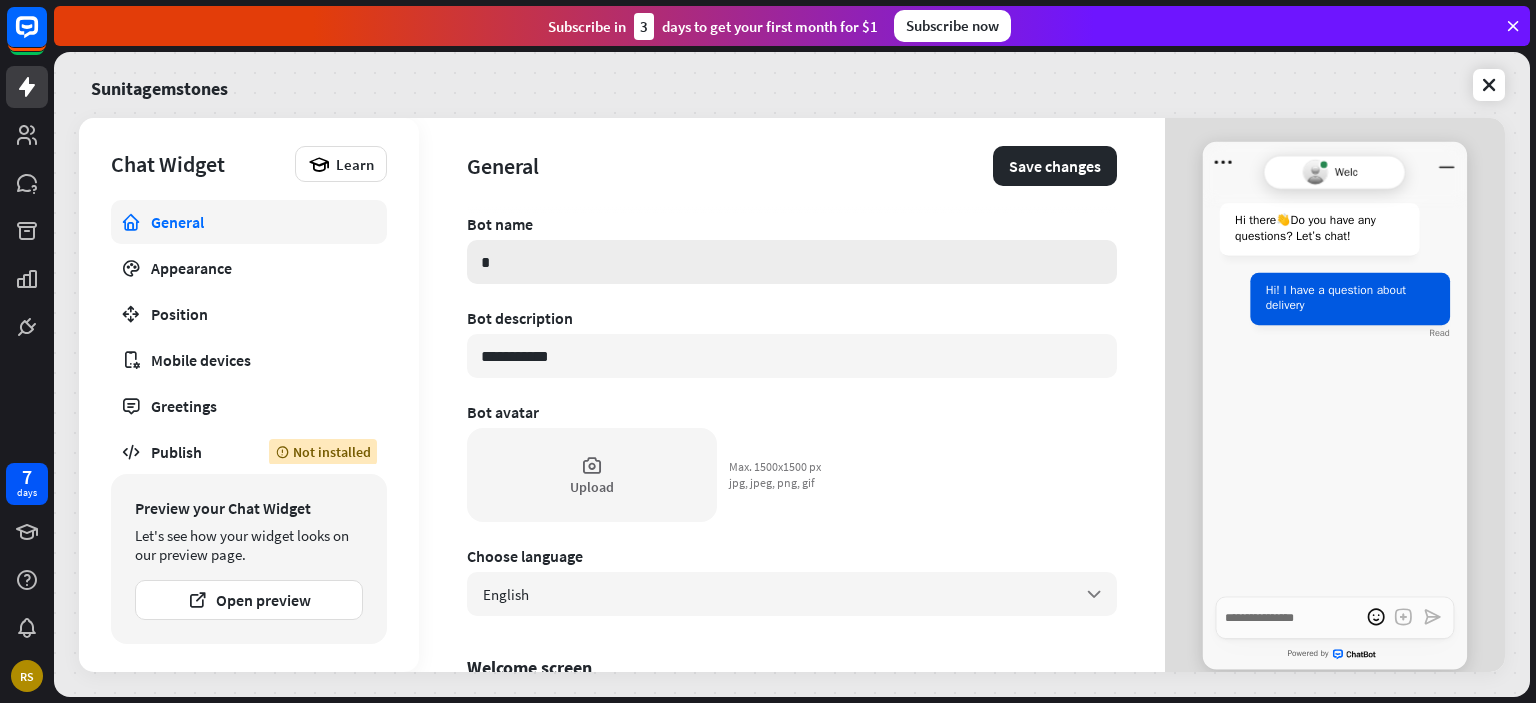 type on "*" 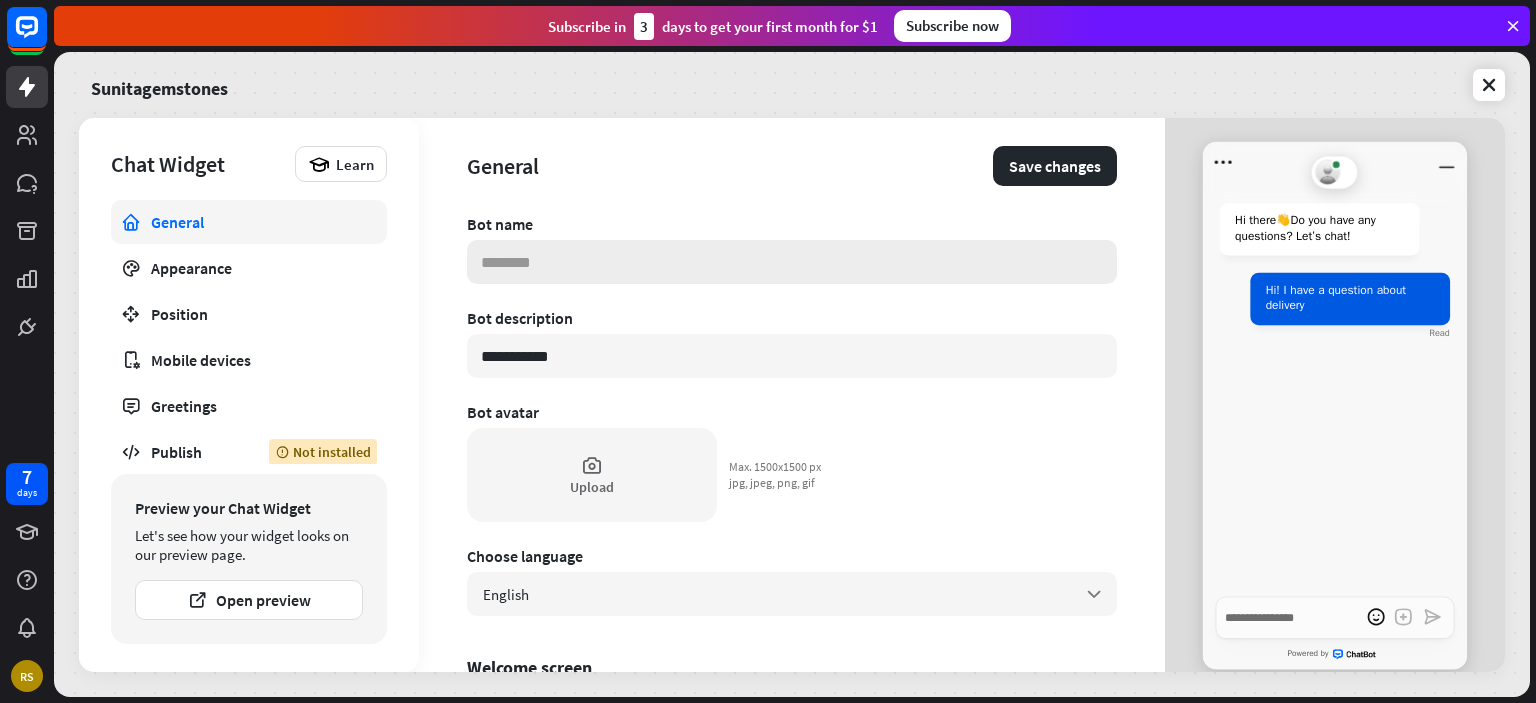 type on "*" 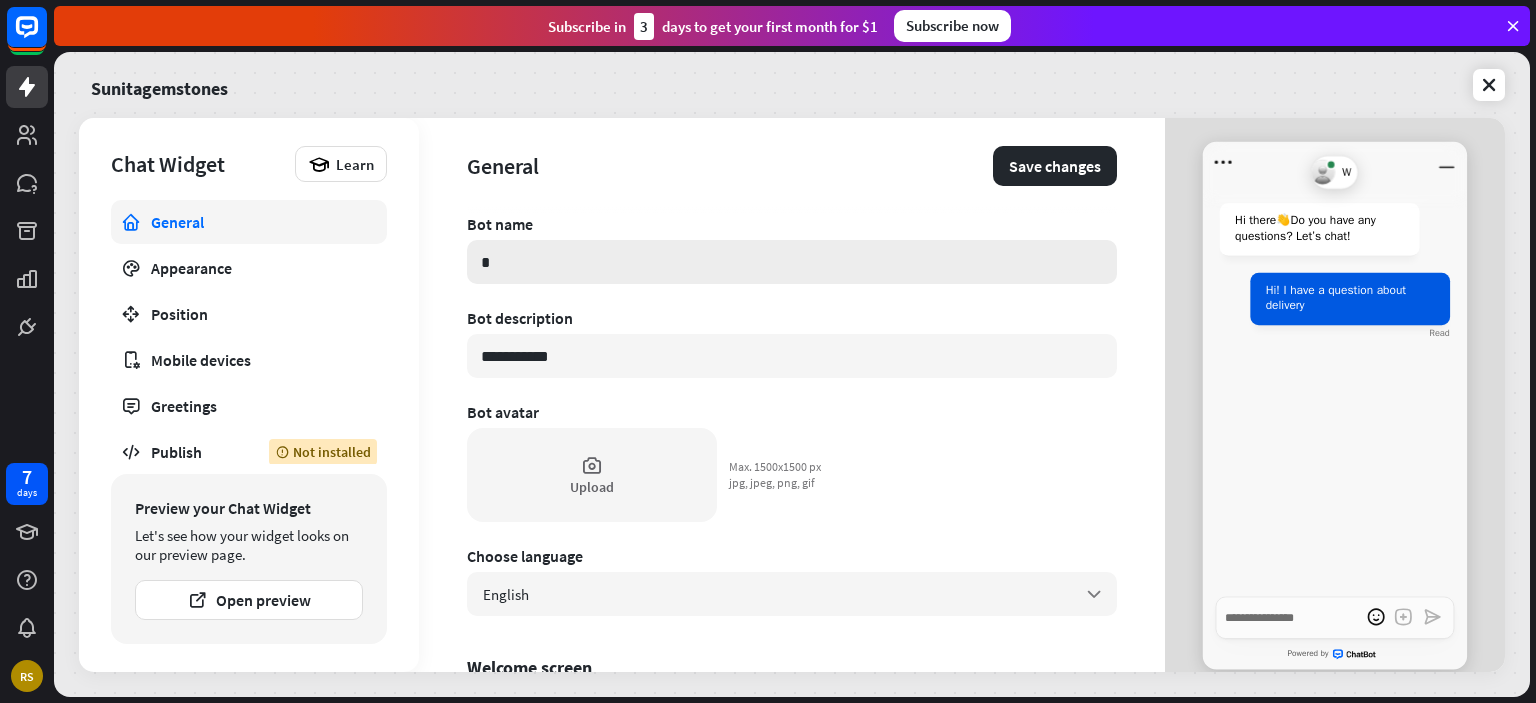 type on "**" 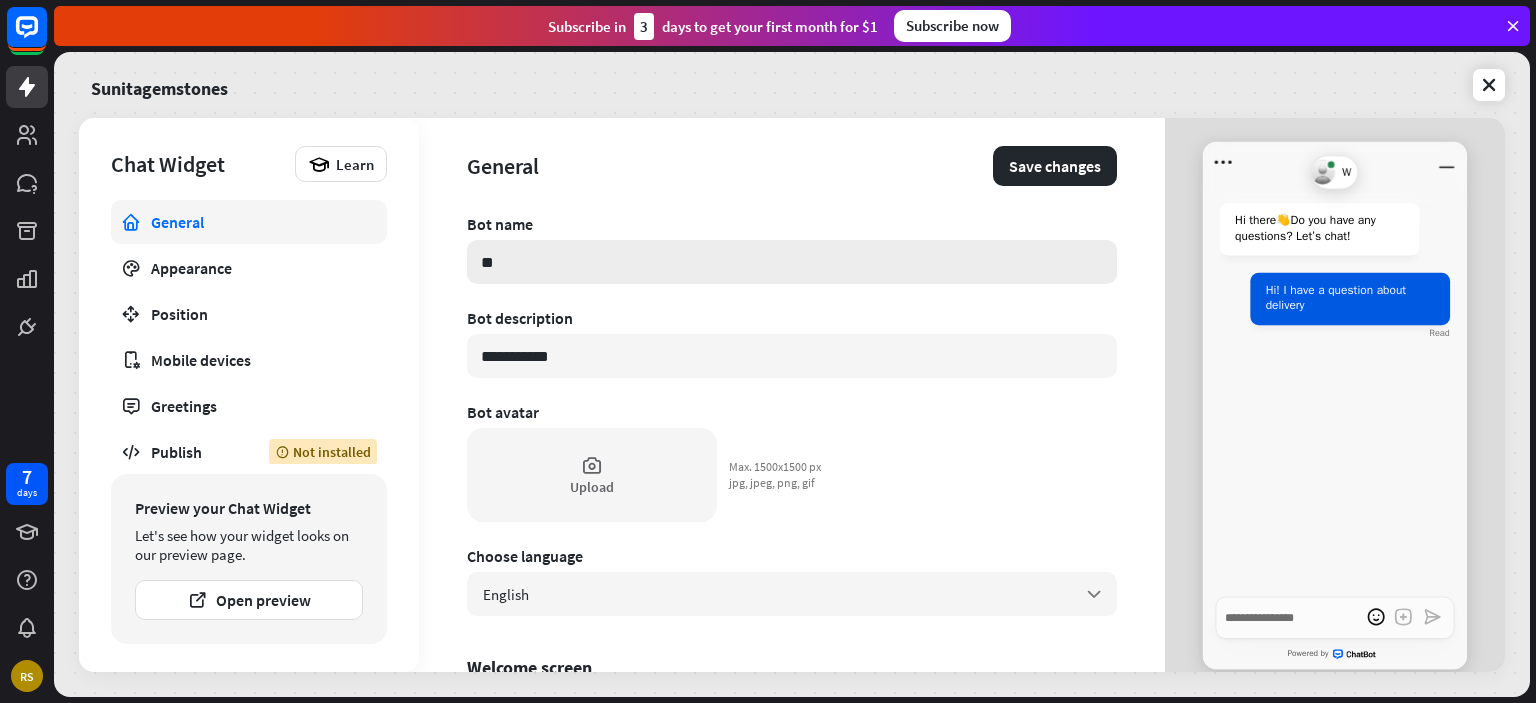 type on "*" 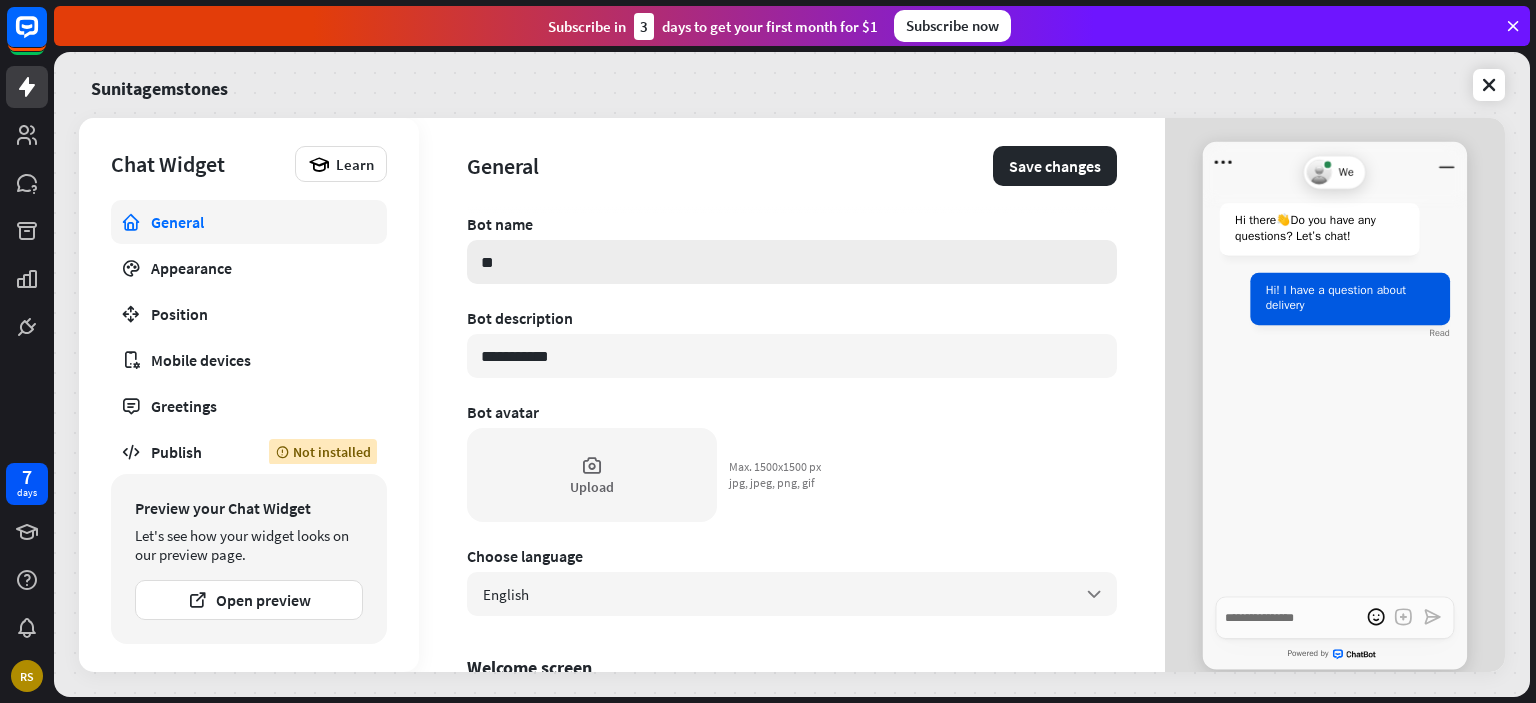 type on "***" 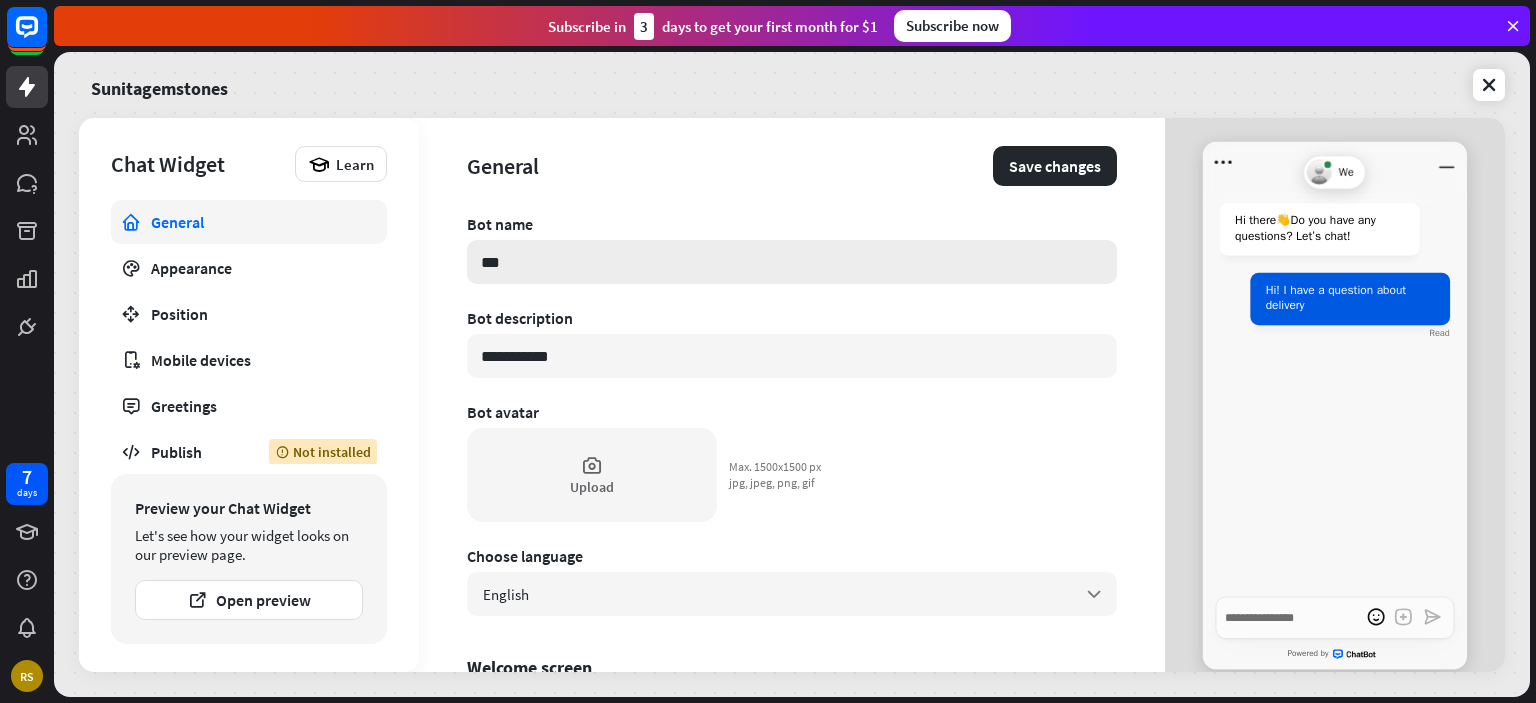 type on "*" 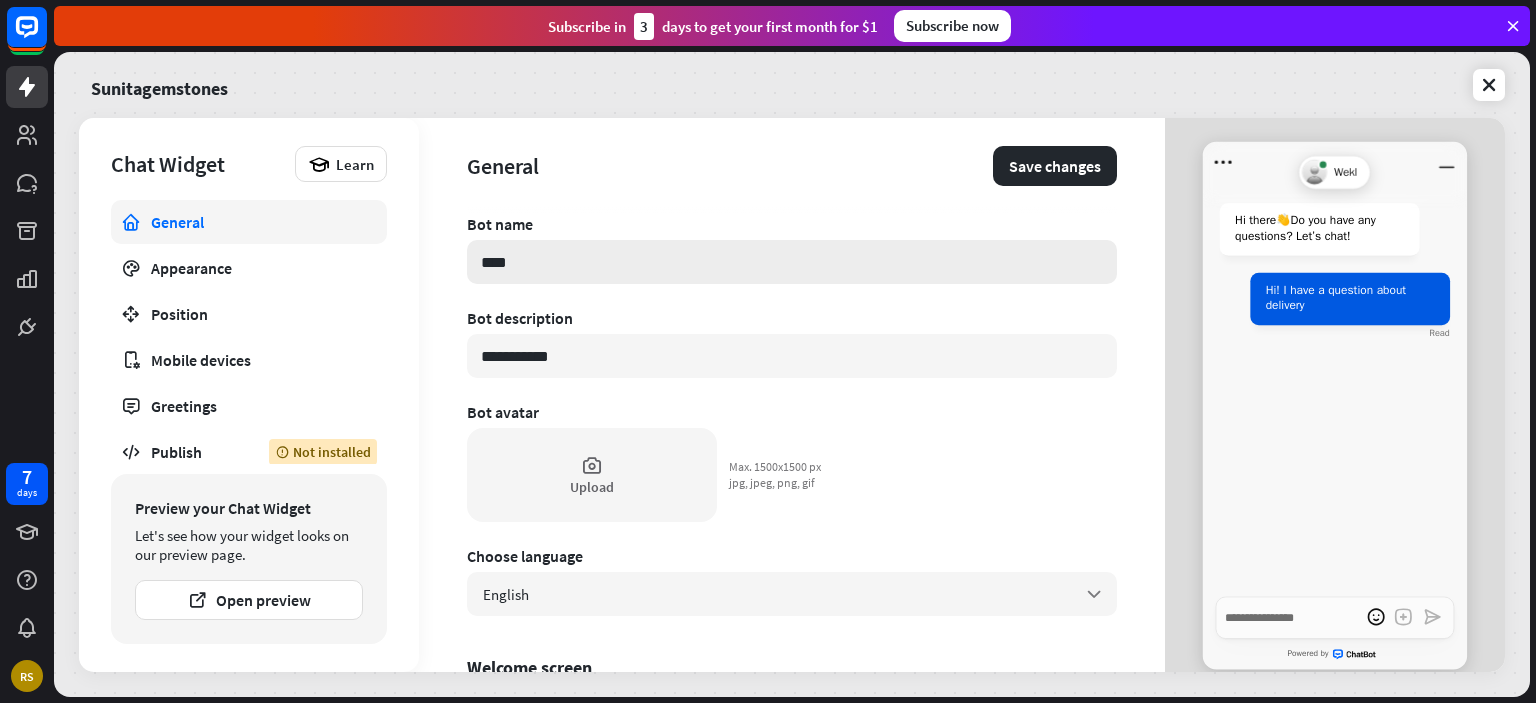 type on "*" 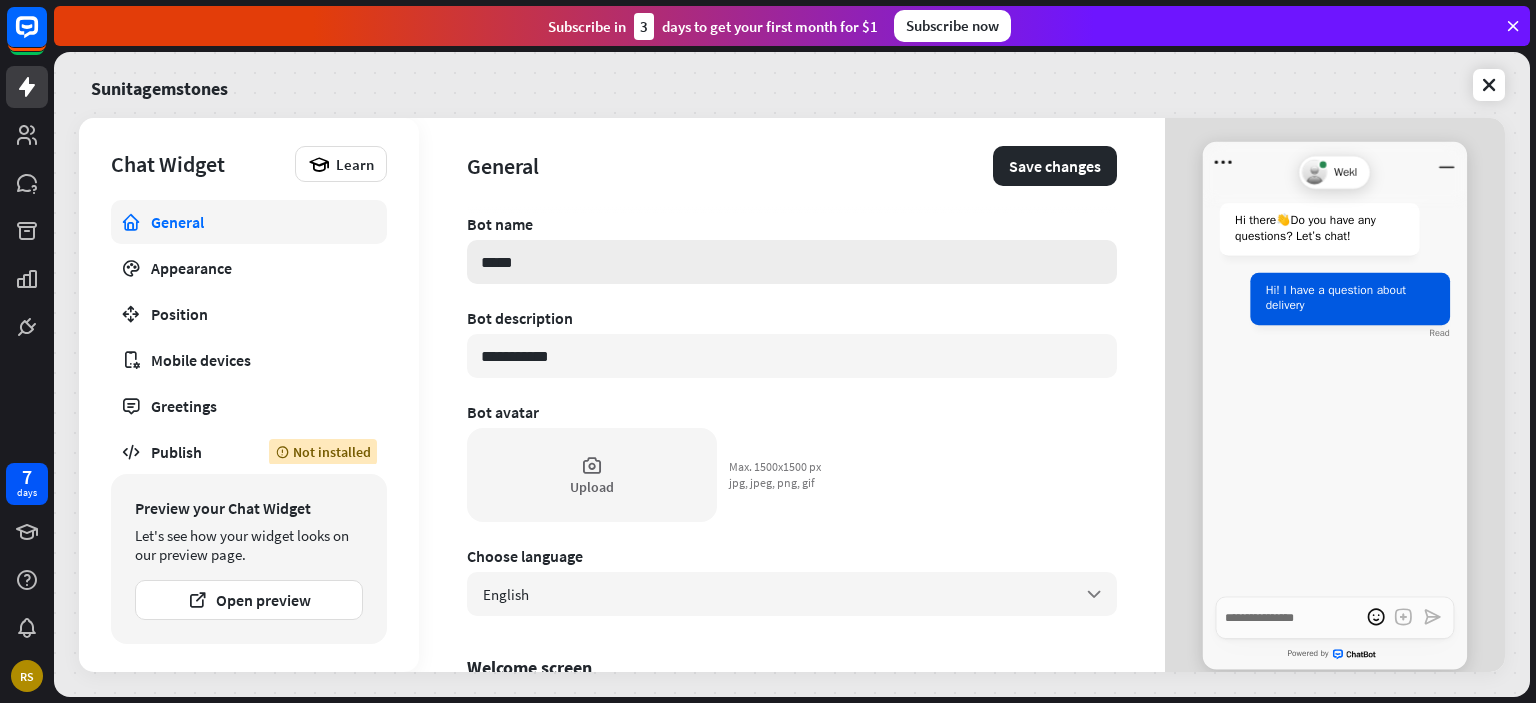 type on "*" 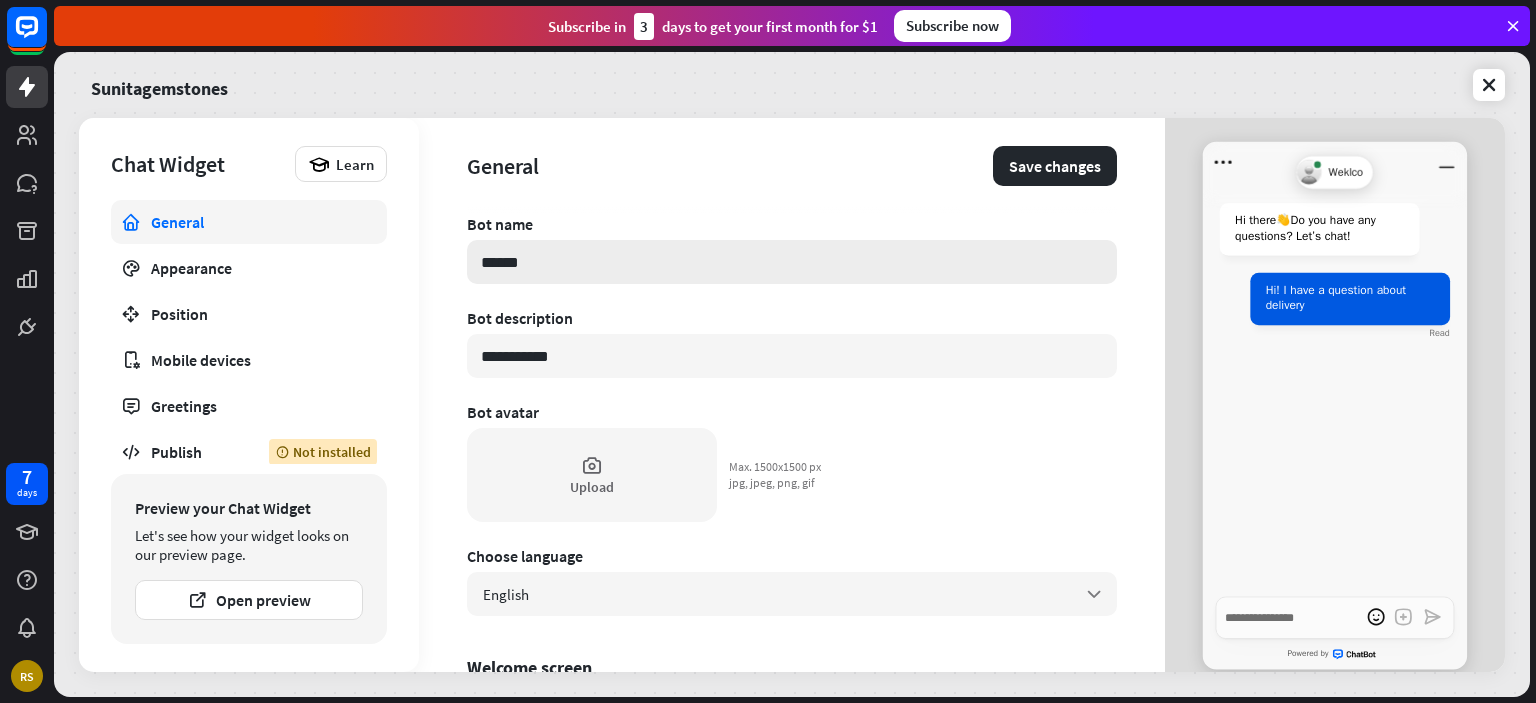 type on "*" 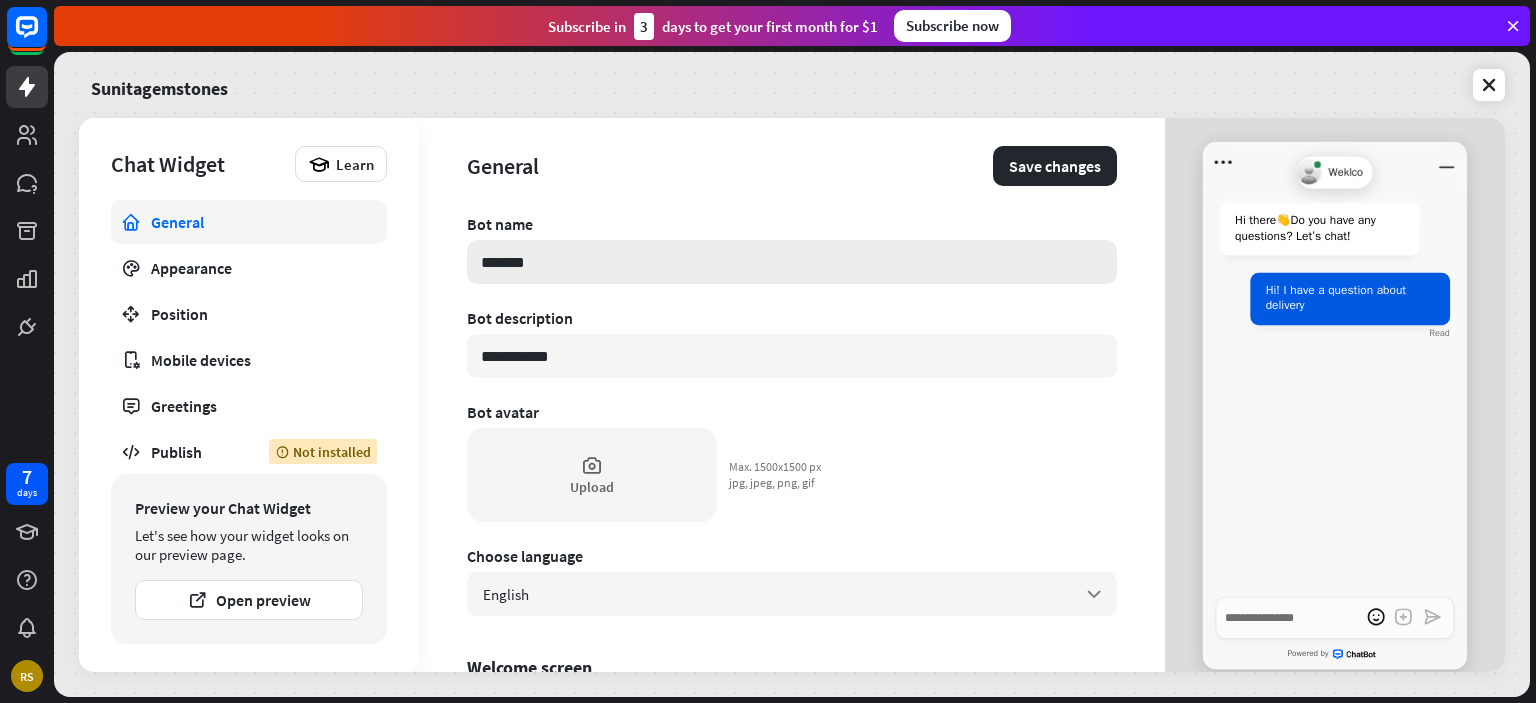 type on "********" 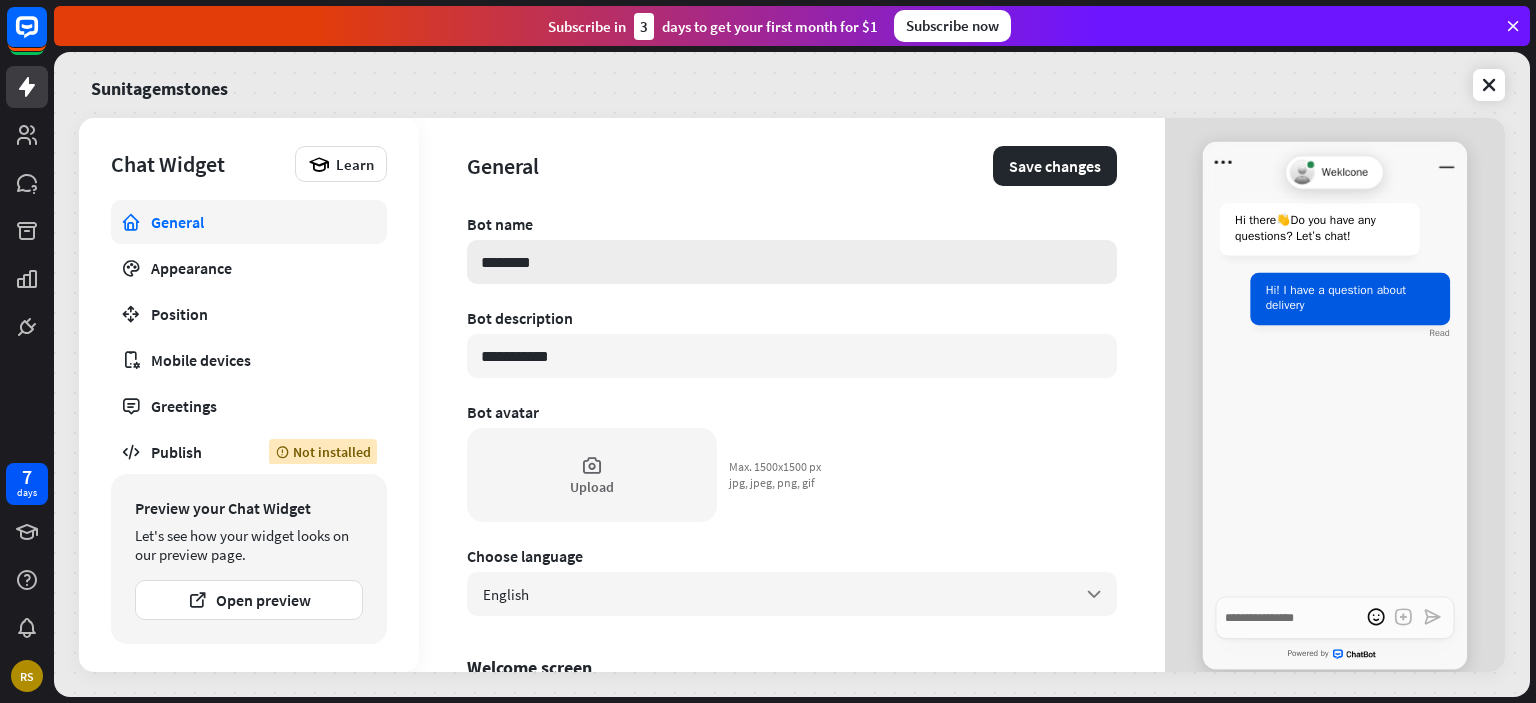 type on "*" 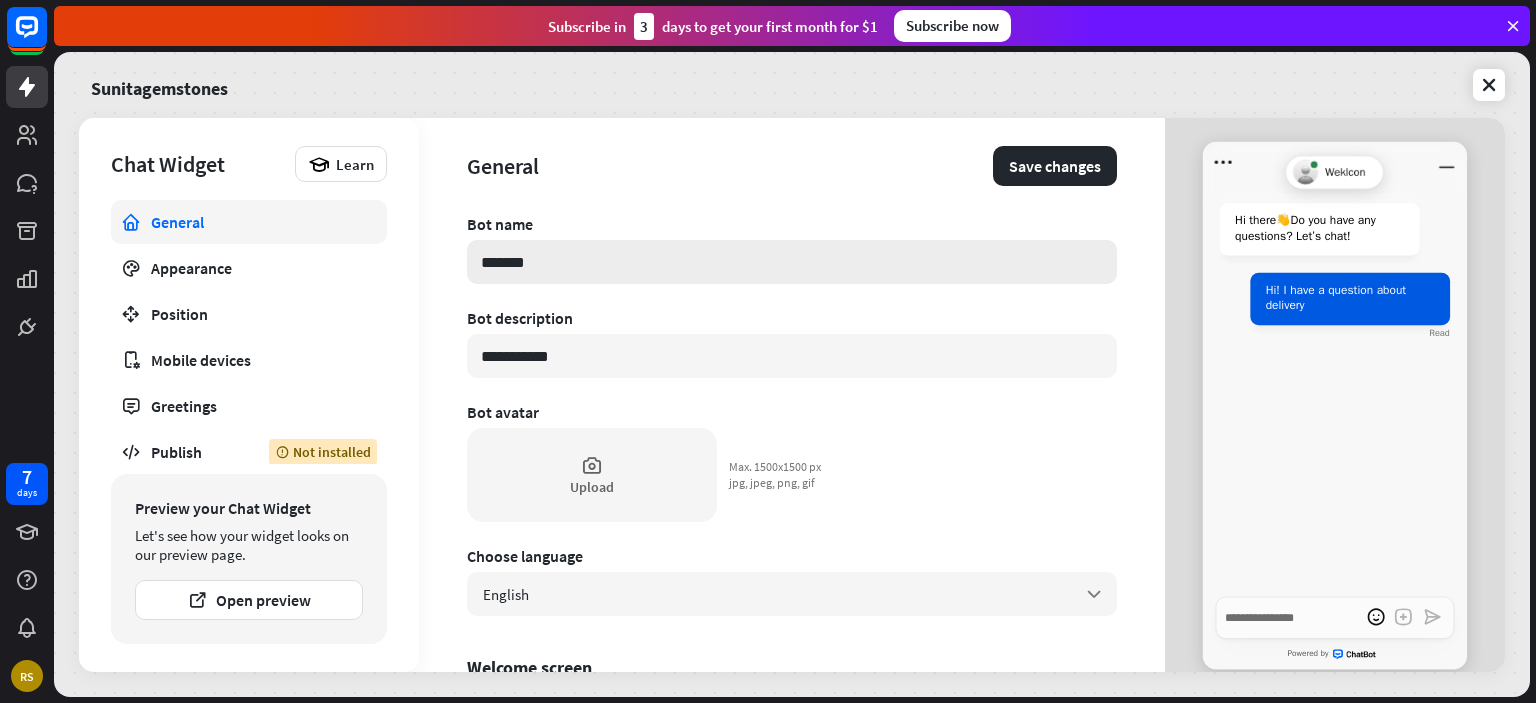 type on "*" 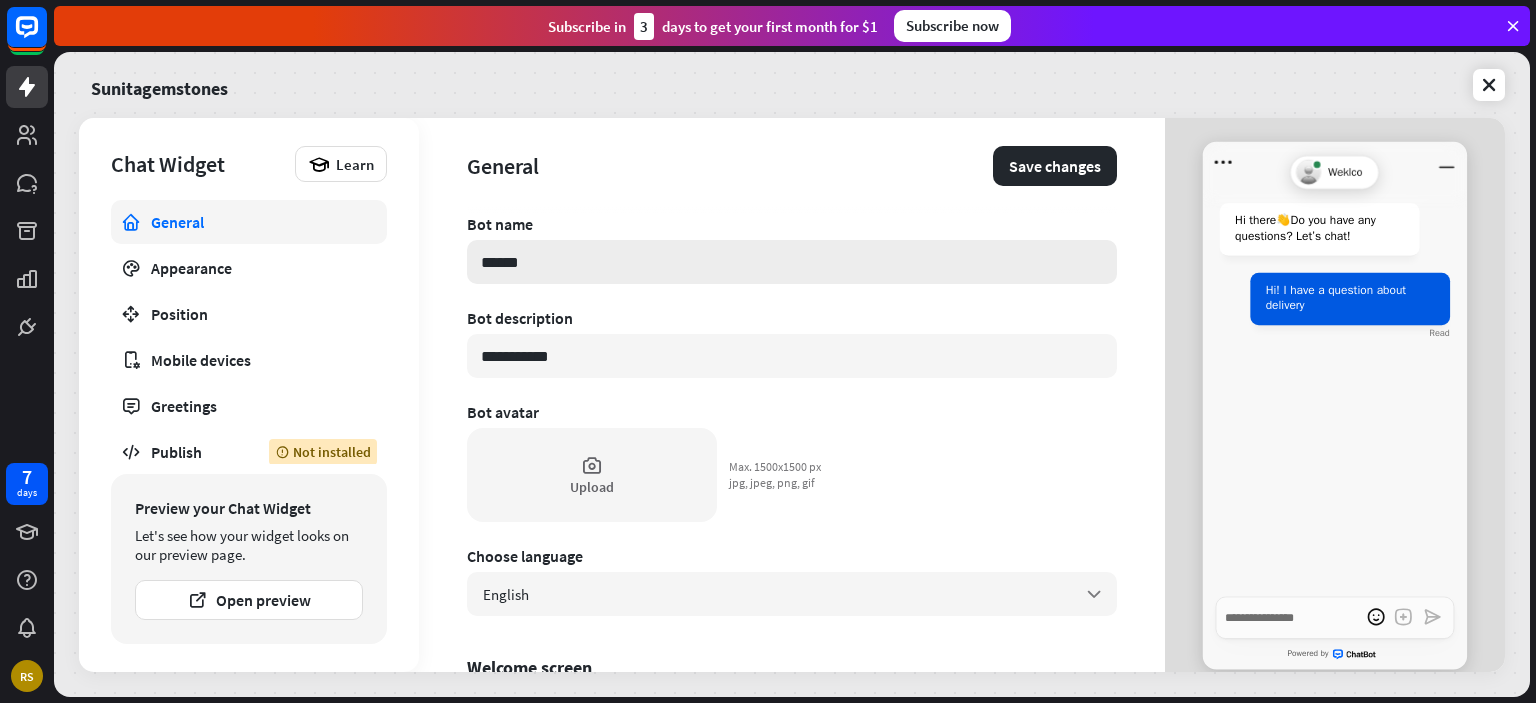 type on "*" 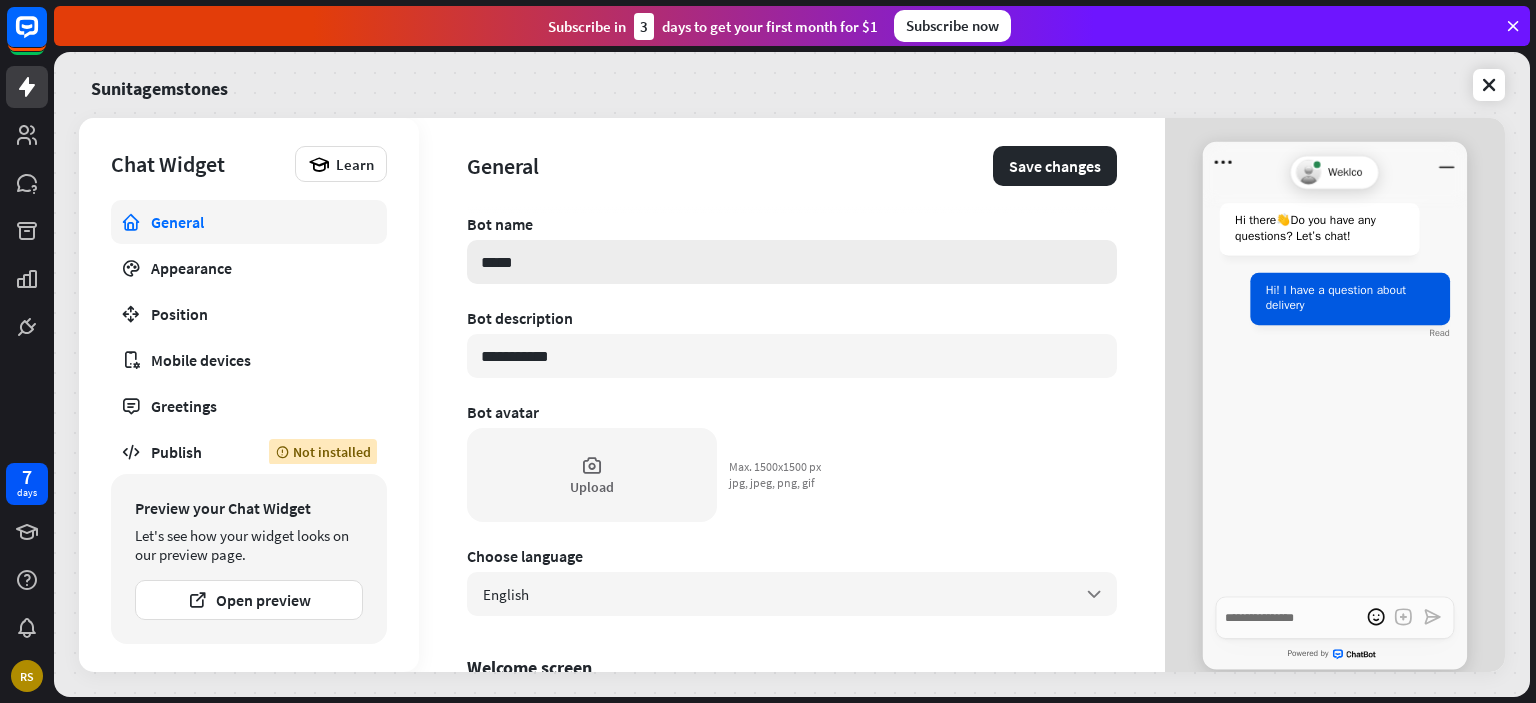 type on "*" 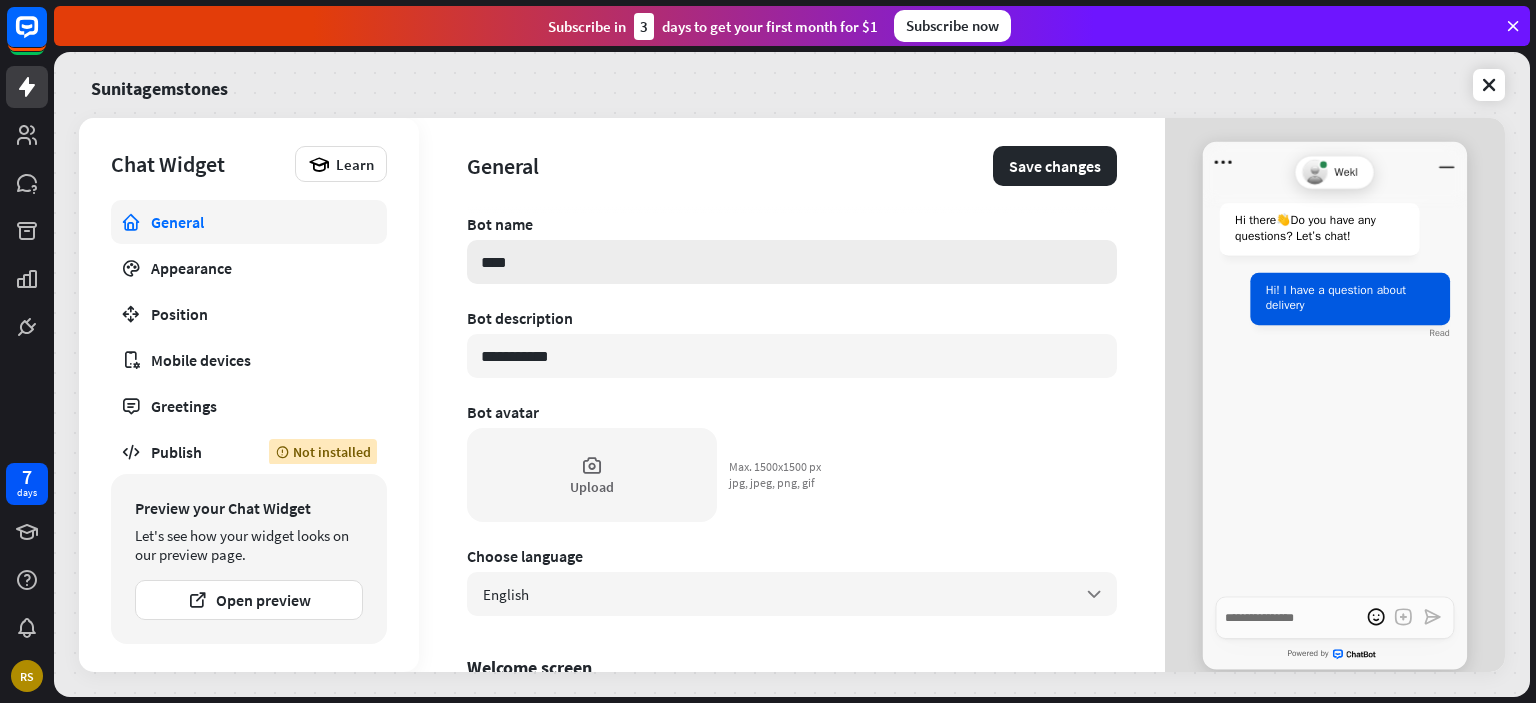 type on "*" 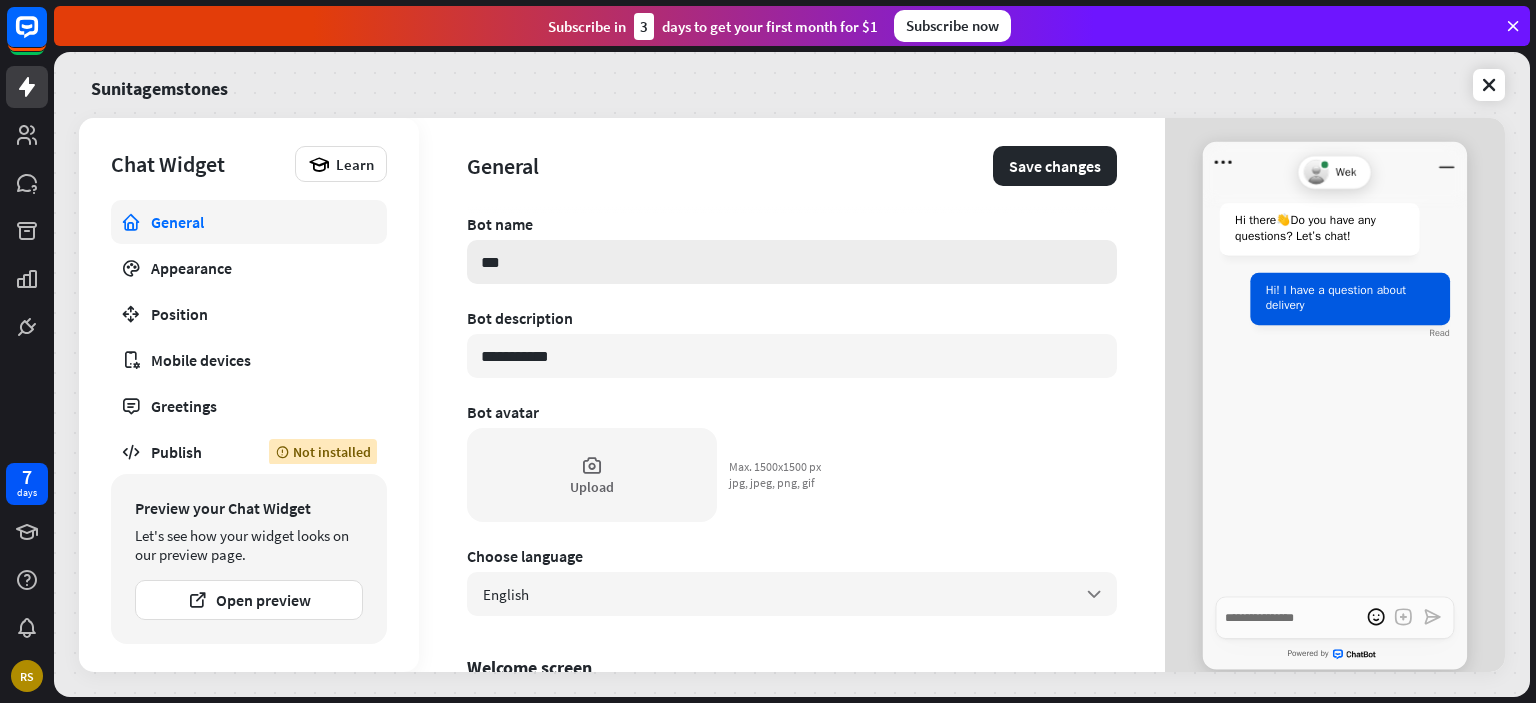 type on "*" 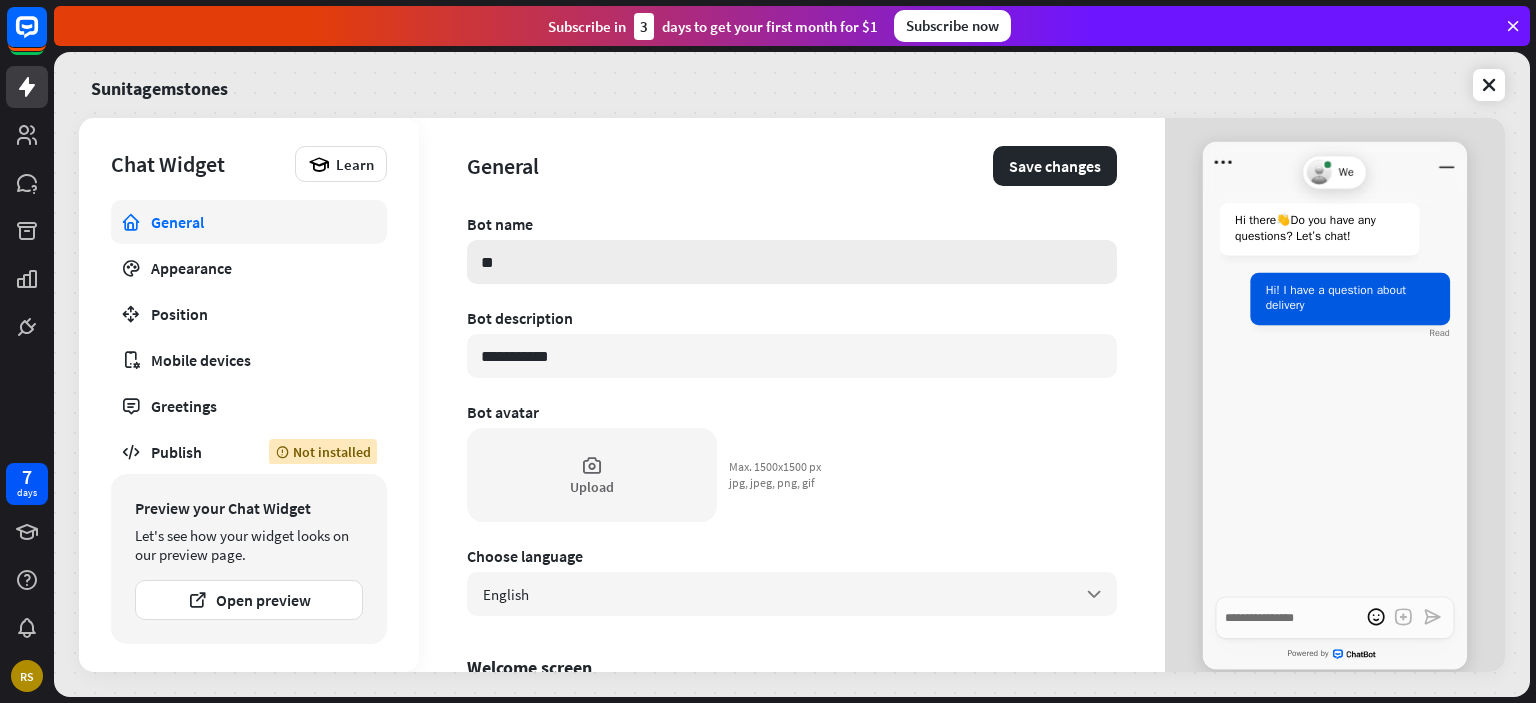 type on "*" 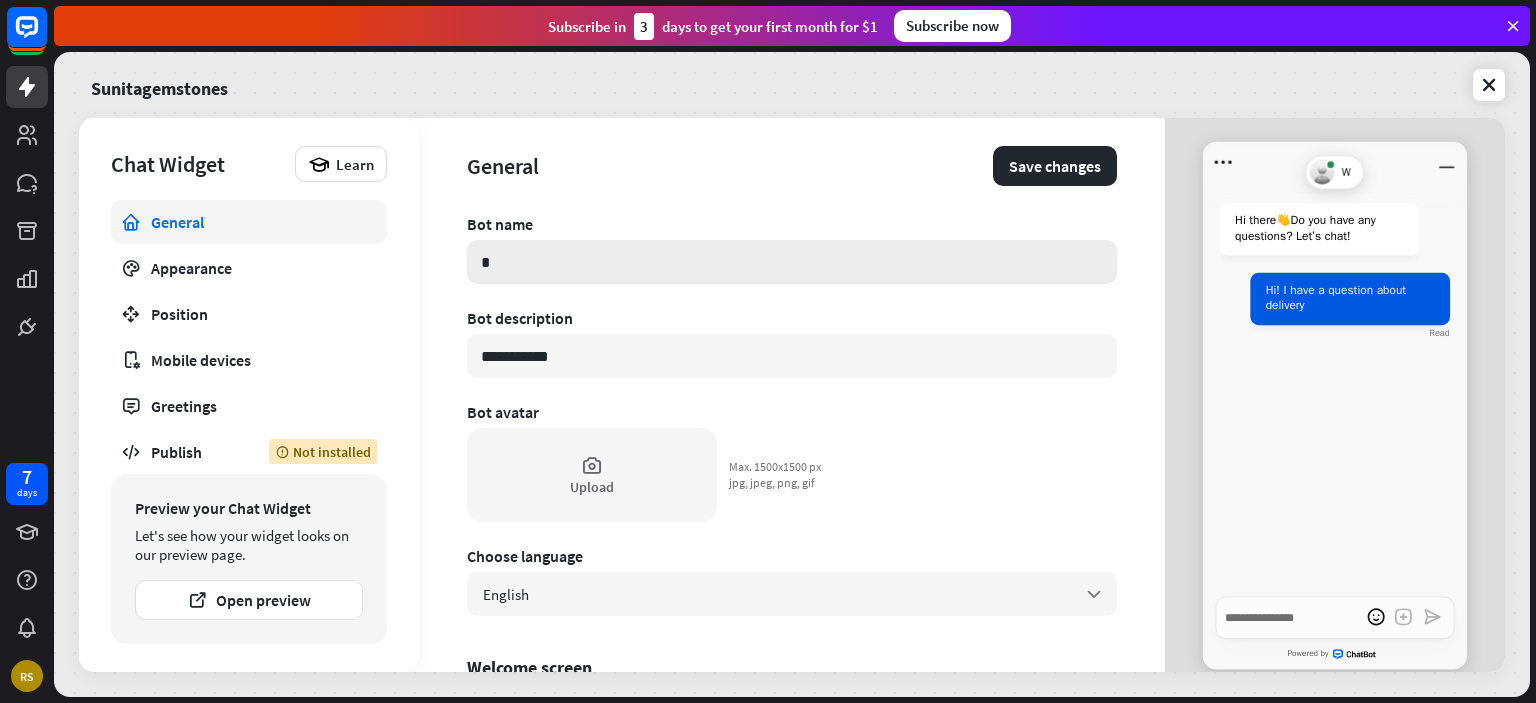 type 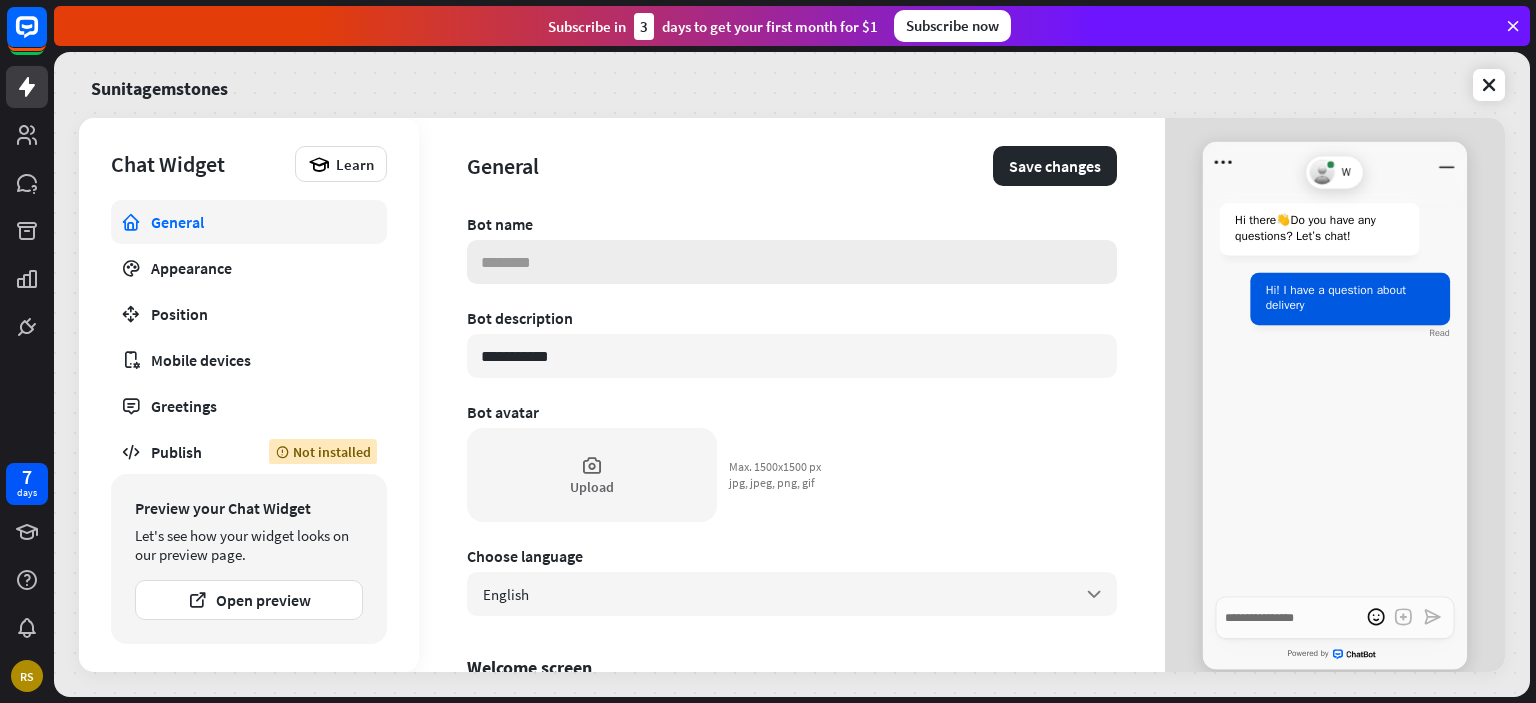 type on "*" 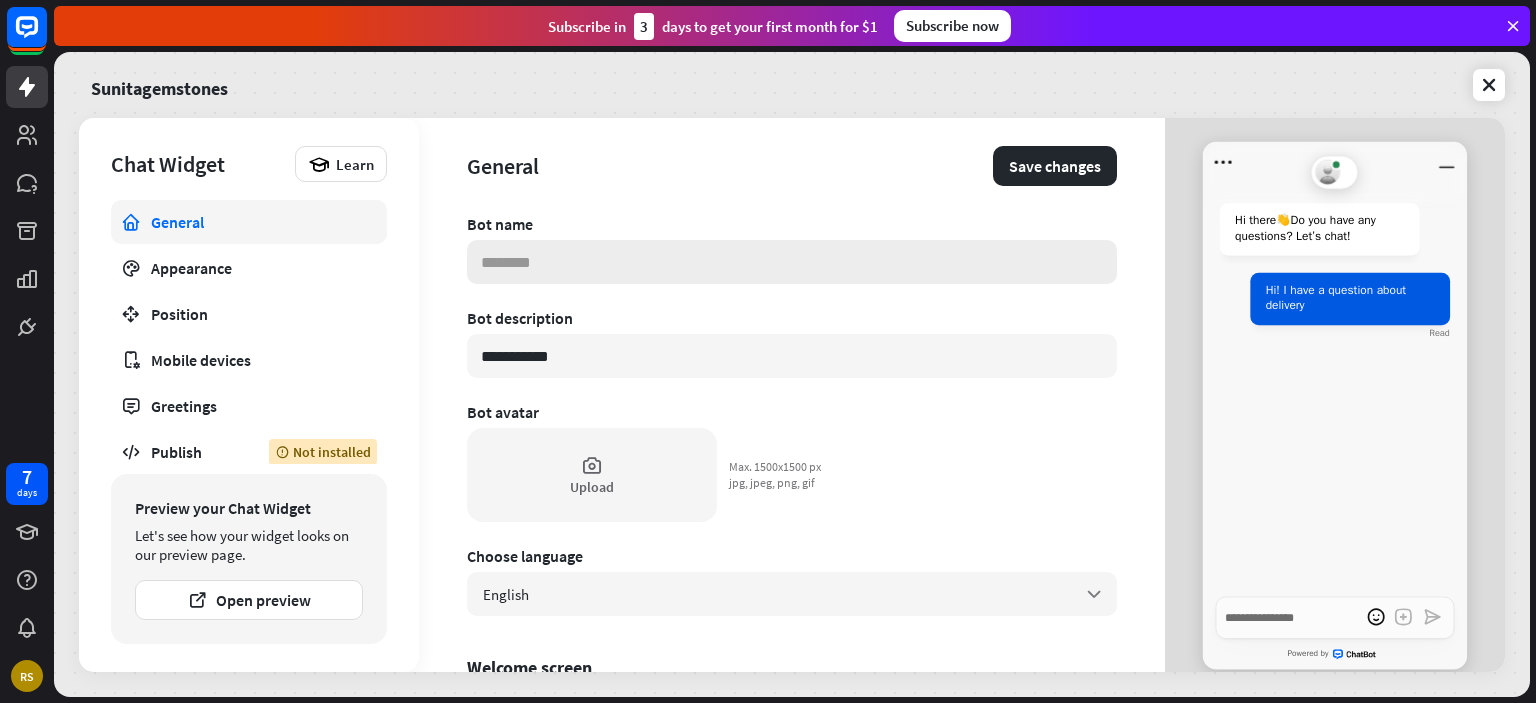 type on "*" 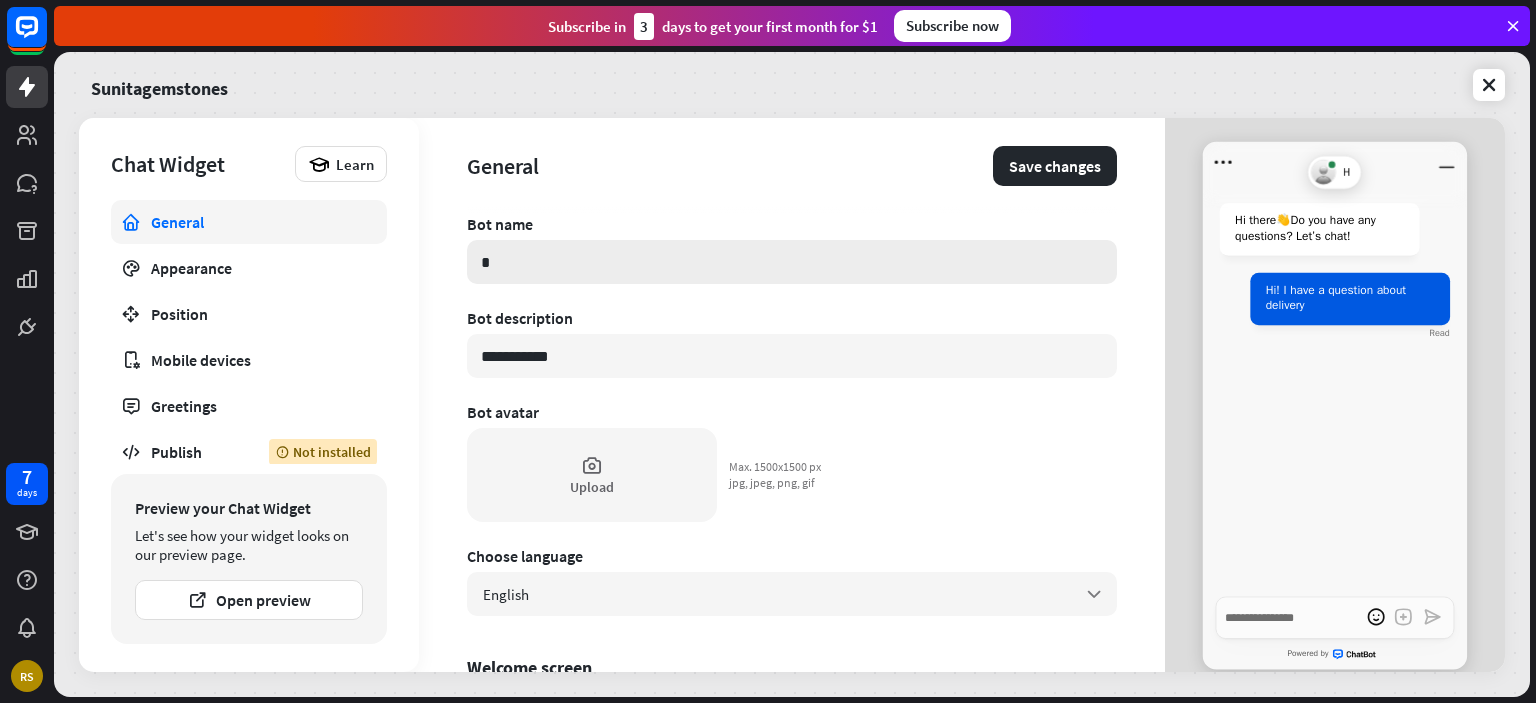 type on "*" 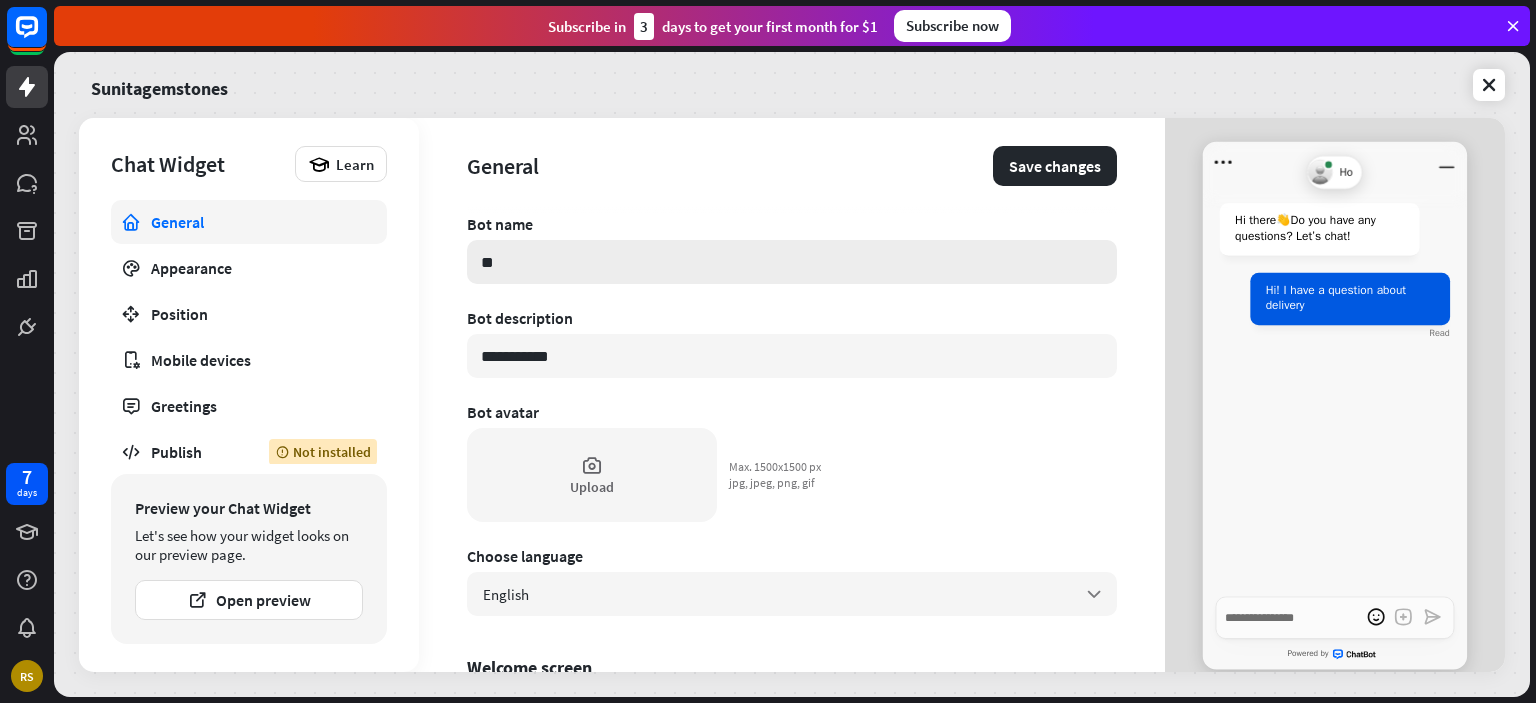 type on "*" 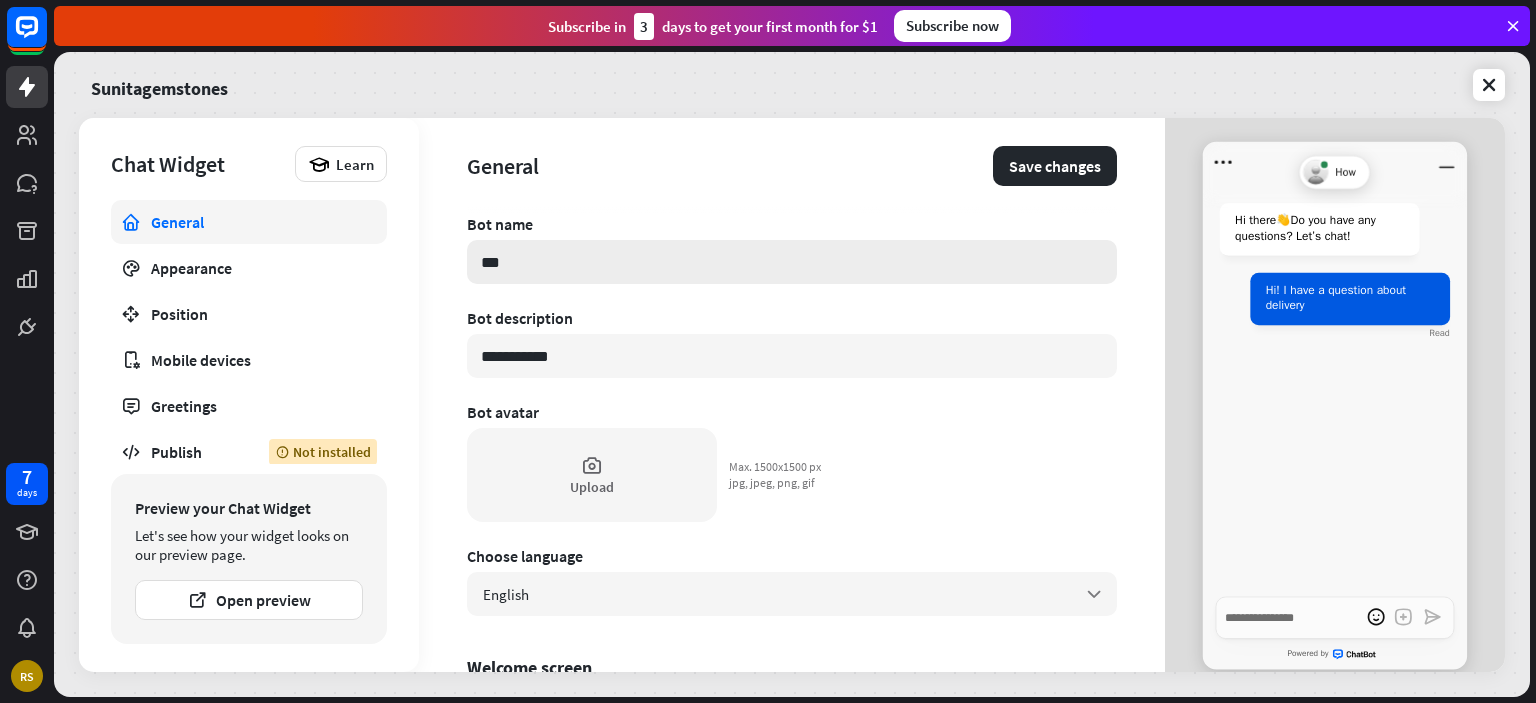 type on "*" 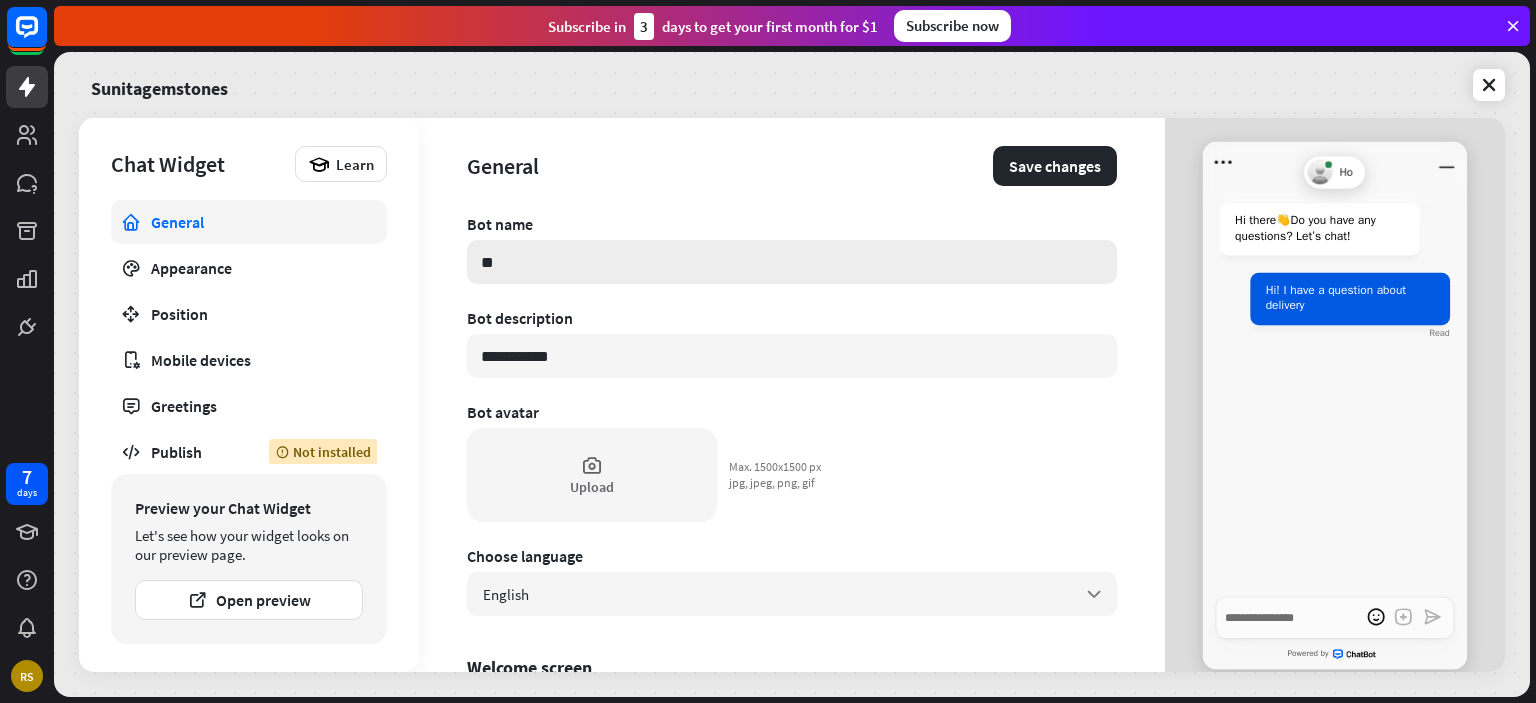 type on "*" 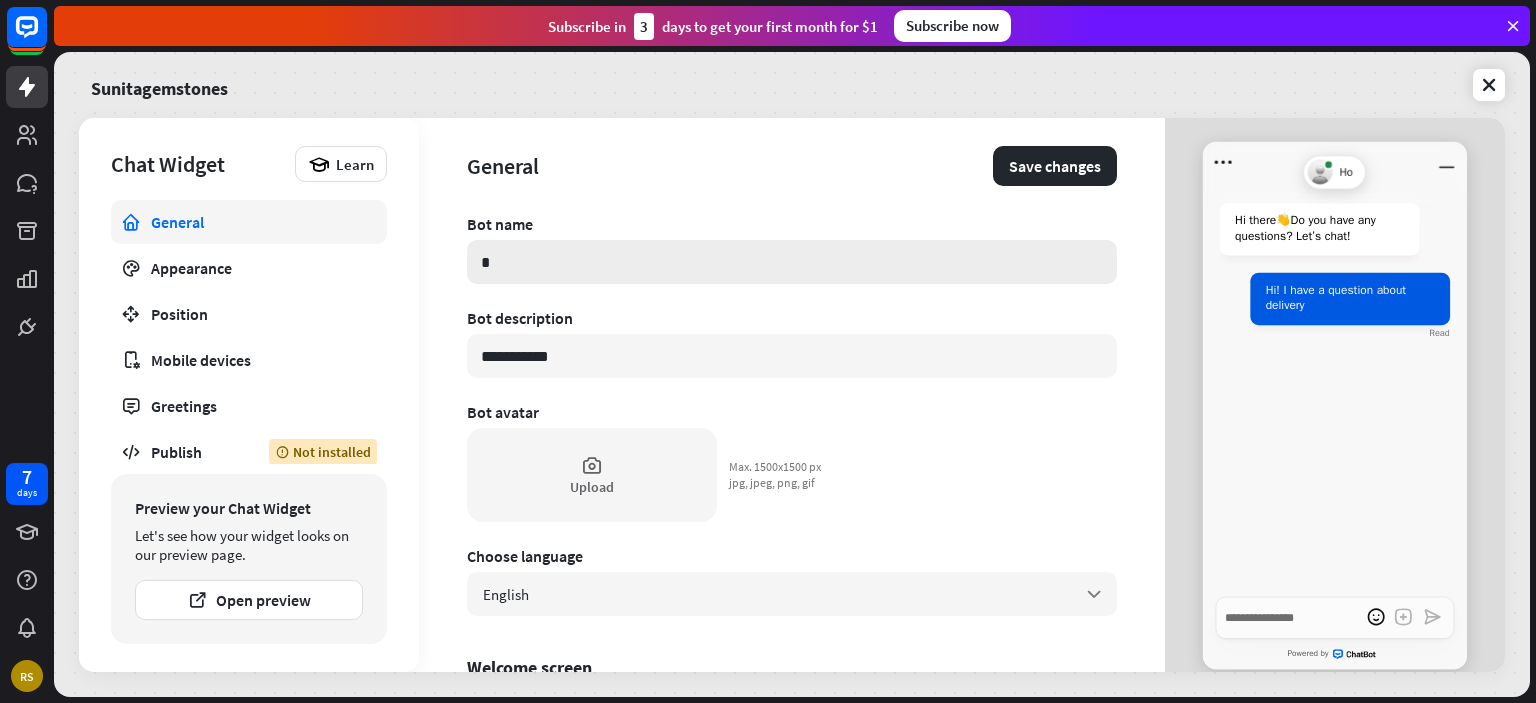 type on "*" 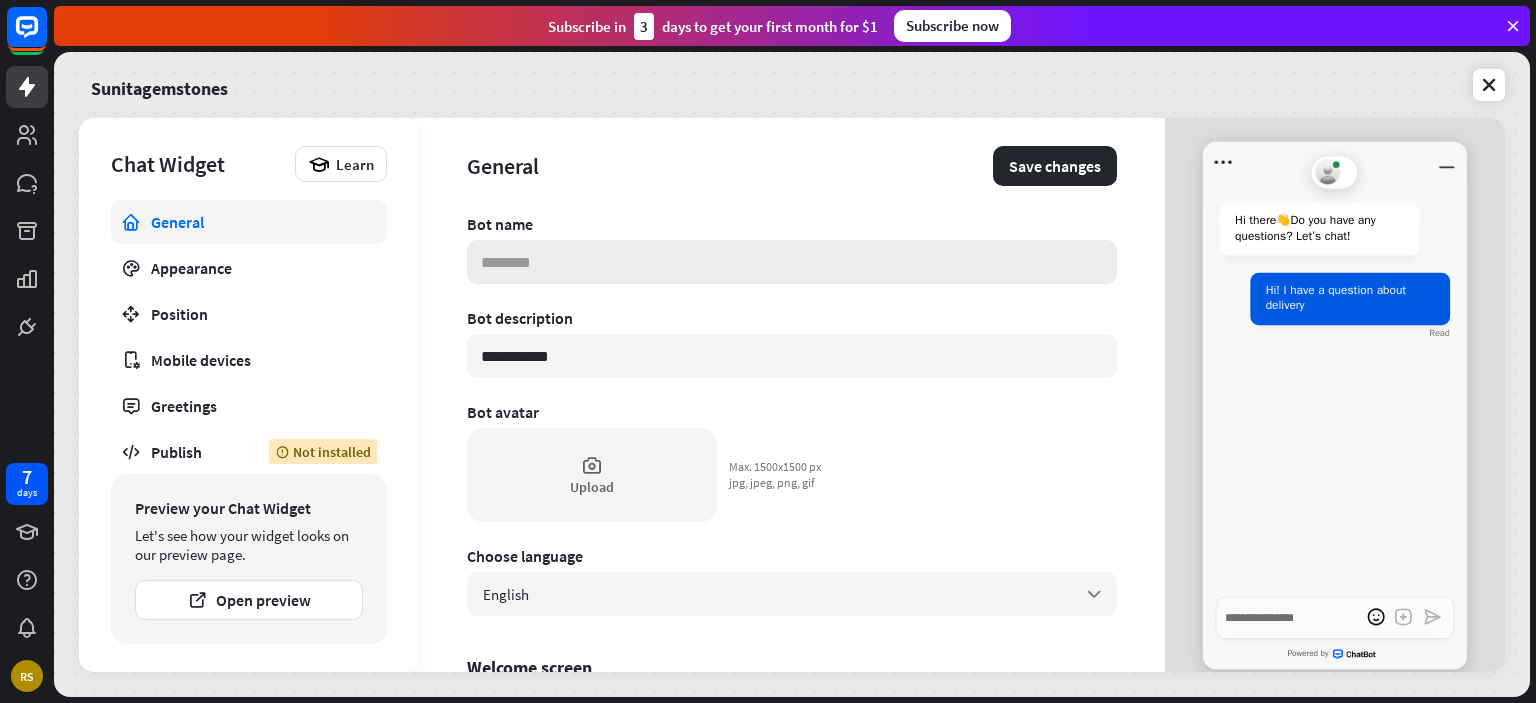 type on "*" 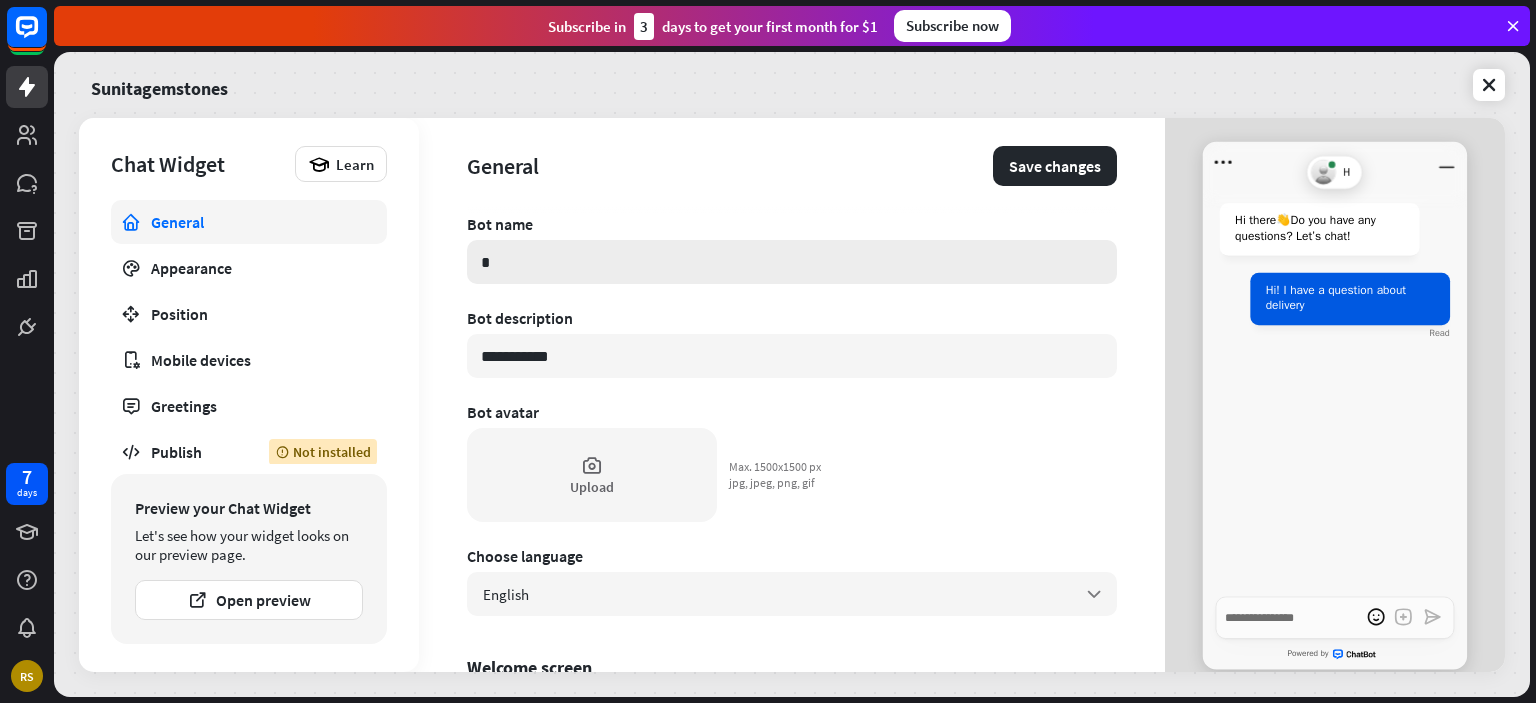 type on "*" 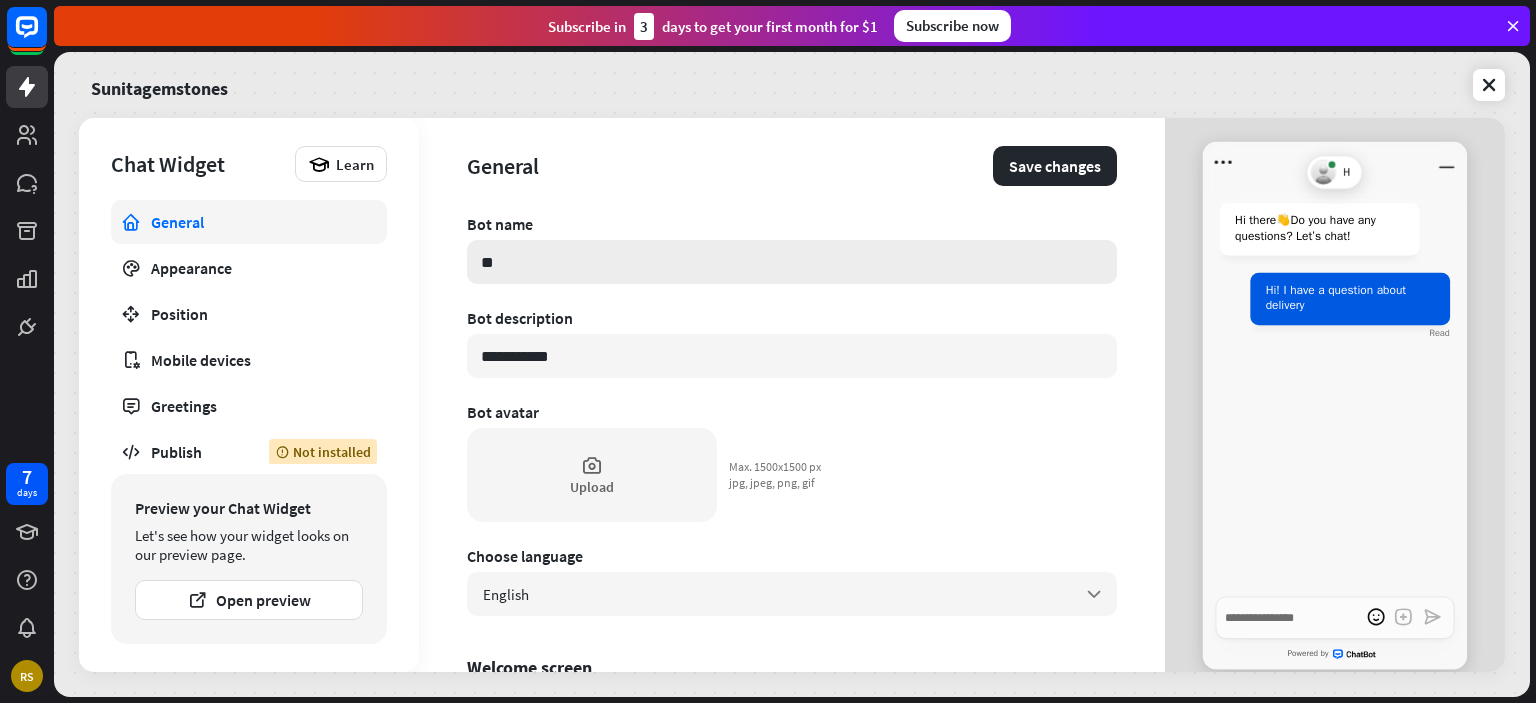 type on "***" 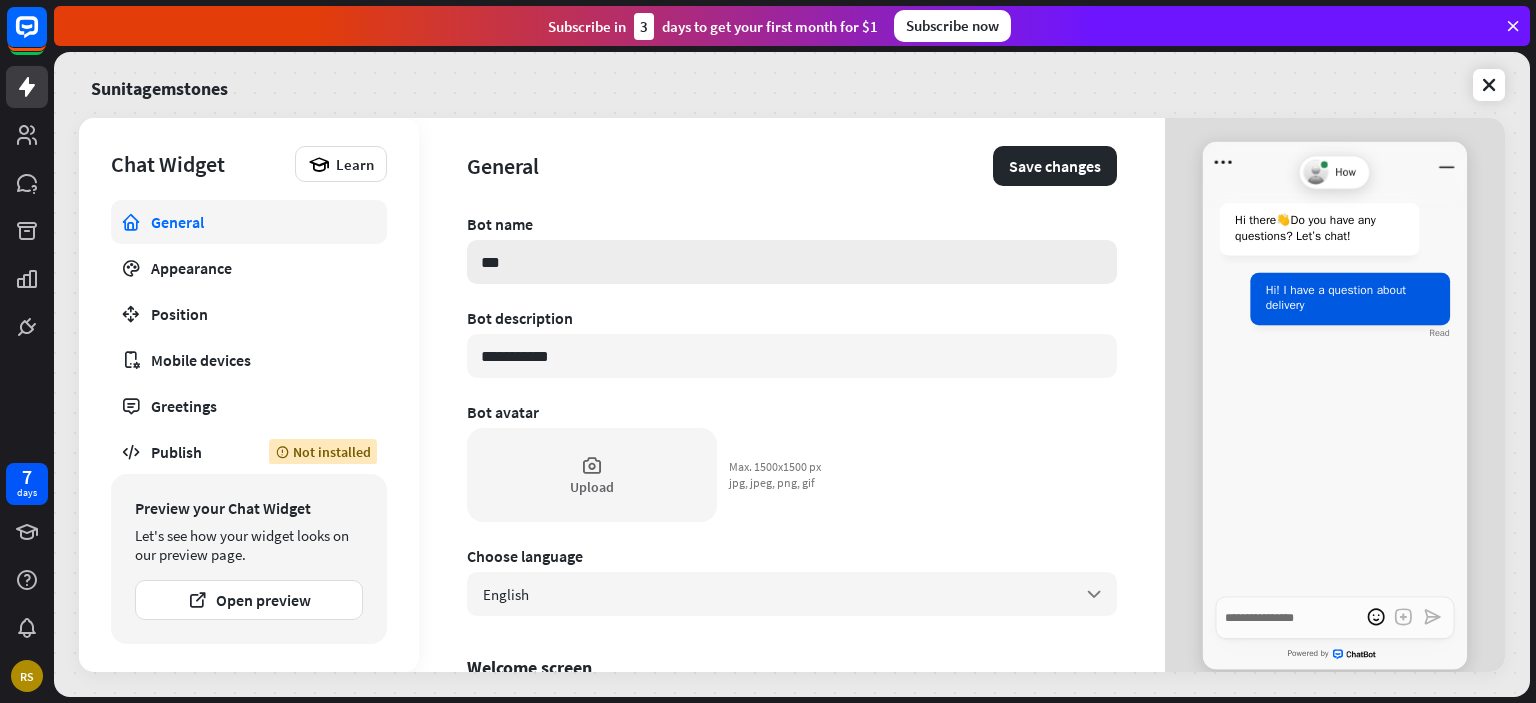 type on "*" 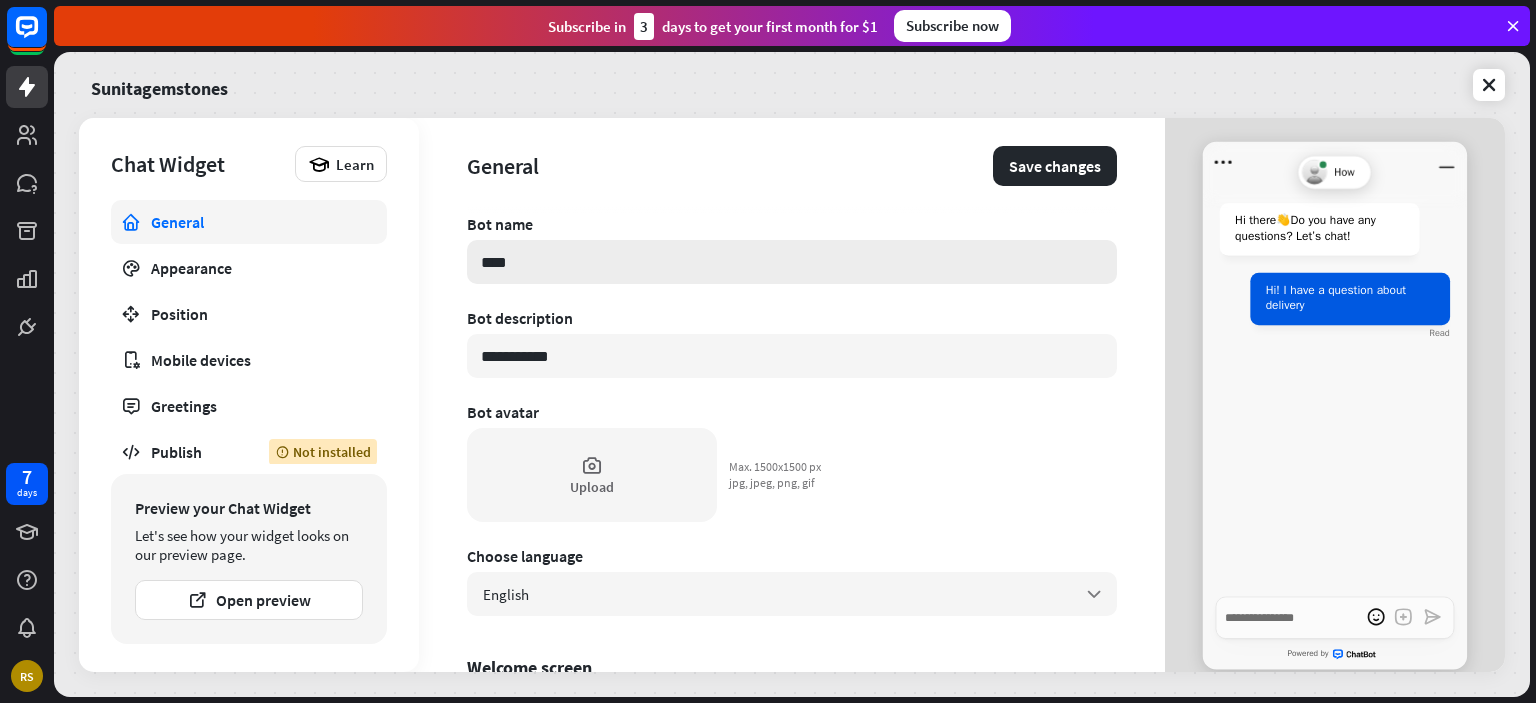 type on "*" 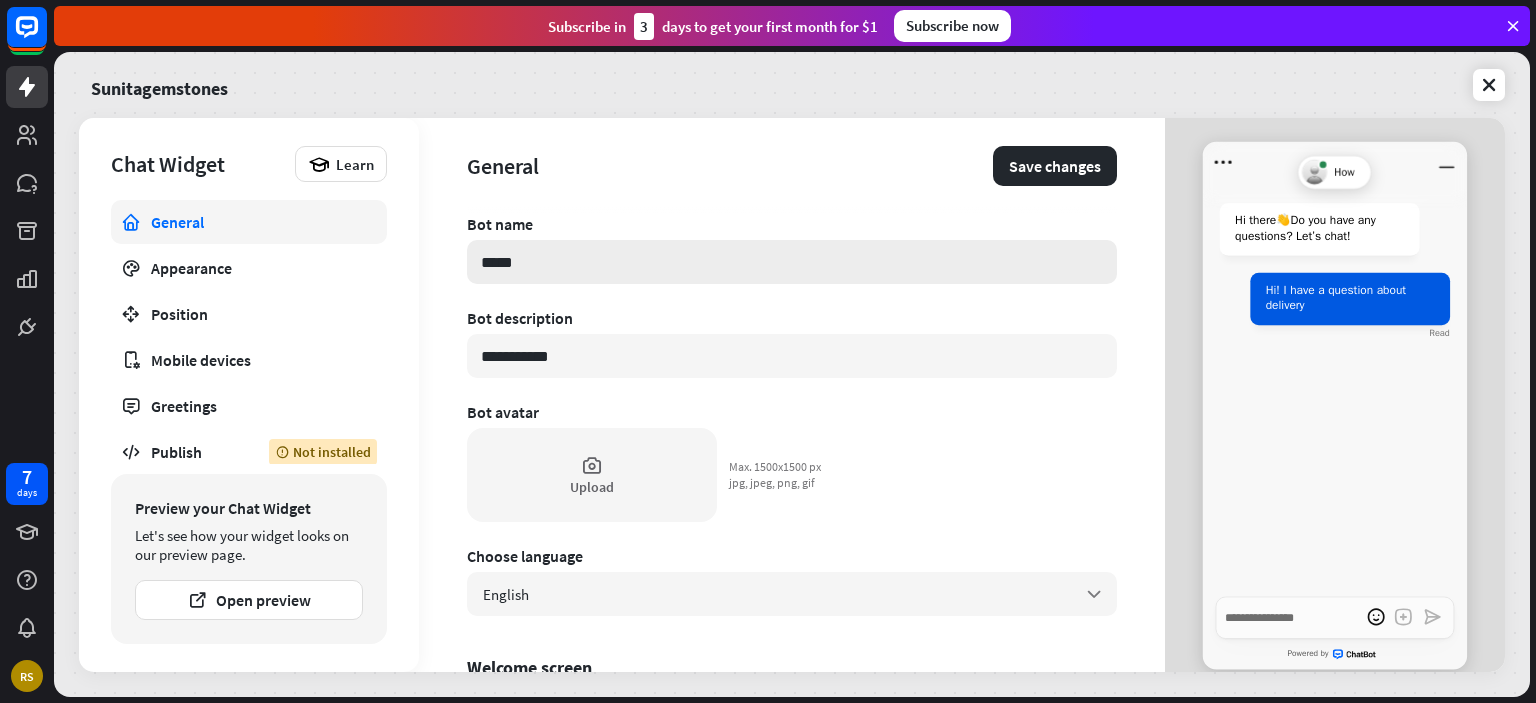 type on "*" 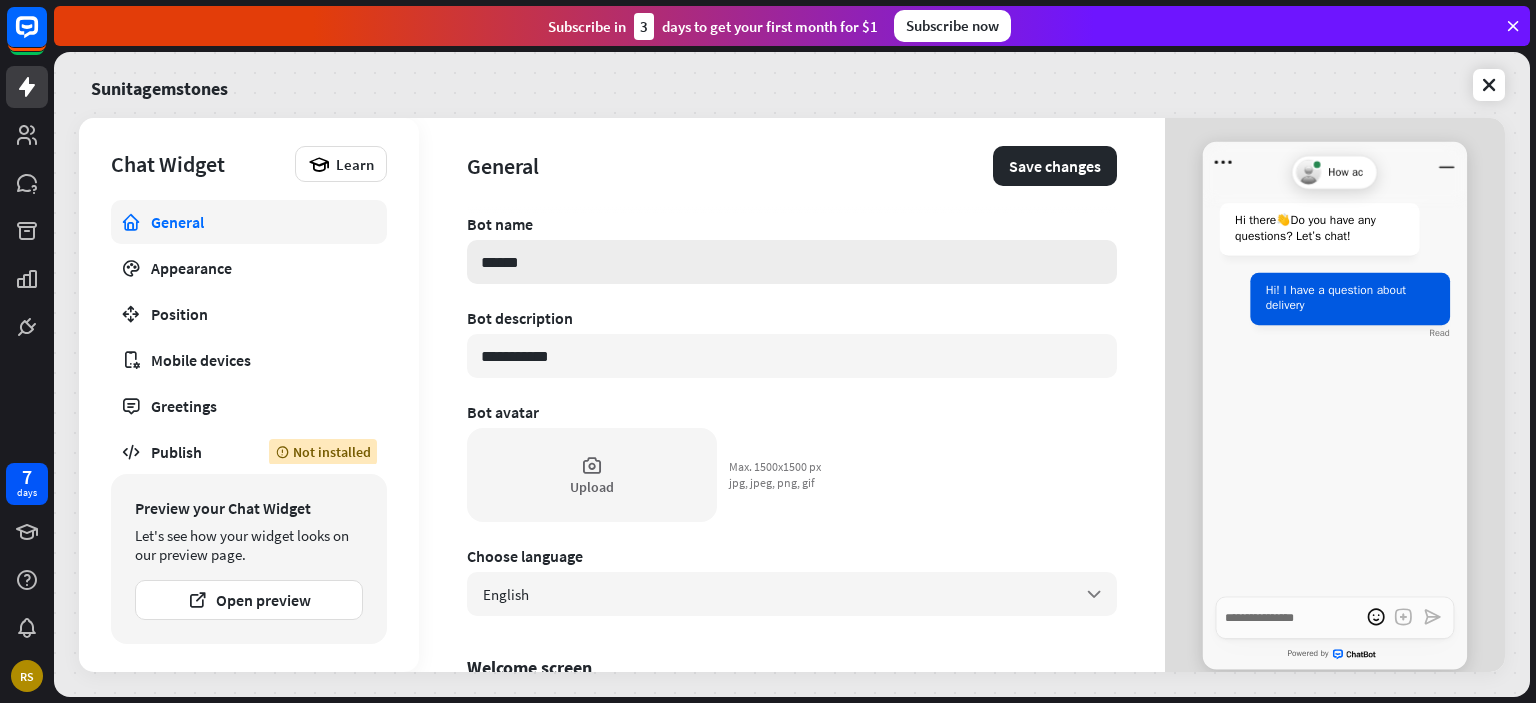 type on "*" 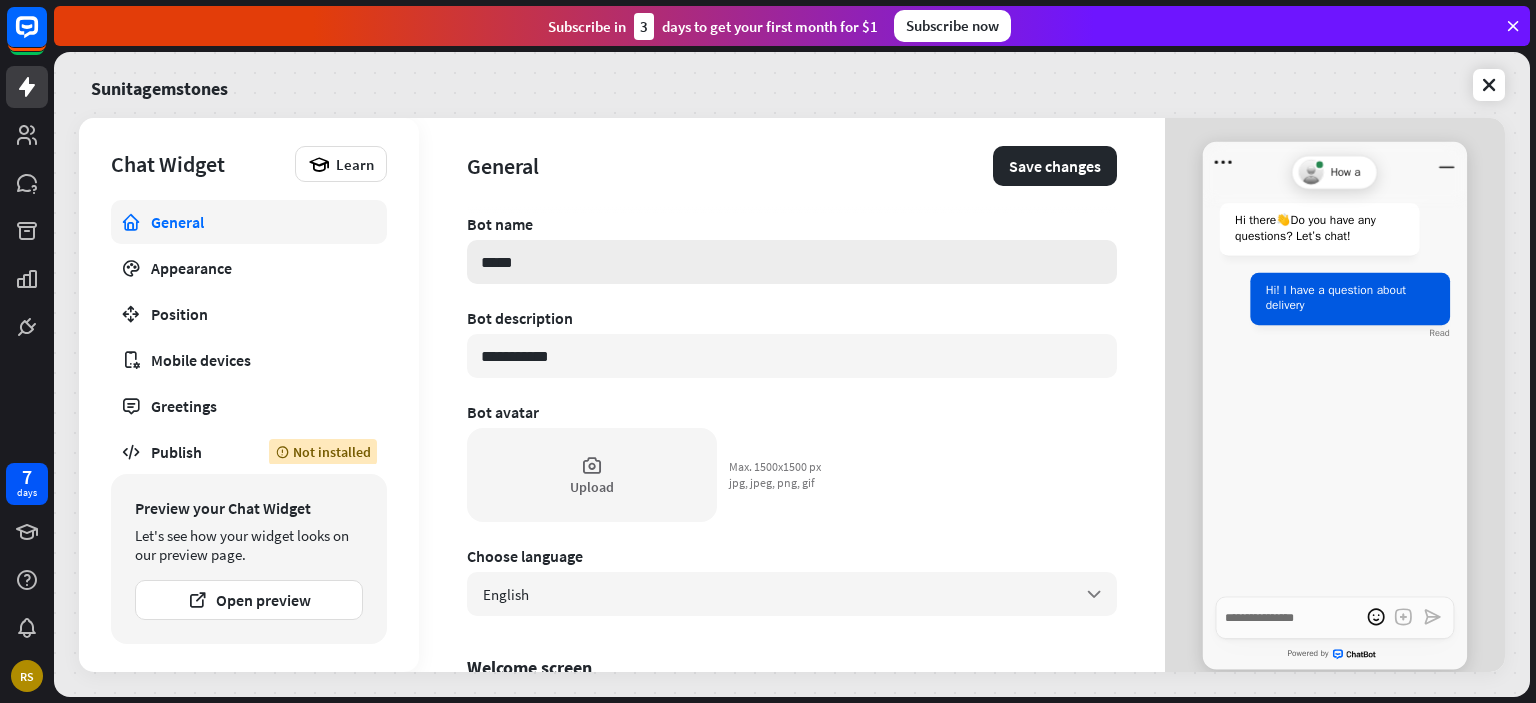 type on "*" 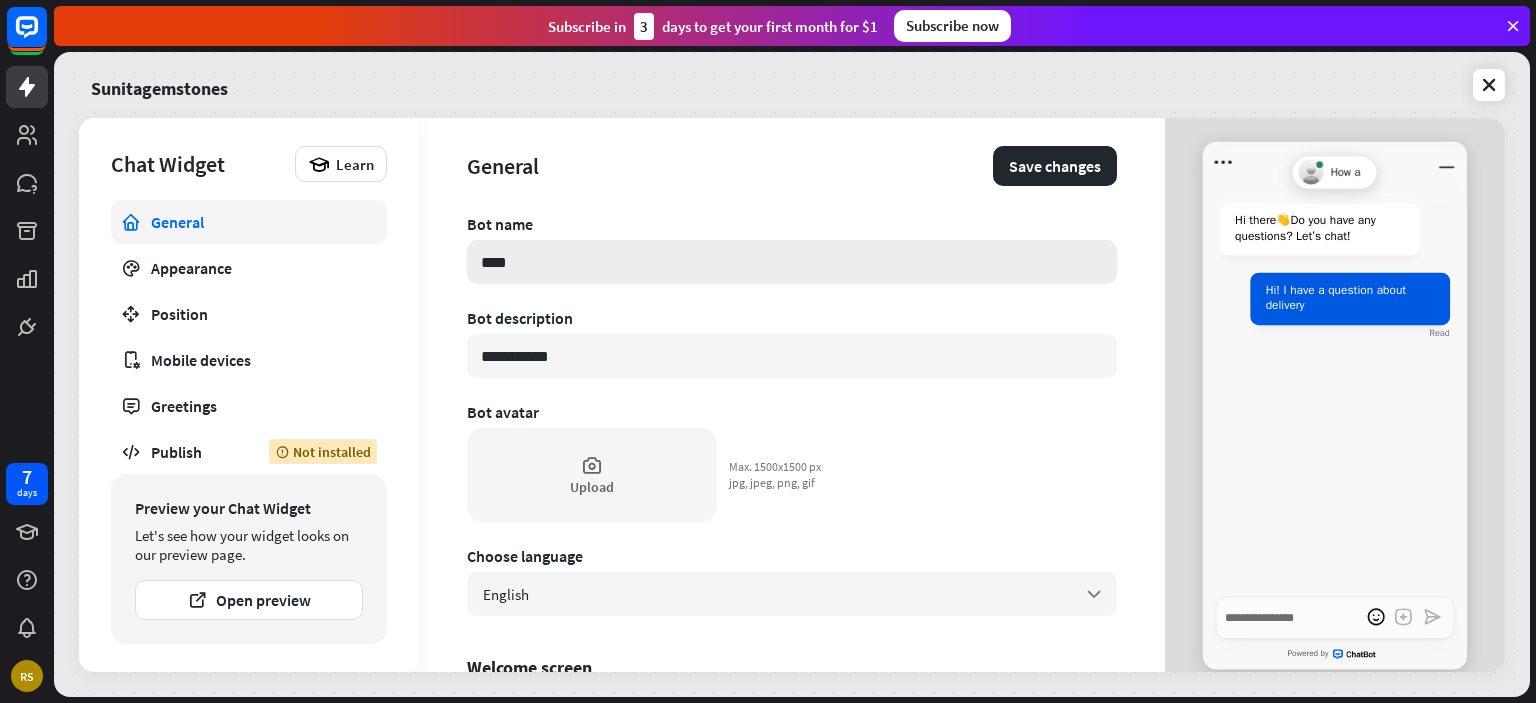 type on "*" 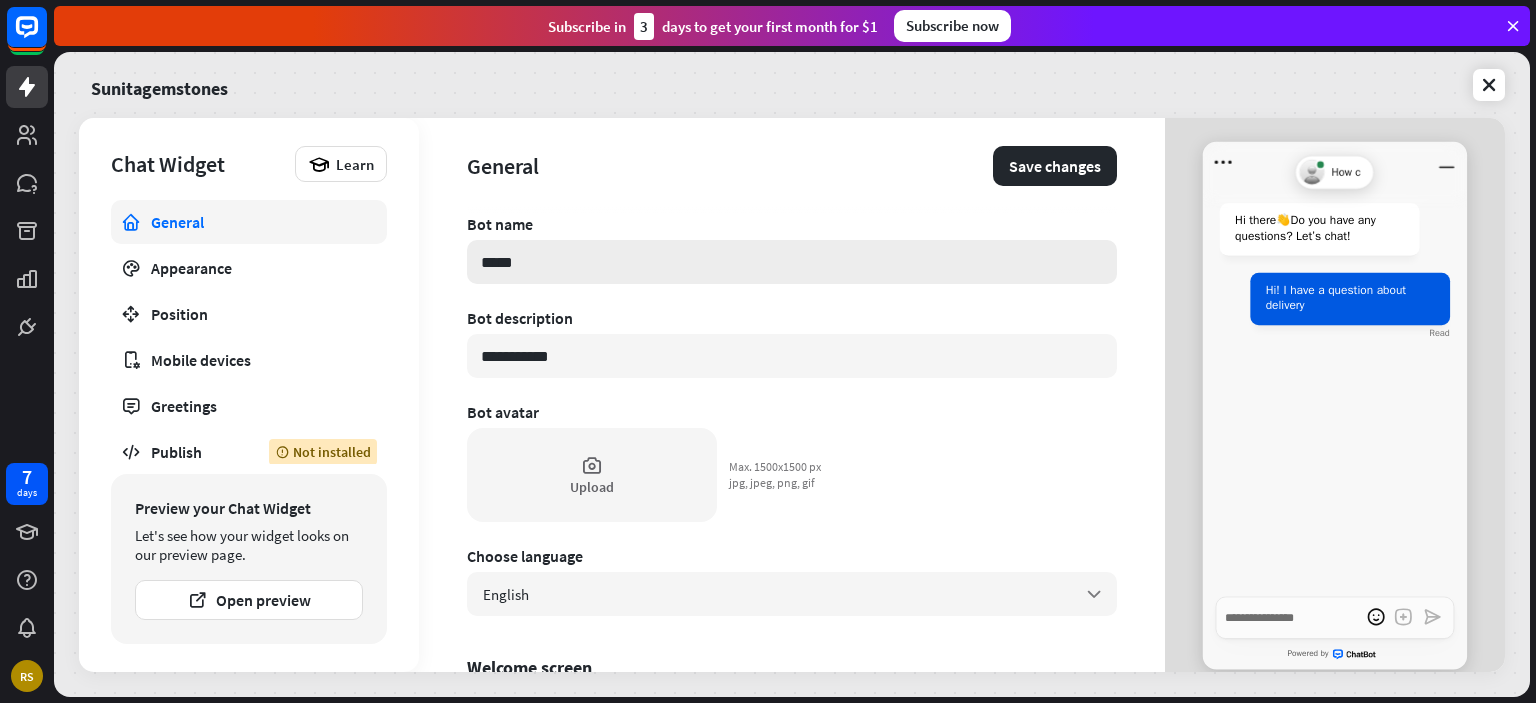 type on "*" 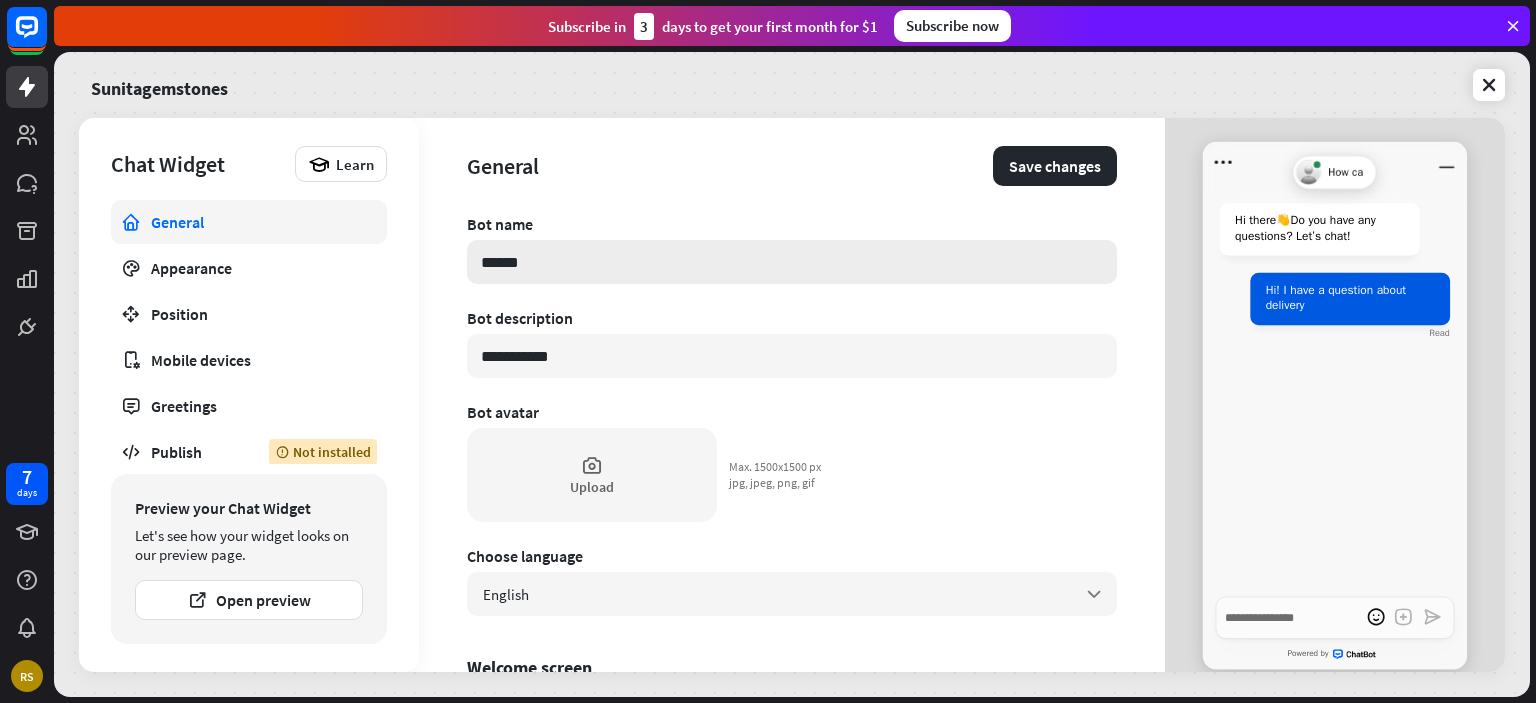 type on "*" 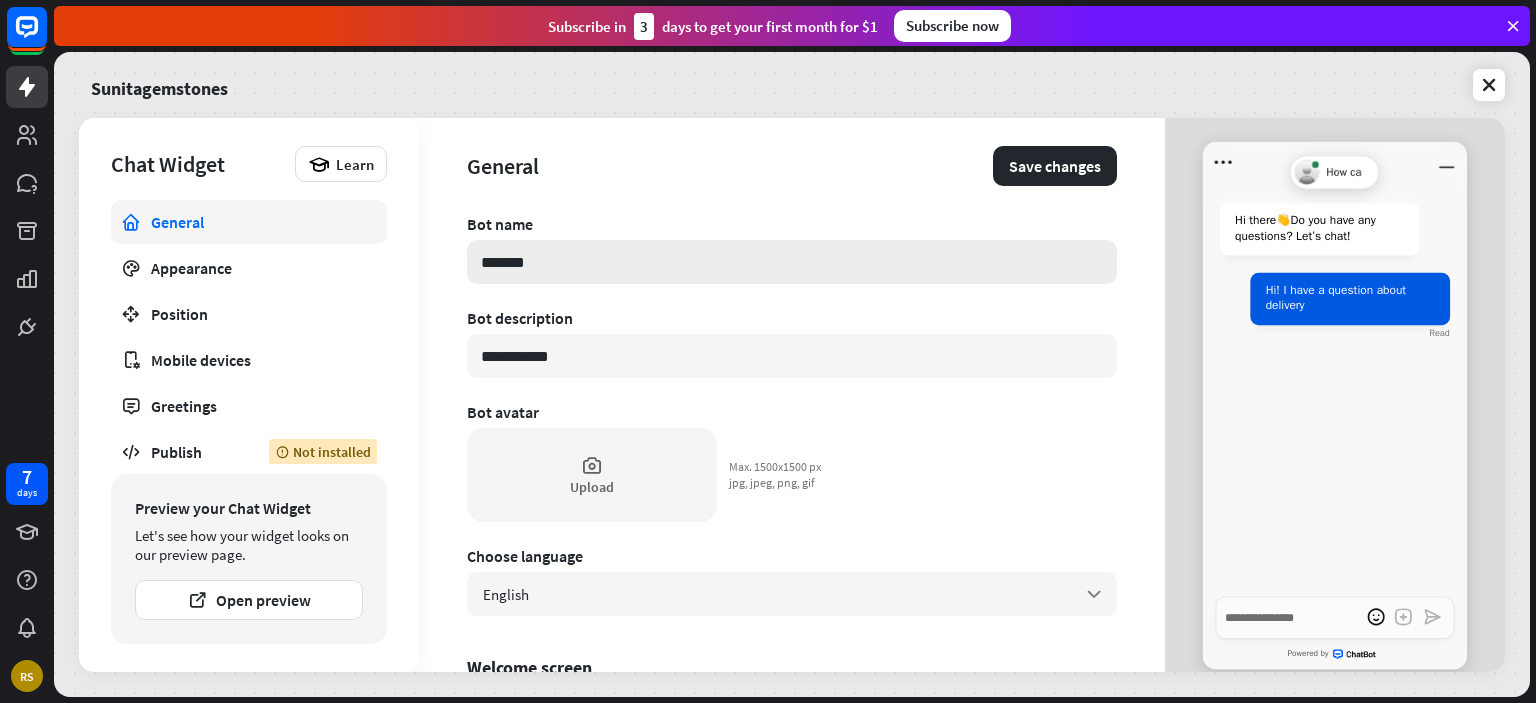 type on "*" 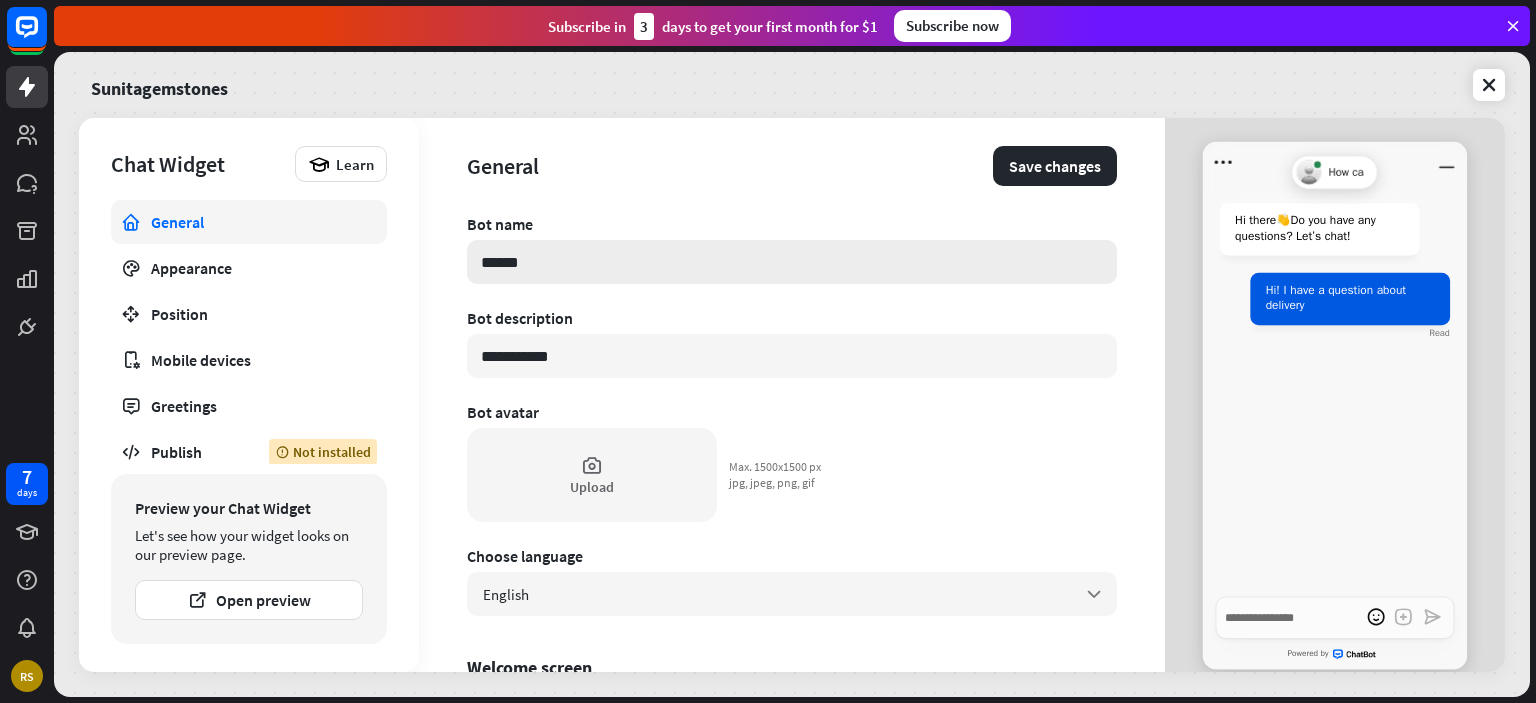 type on "*" 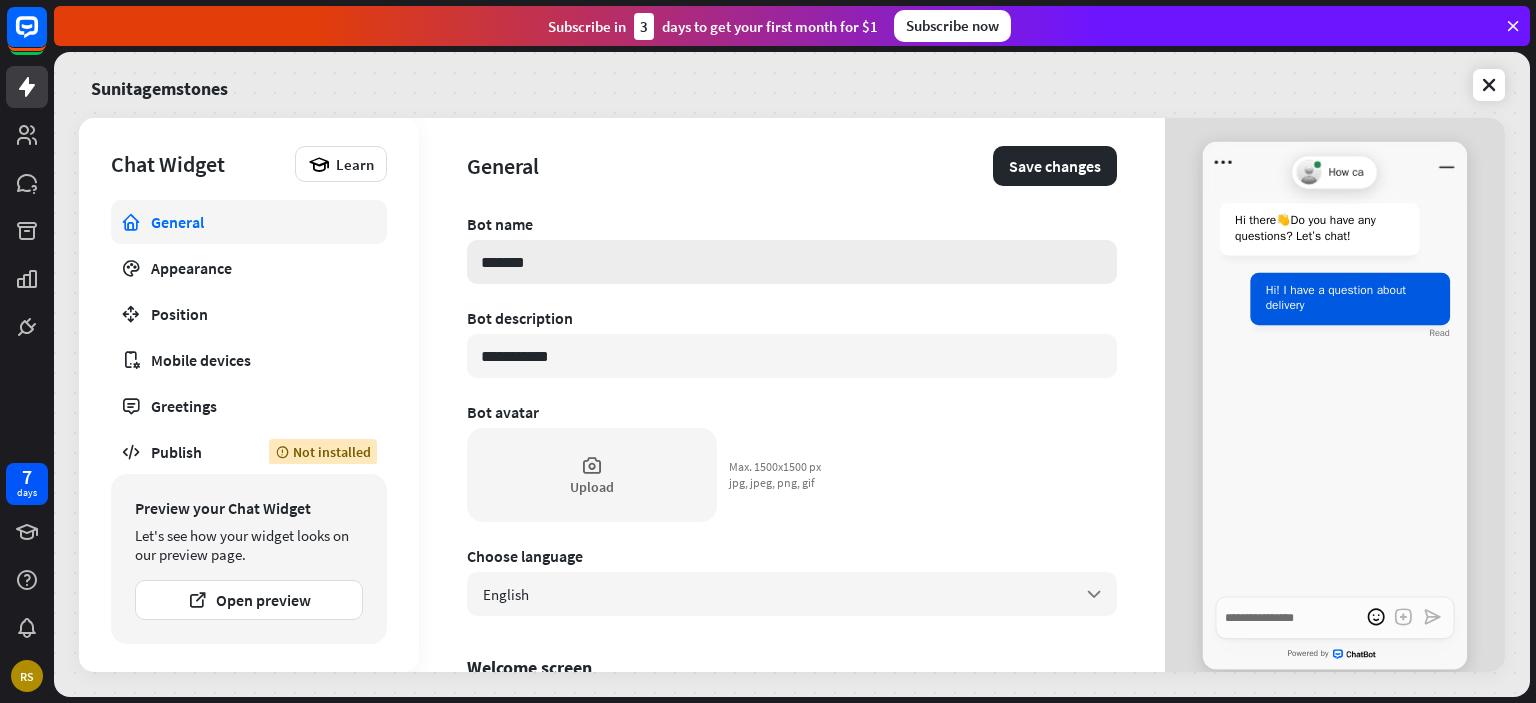 type on "*" 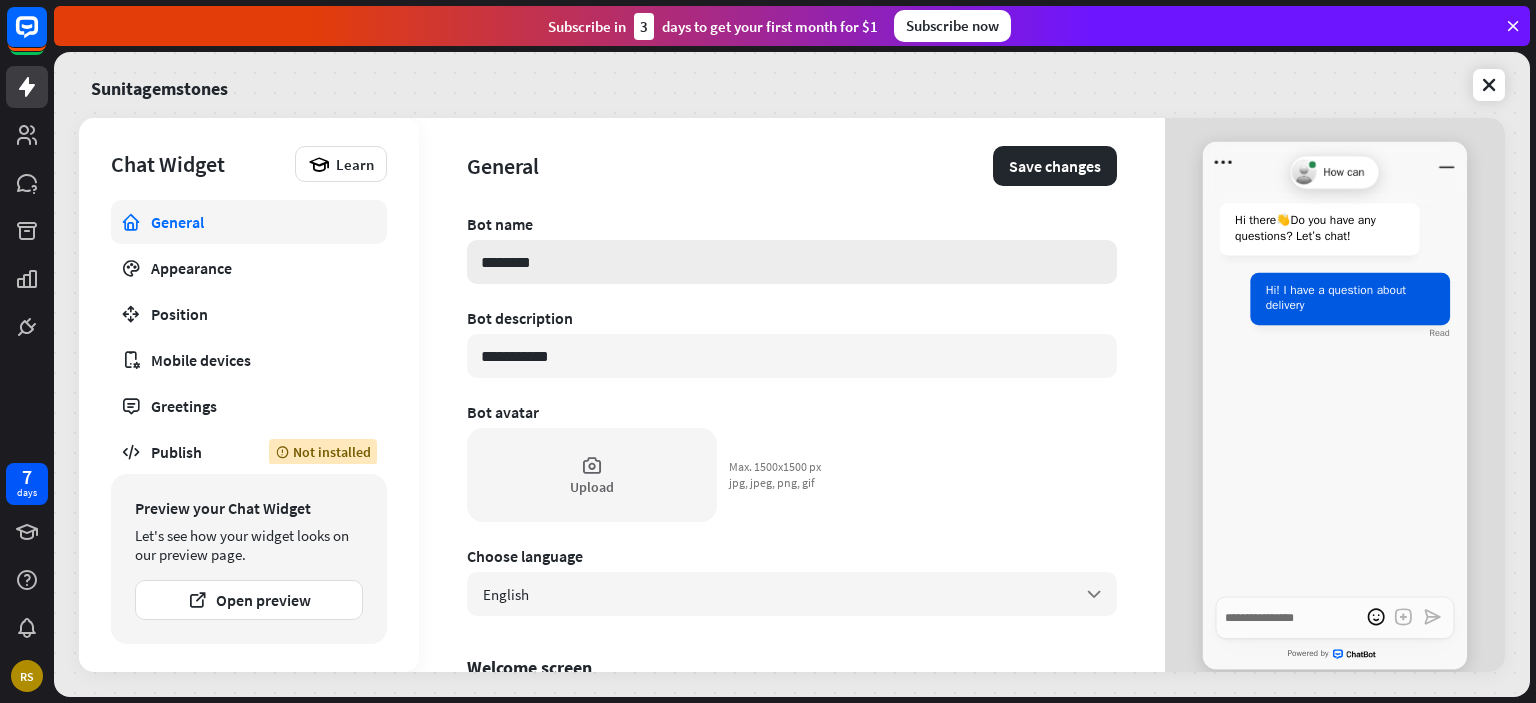 type on "*" 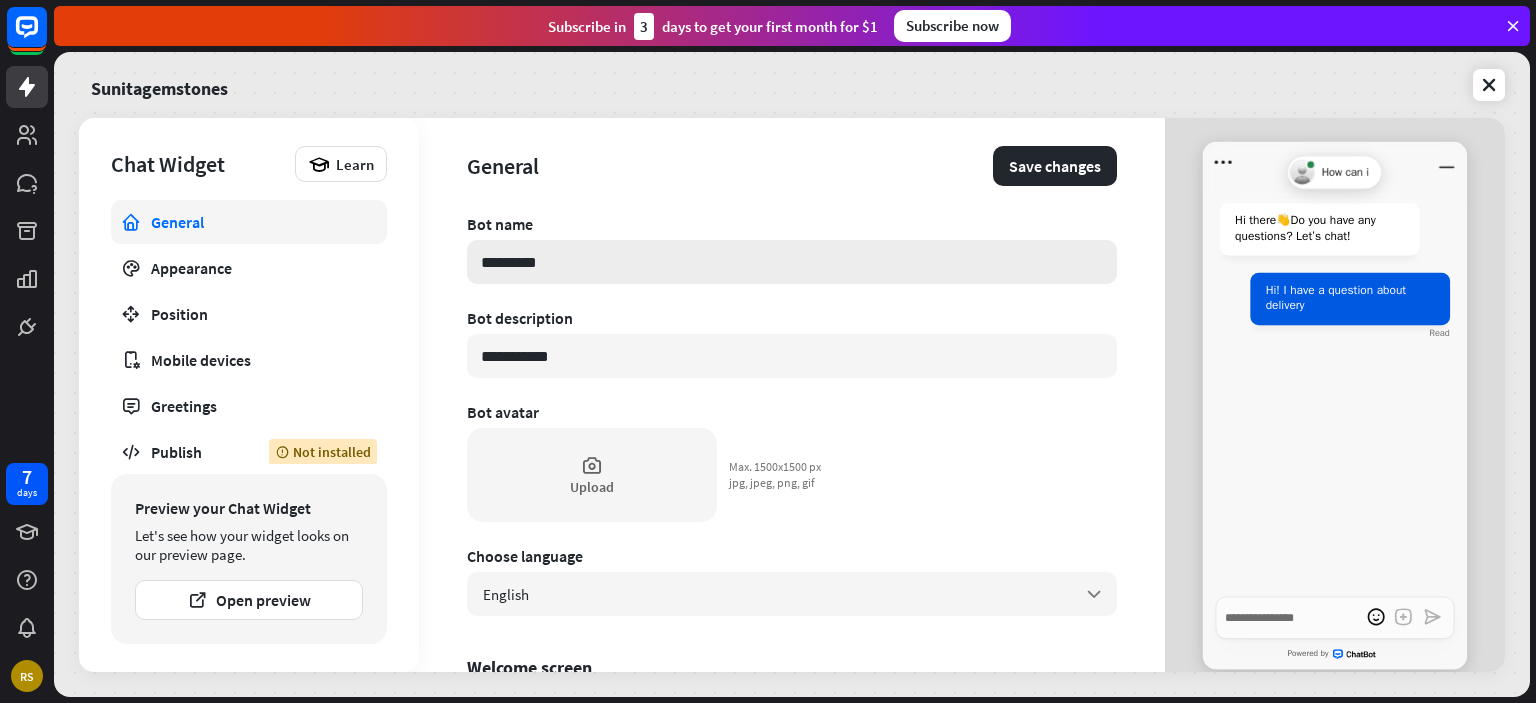 type on "*" 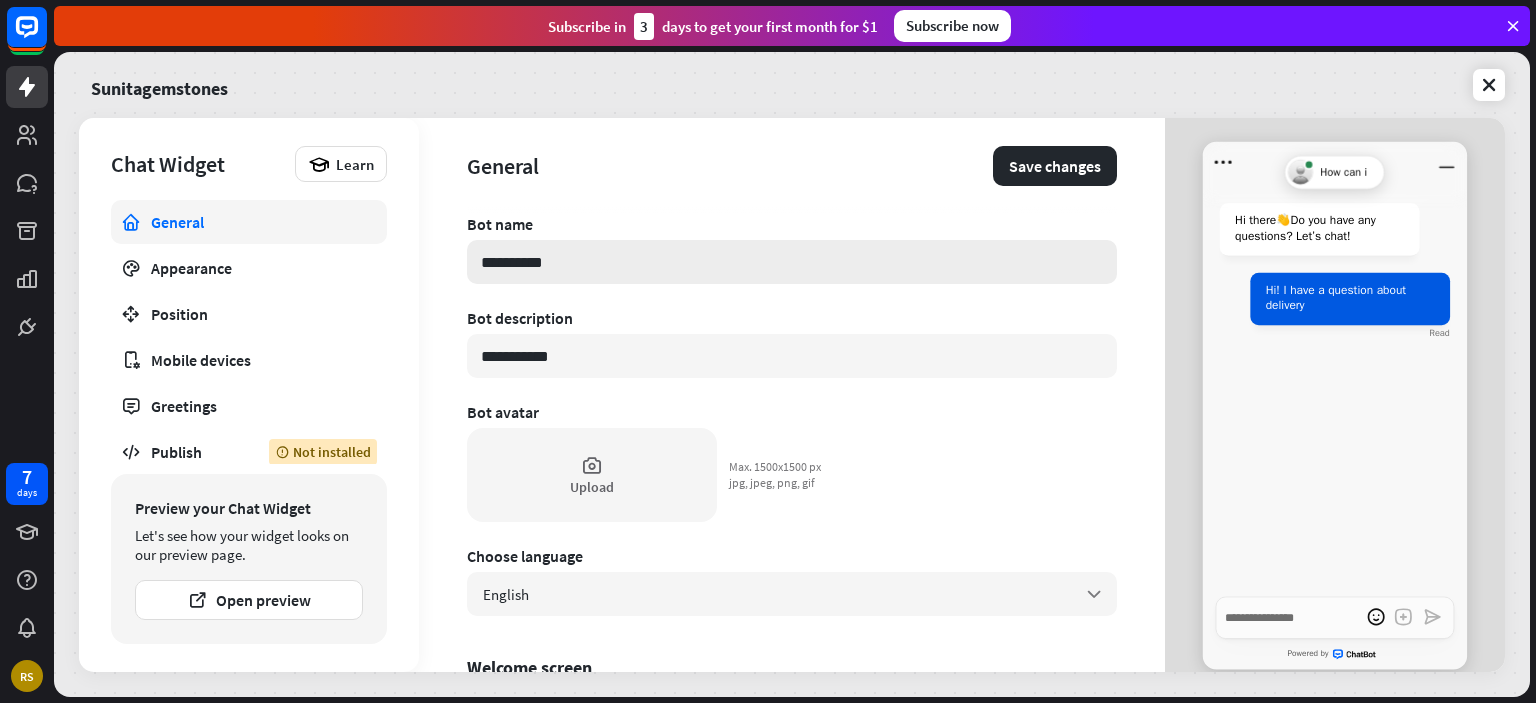type on "*" 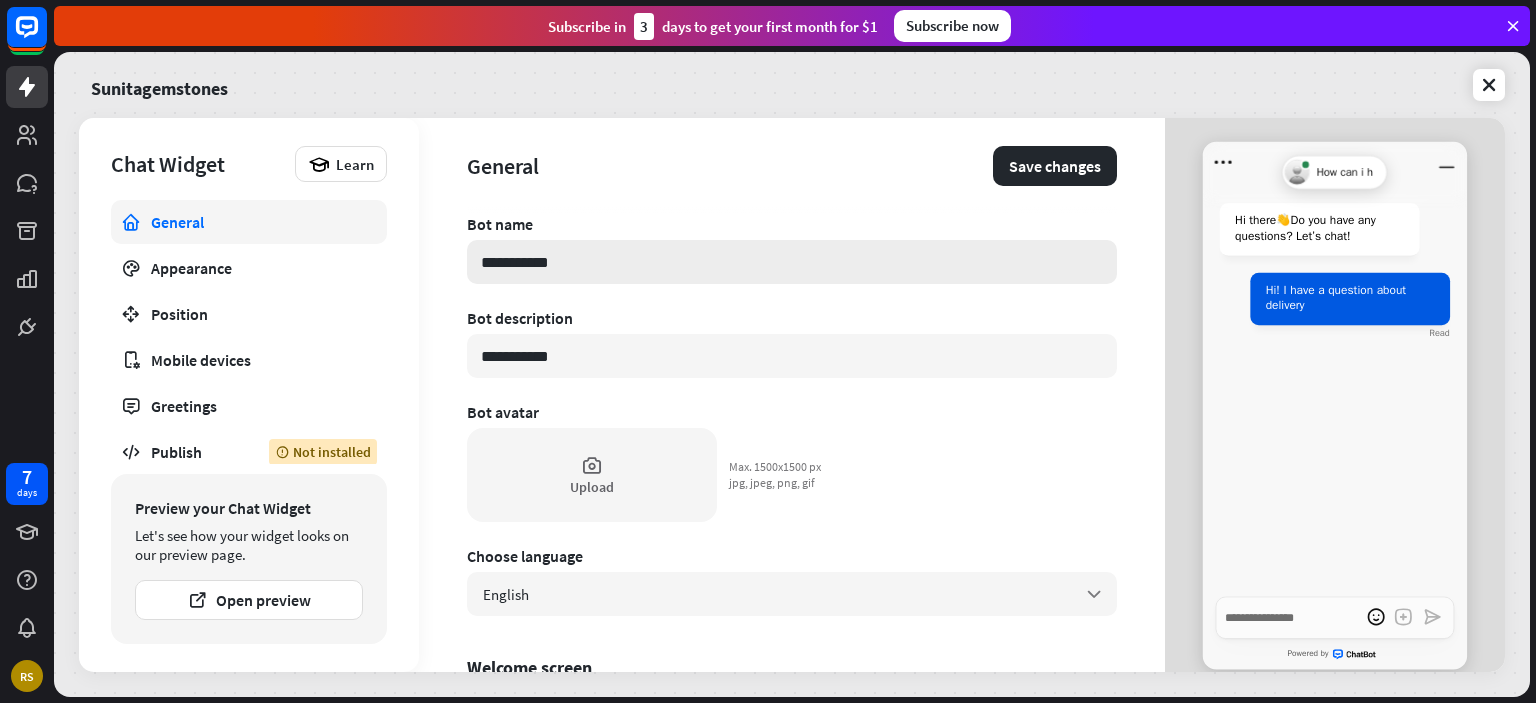 type on "*" 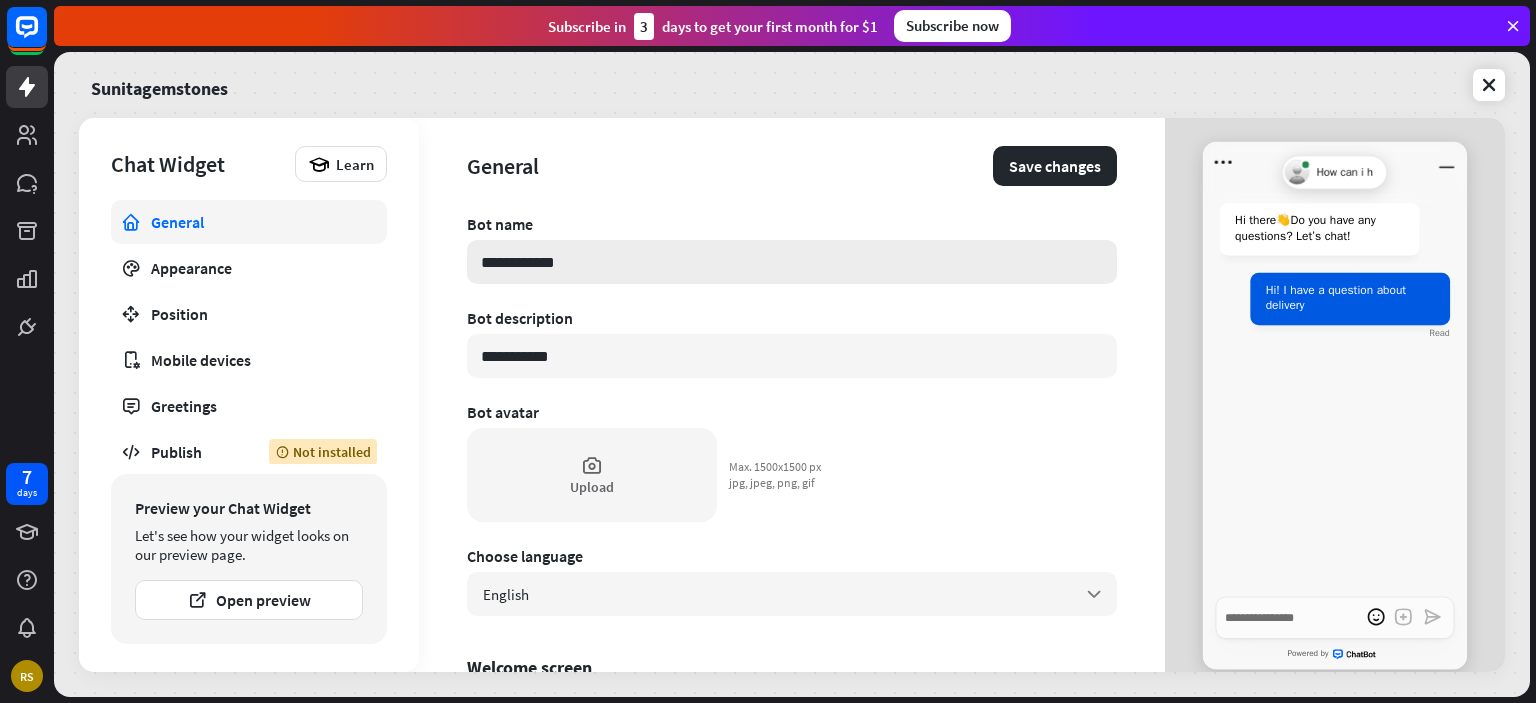type on "**********" 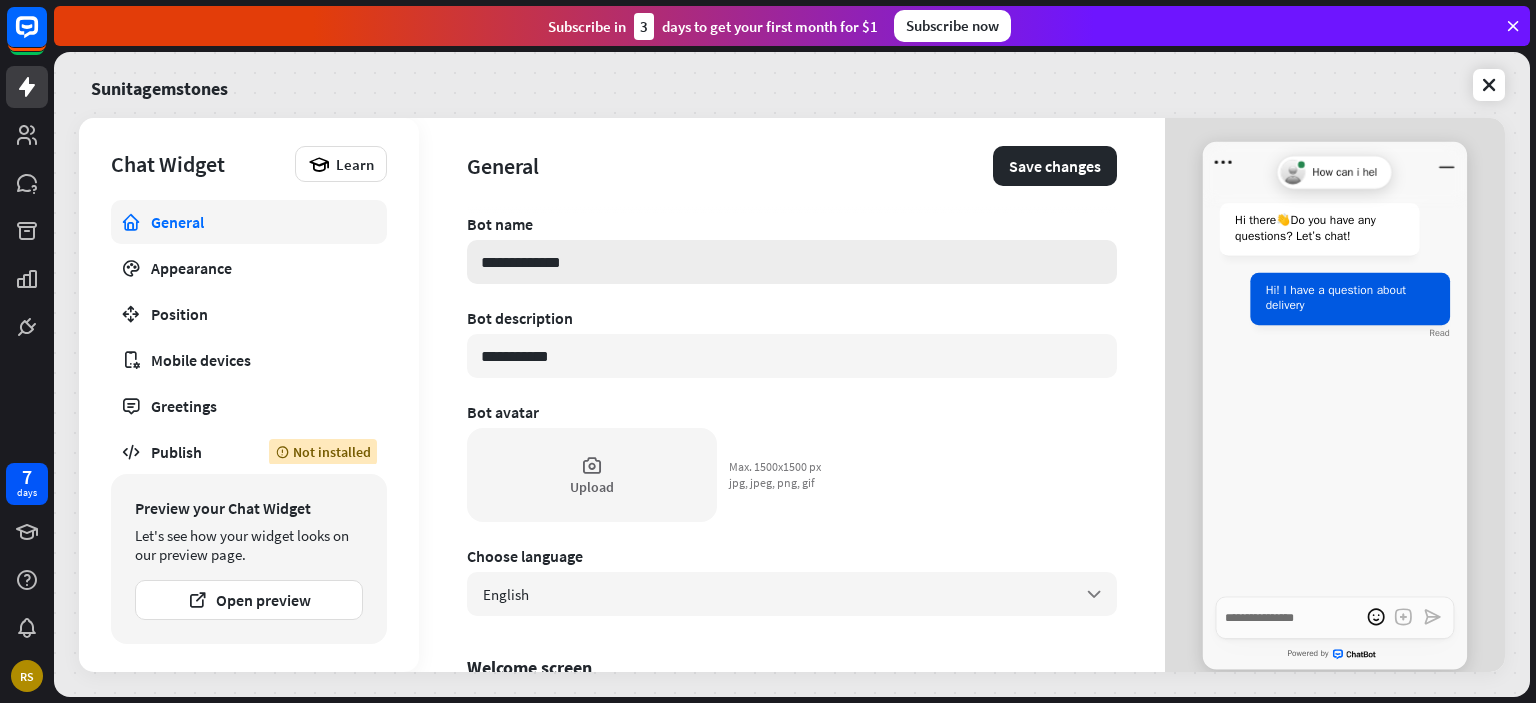 type on "*" 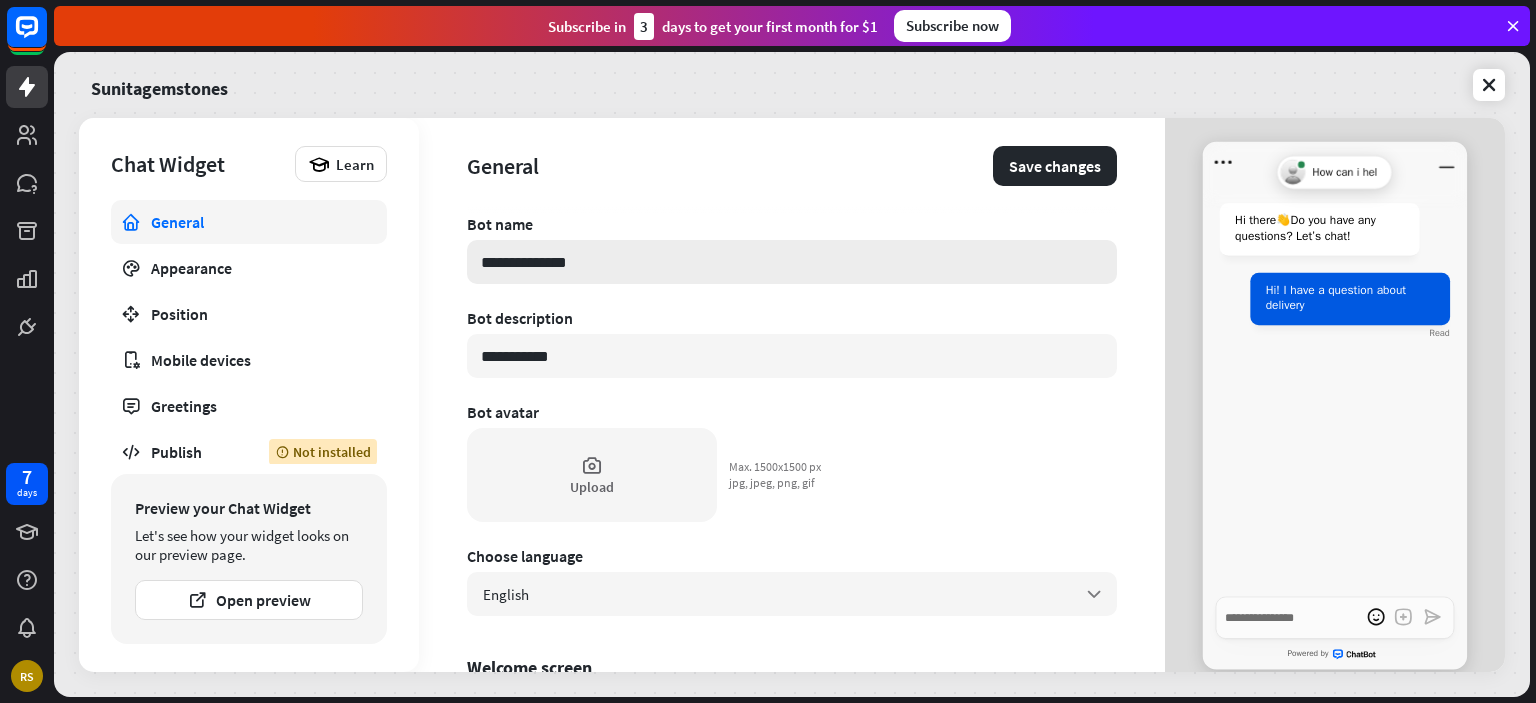 type on "*" 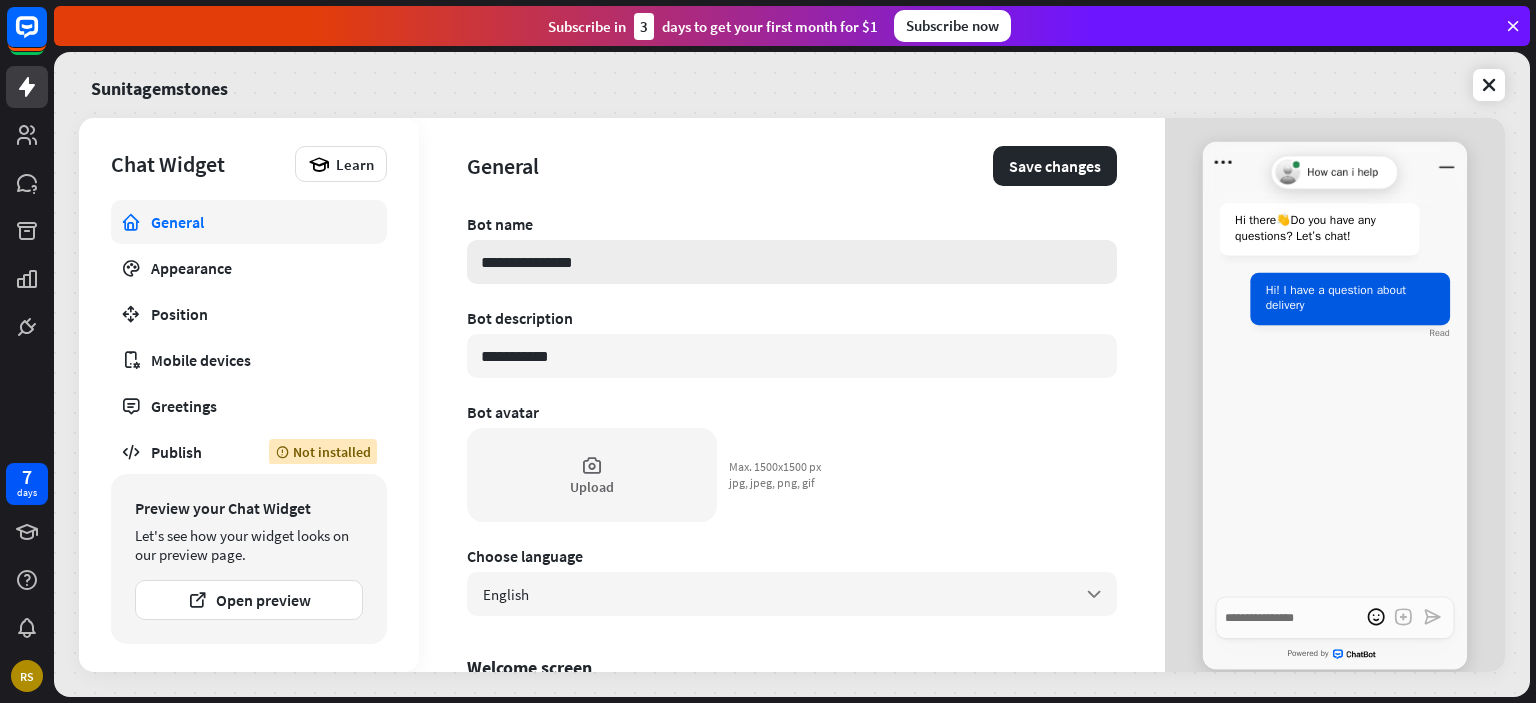 type on "*" 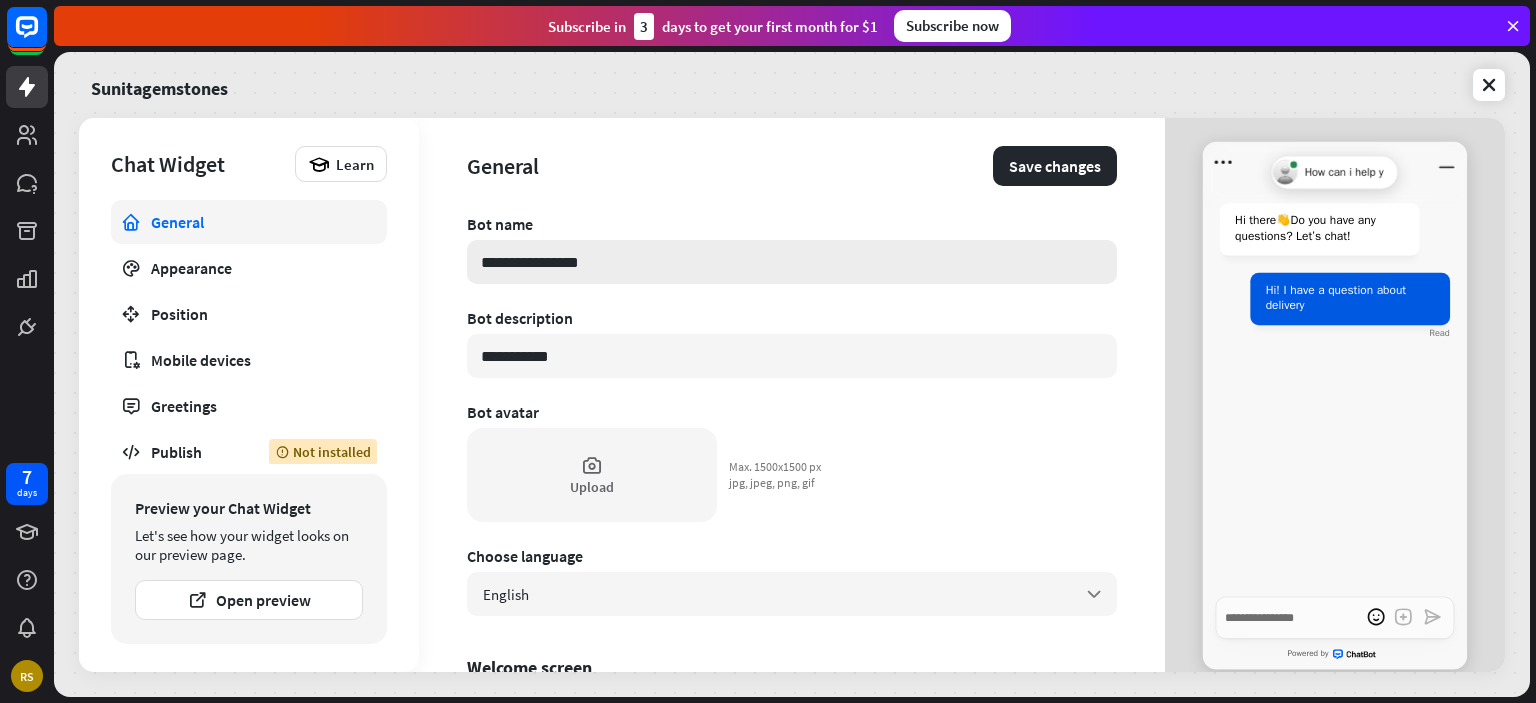 type on "*" 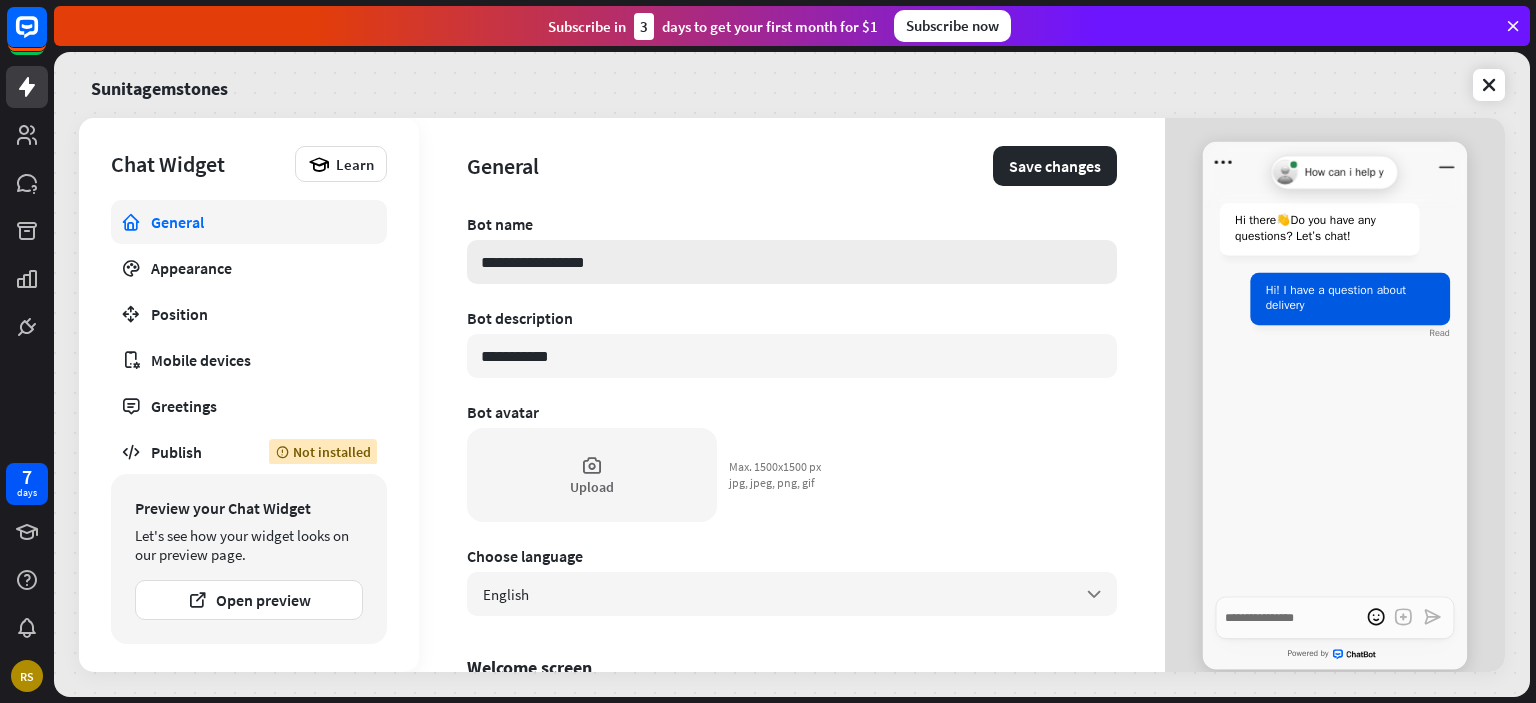 type on "*" 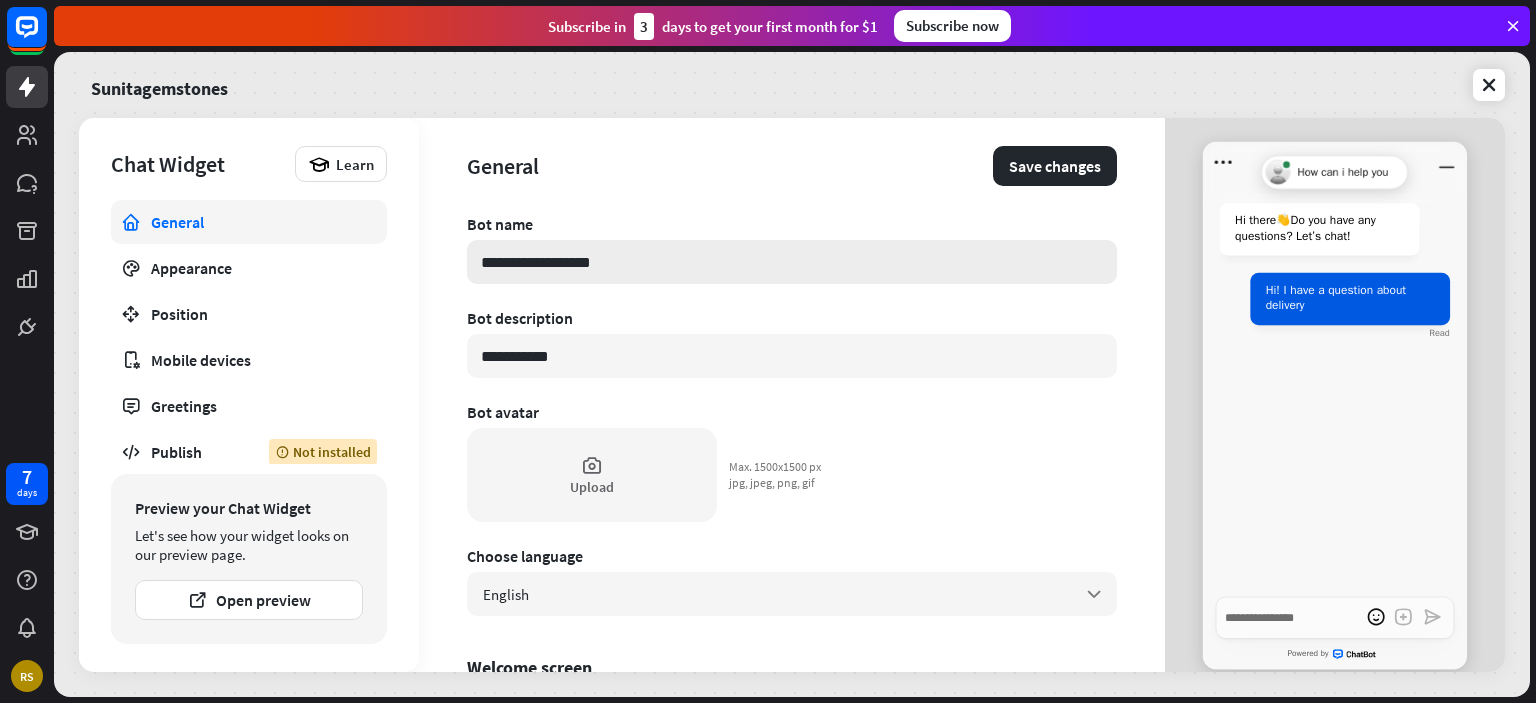 type on "*" 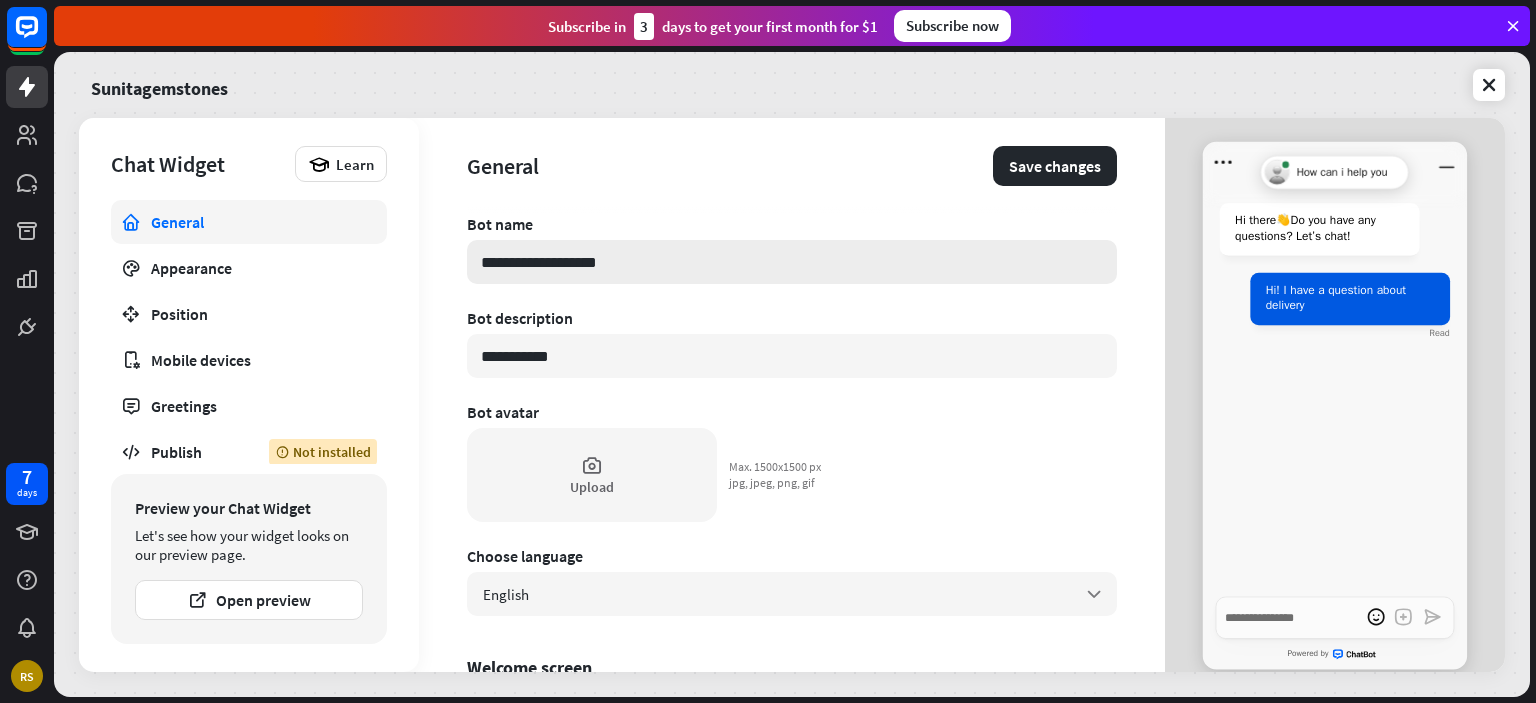 type on "*" 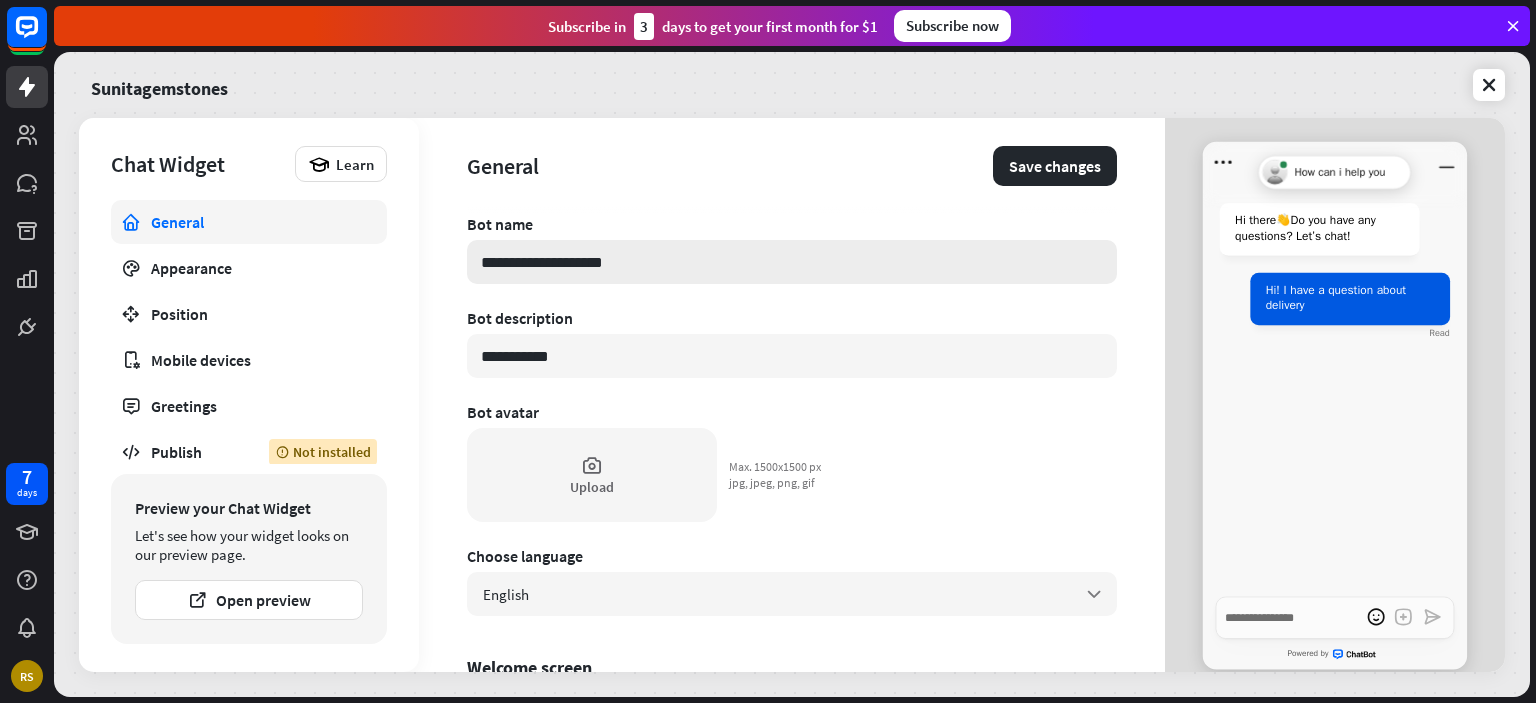 type 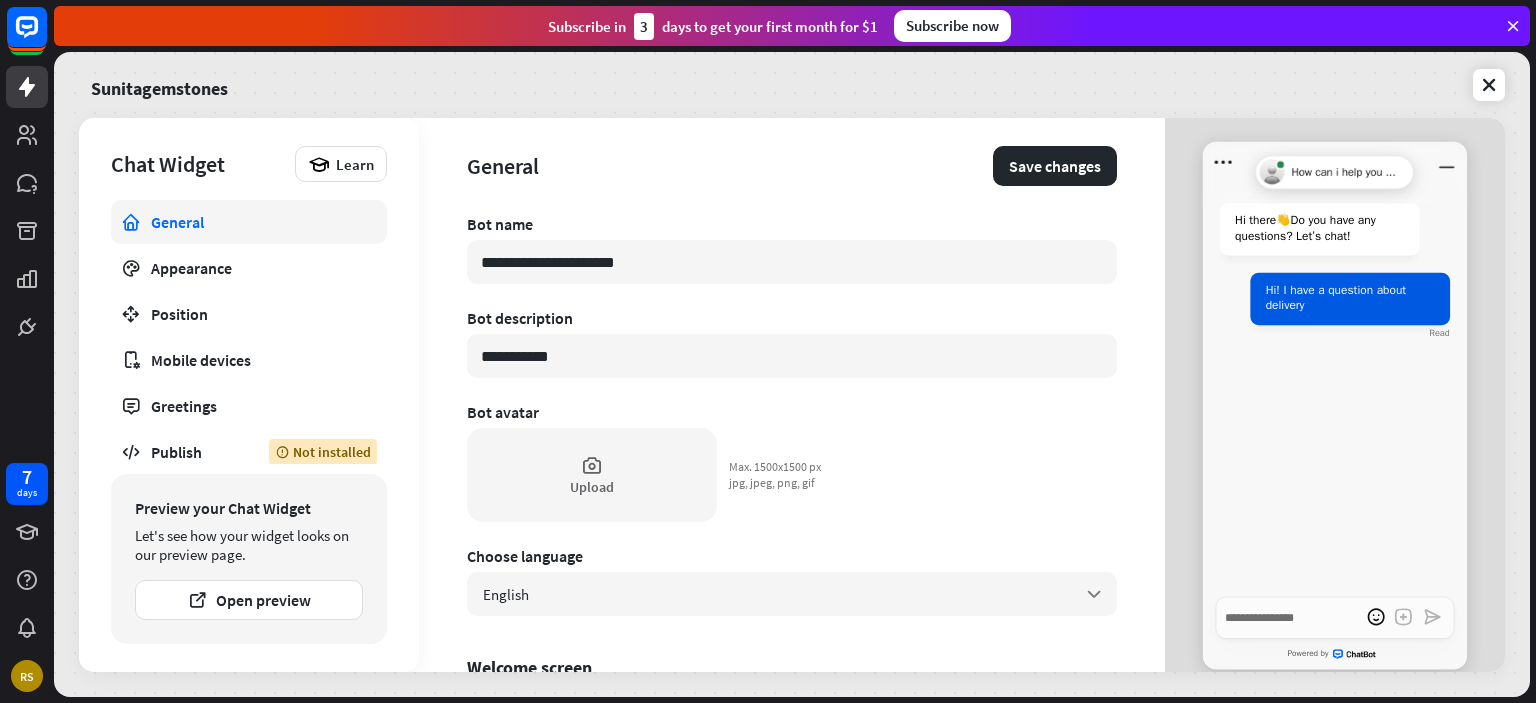 scroll, scrollTop: 0, scrollLeft: 0, axis: both 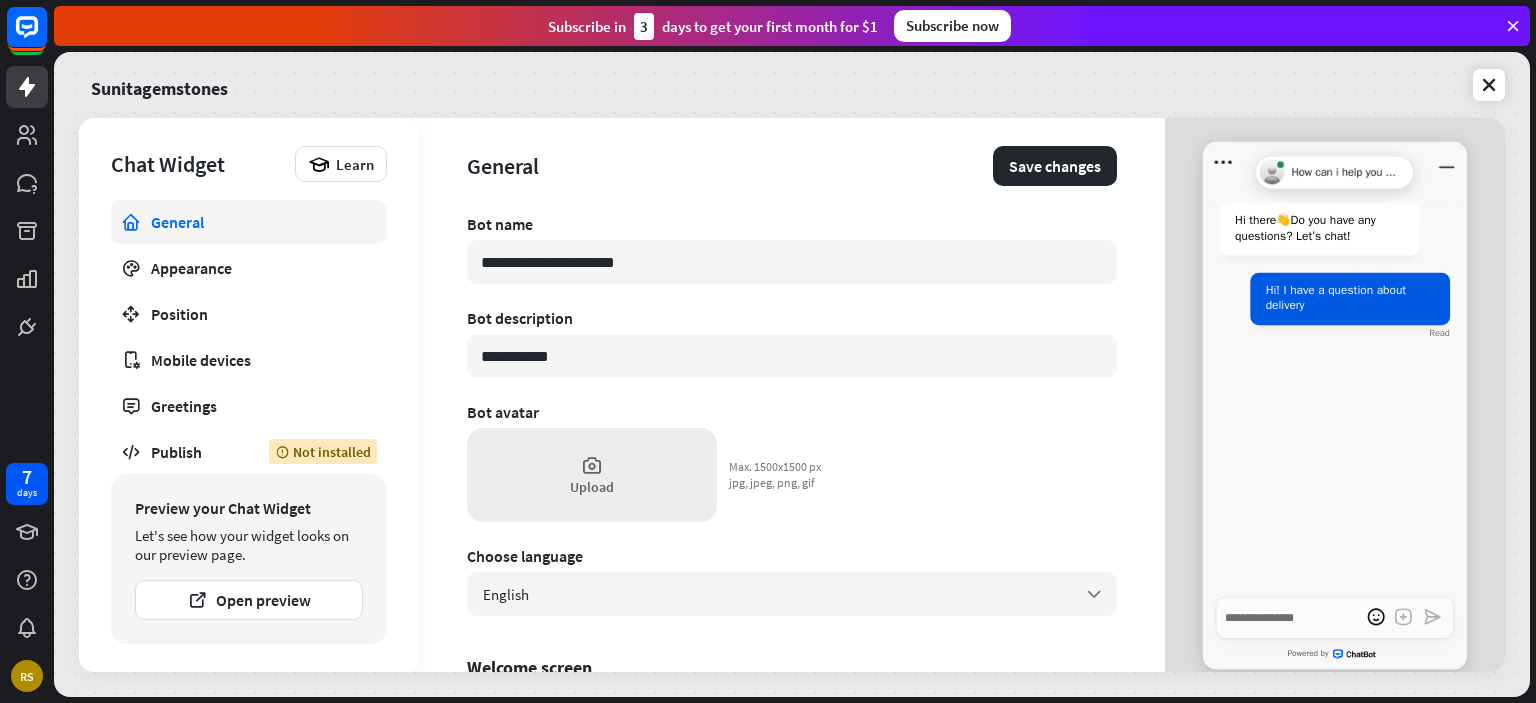 click on "Upload" at bounding box center (592, 475) 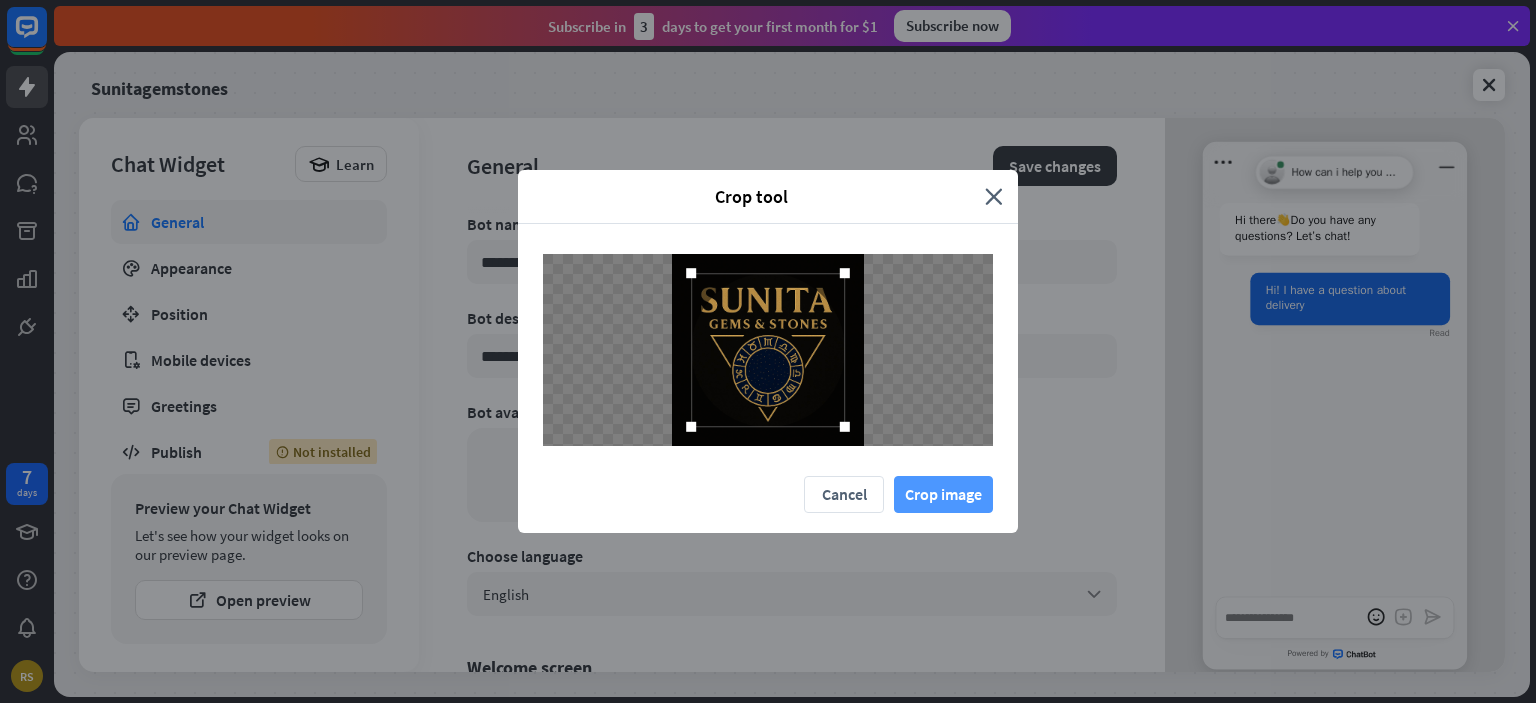 drag, startPoint x: 926, startPoint y: 502, endPoint x: 916, endPoint y: 499, distance: 10.440307 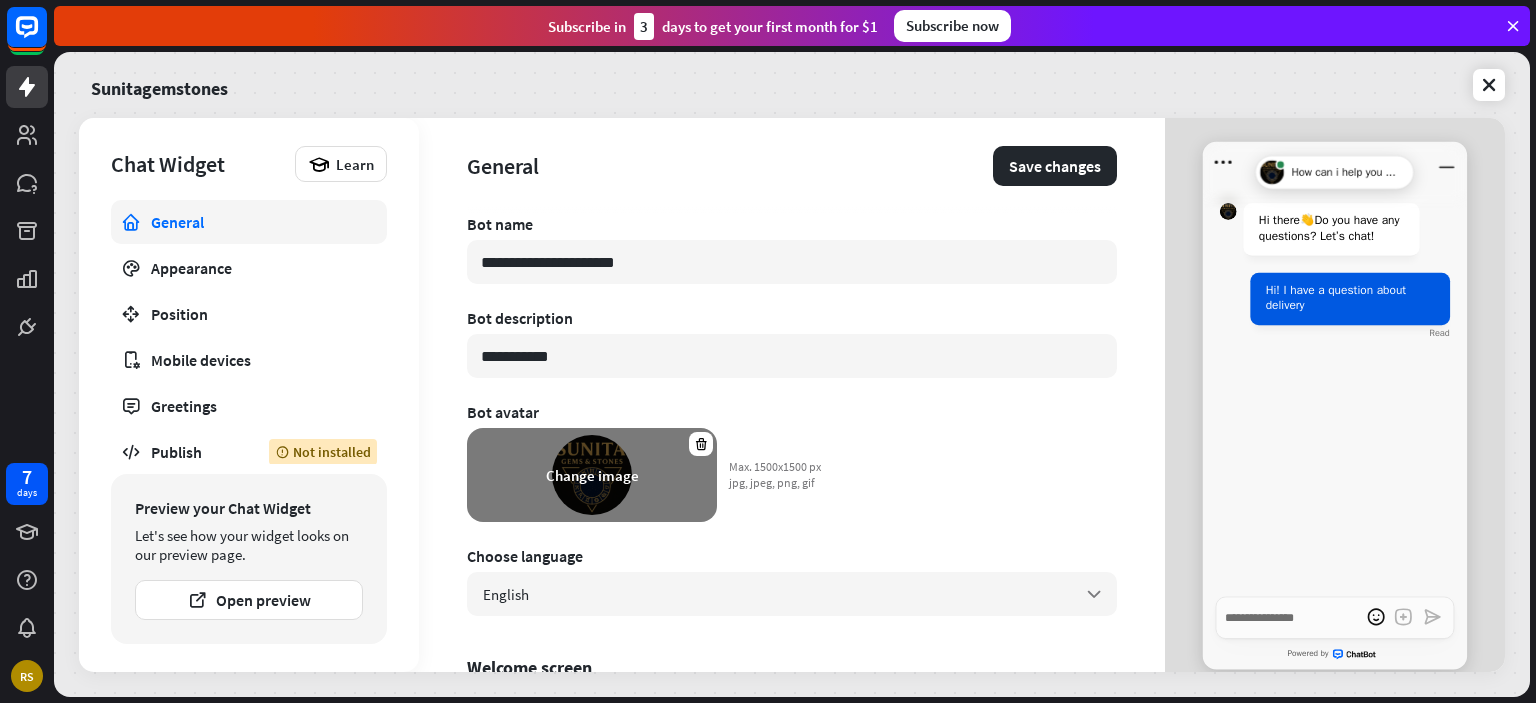 click on "Change image" at bounding box center (592, 475) 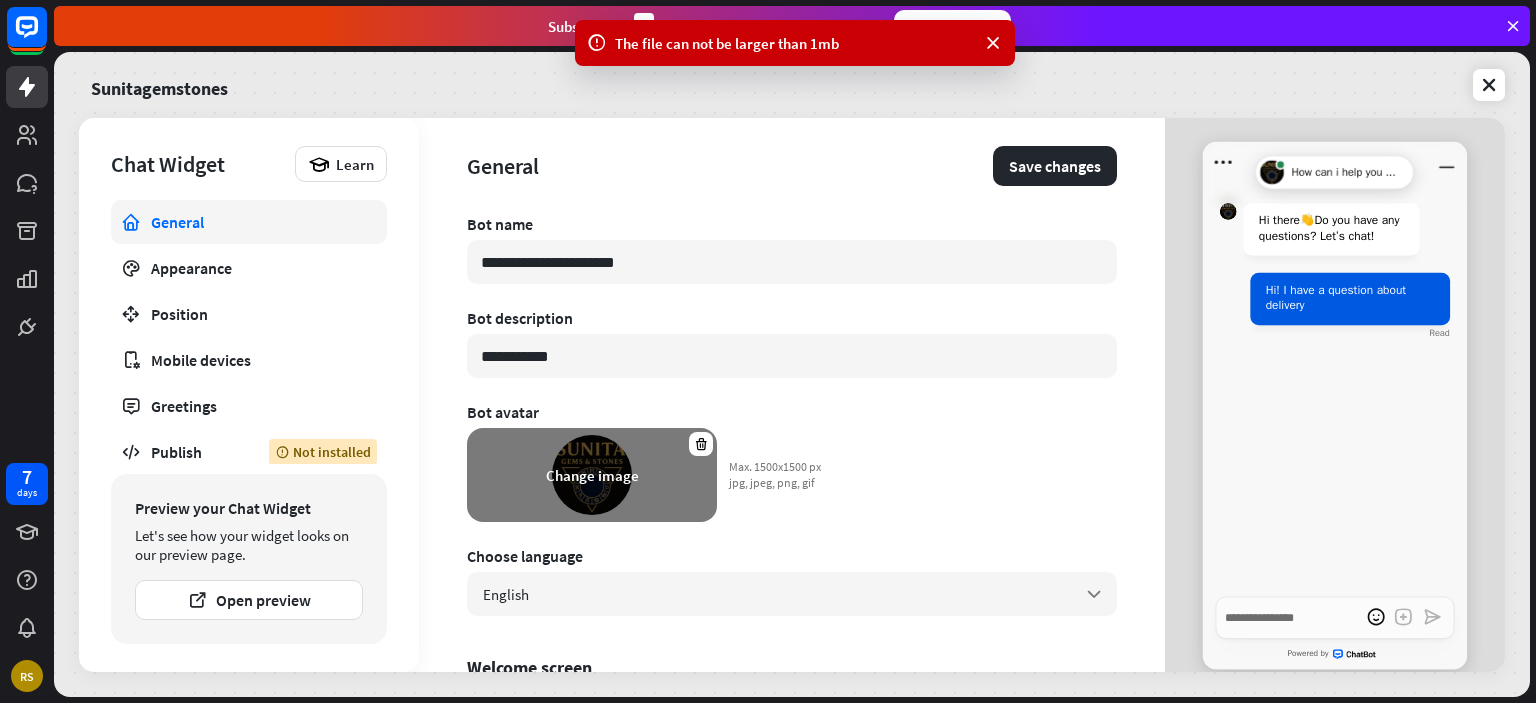 click on "Change image" at bounding box center [592, 475] 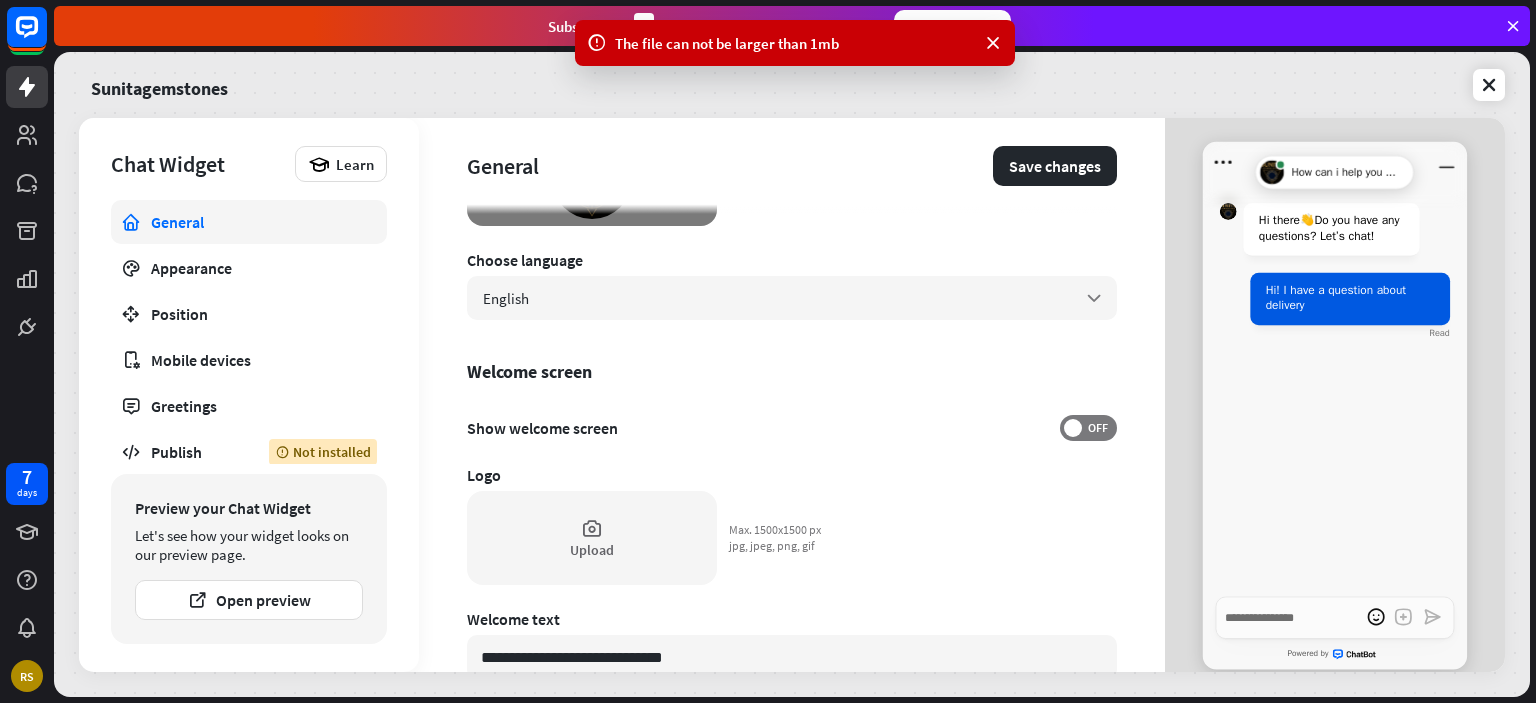 scroll, scrollTop: 400, scrollLeft: 0, axis: vertical 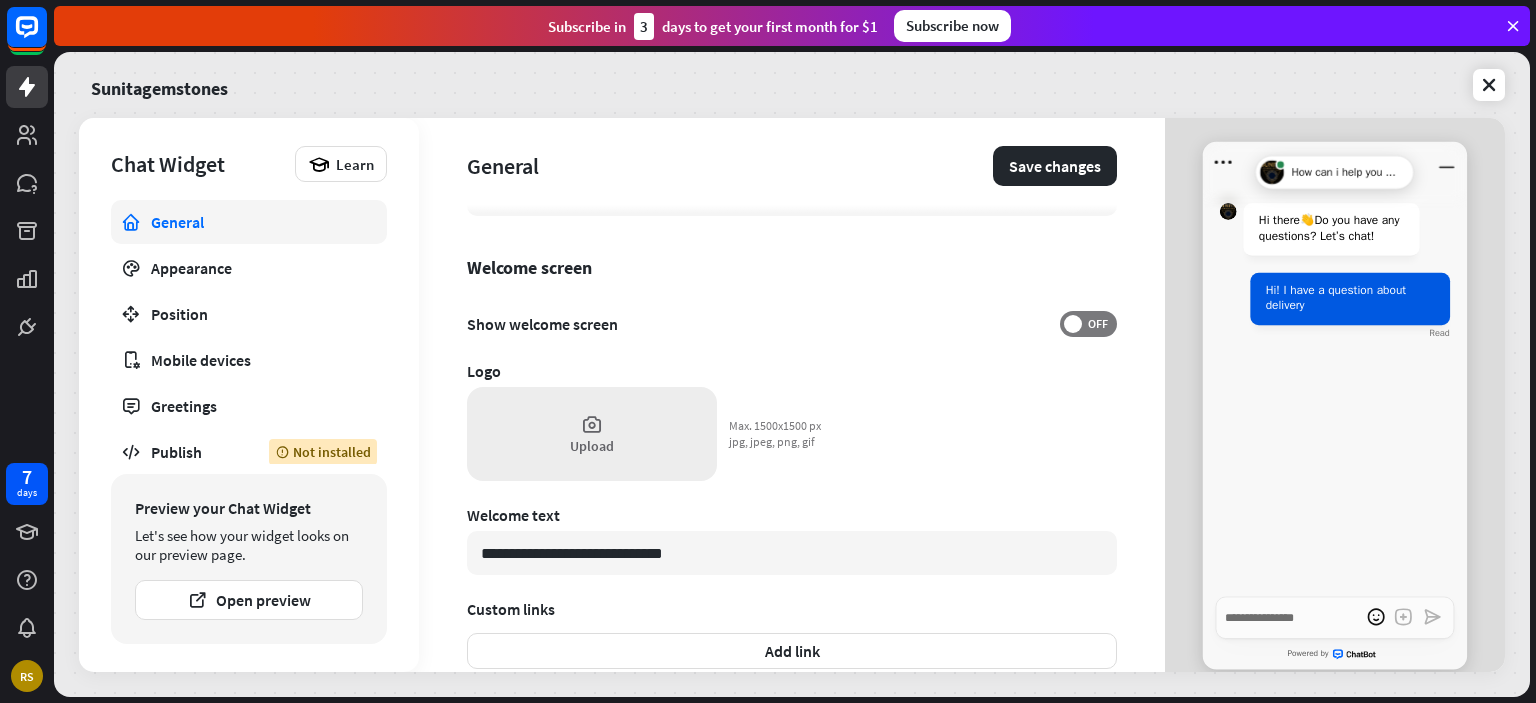 click on "Upload" at bounding box center [592, 434] 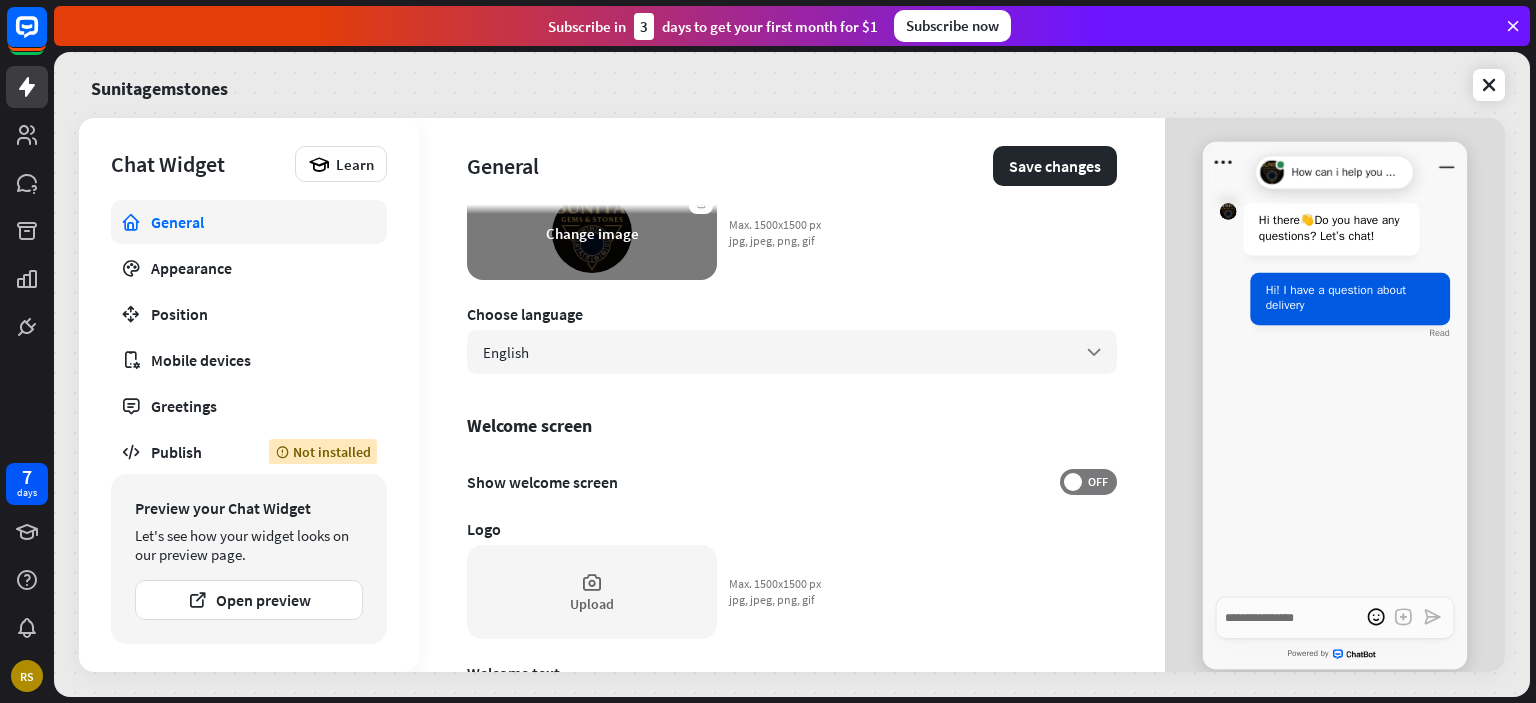 scroll, scrollTop: 100, scrollLeft: 0, axis: vertical 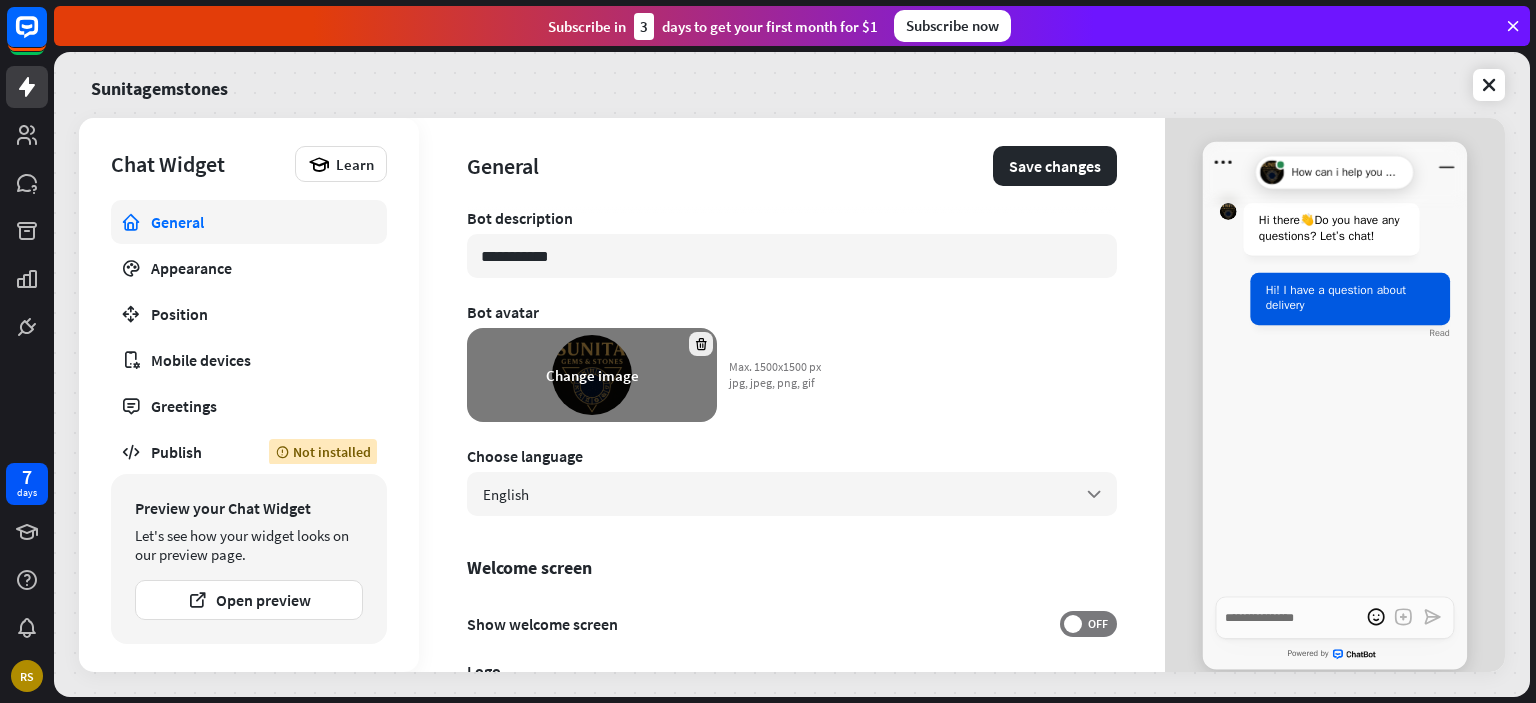 click at bounding box center [701, 344] 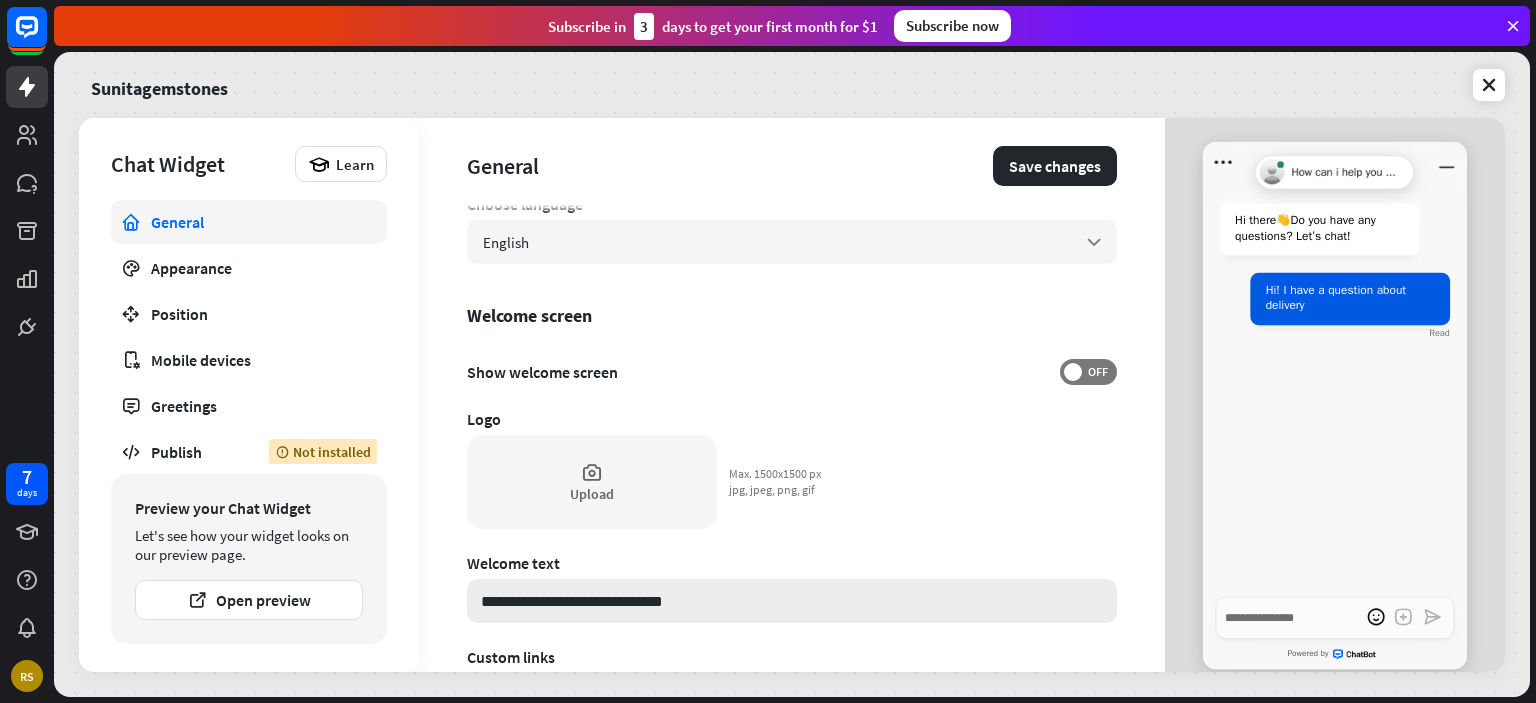 scroll, scrollTop: 500, scrollLeft: 0, axis: vertical 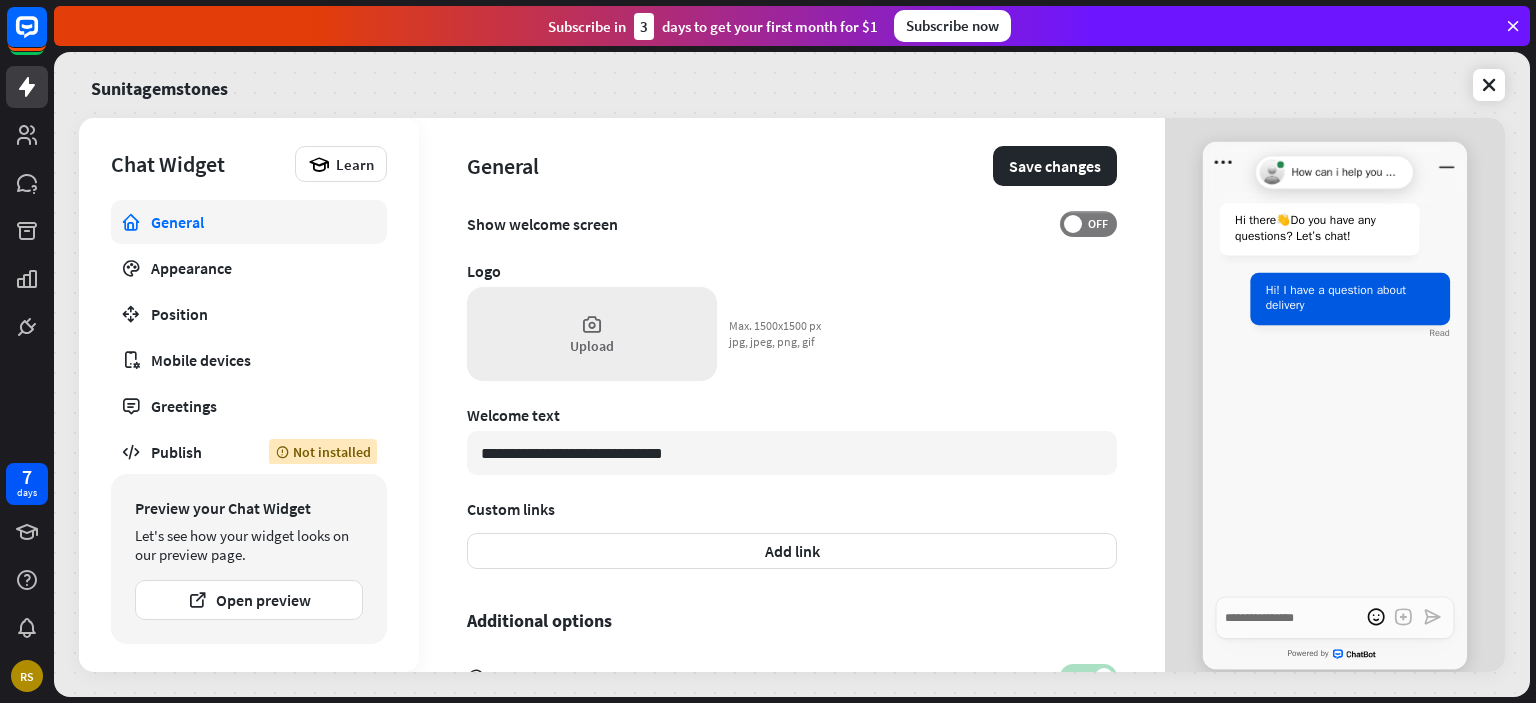click on "Upload" at bounding box center [592, 346] 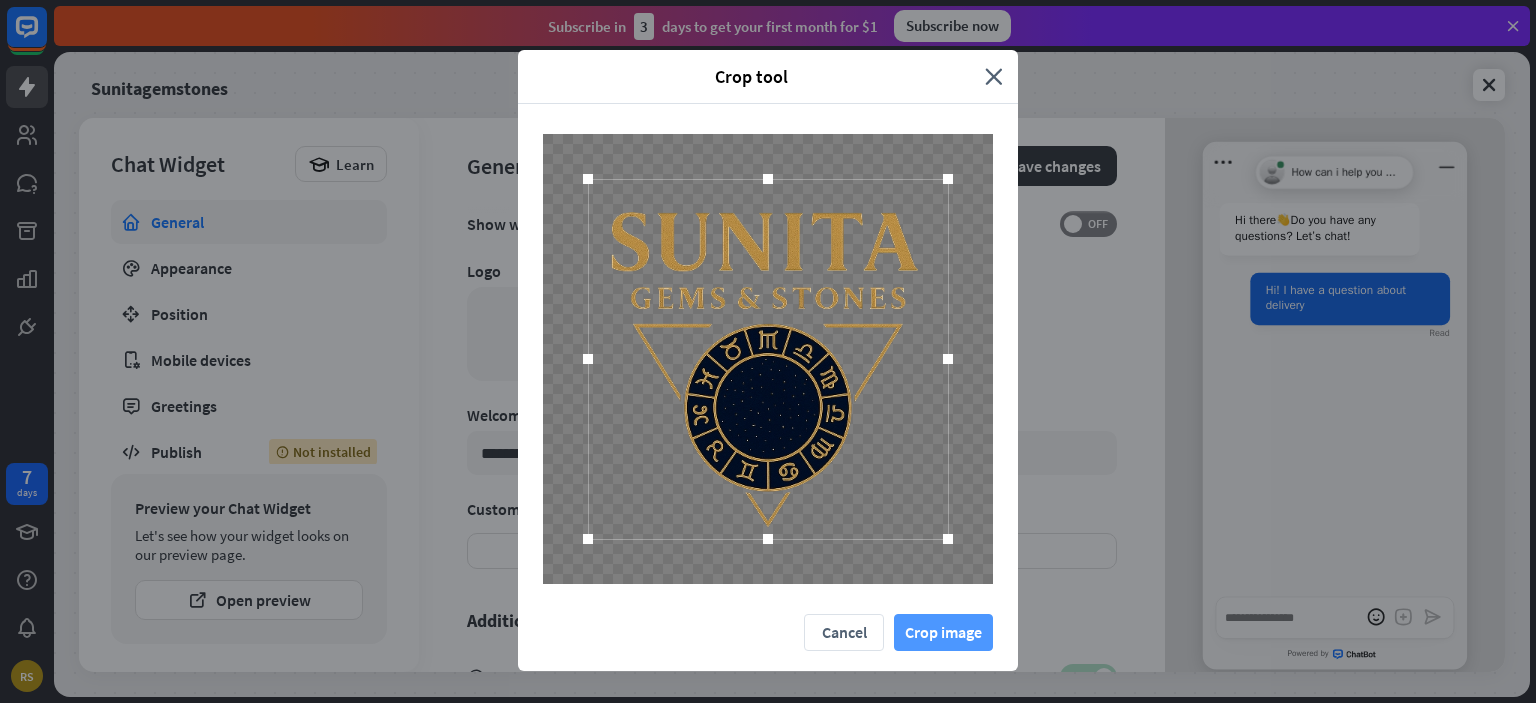click on "Crop image" at bounding box center [943, 632] 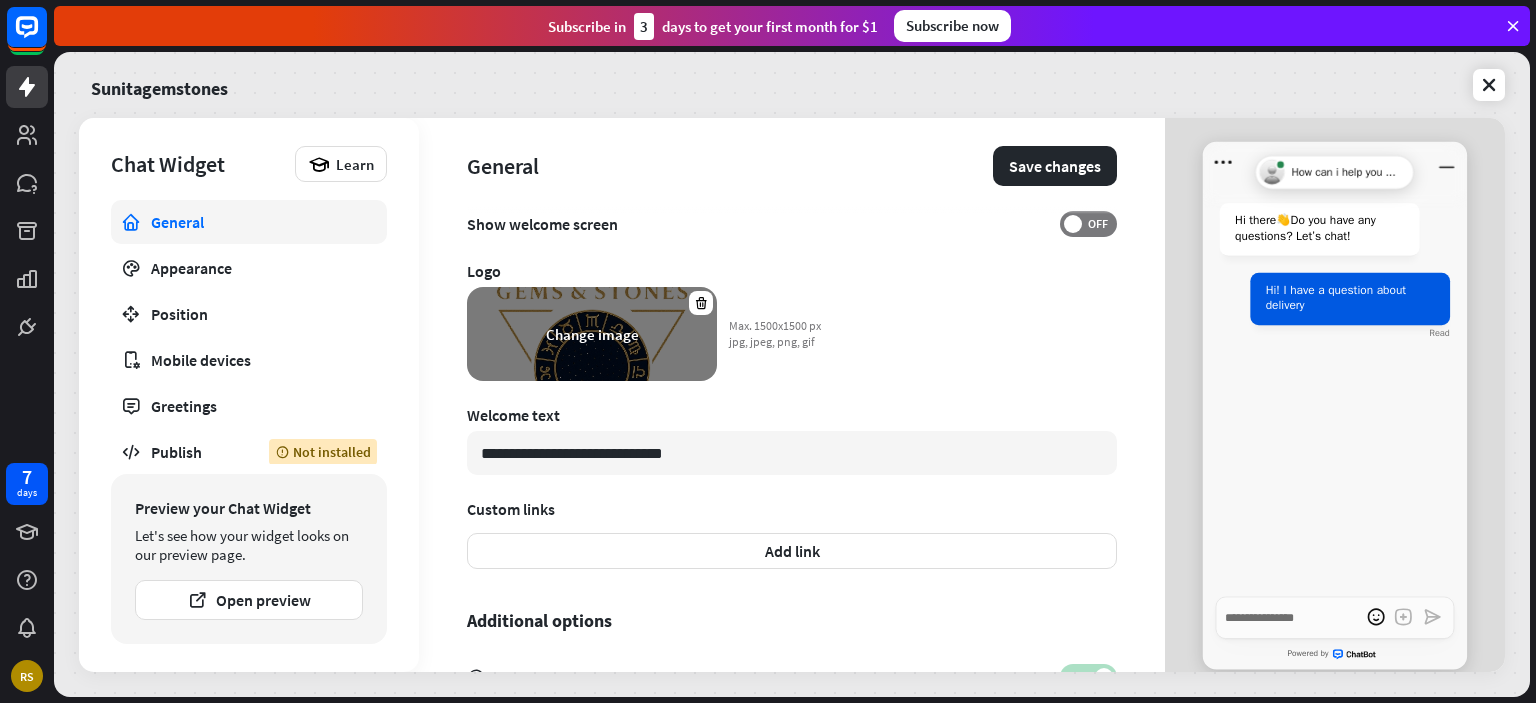 click on "Change image" at bounding box center (592, 334) 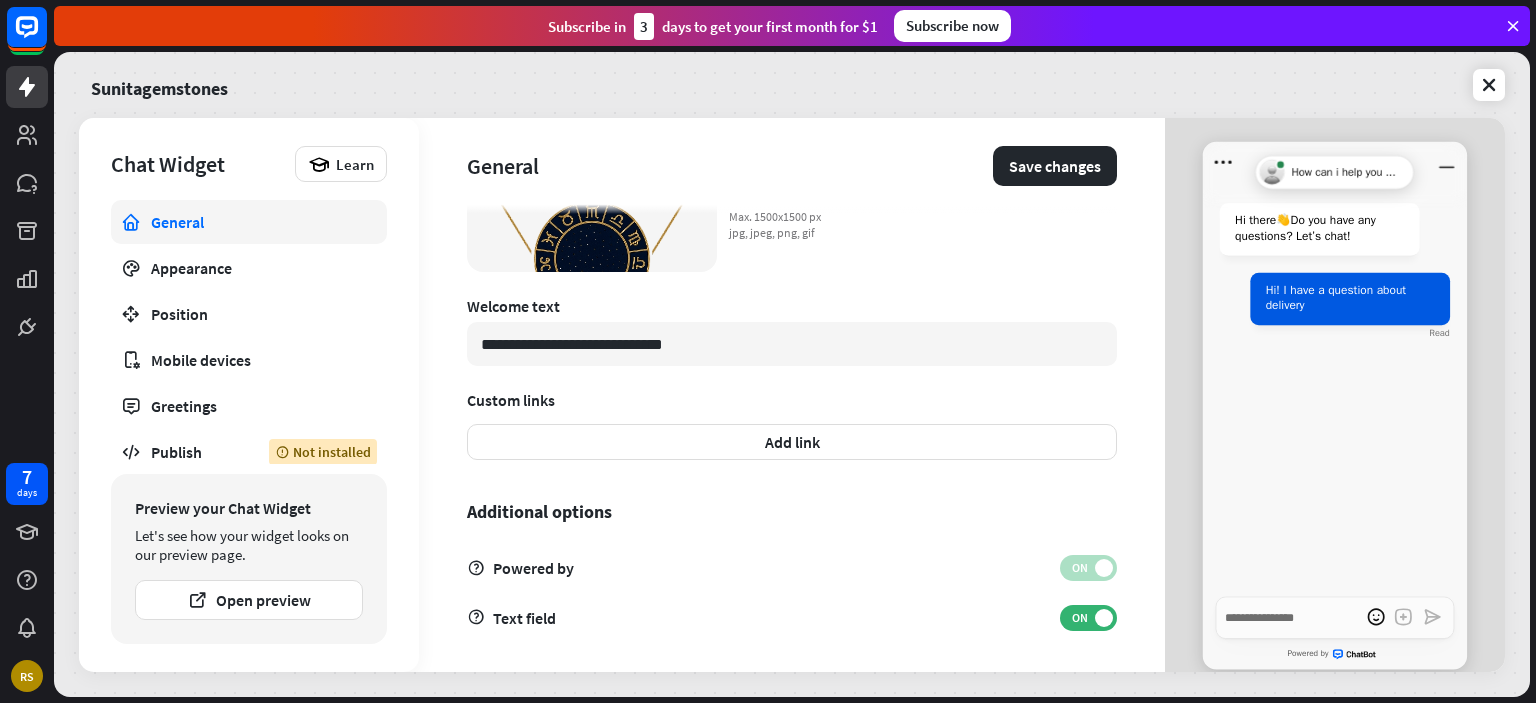 scroll, scrollTop: 613, scrollLeft: 0, axis: vertical 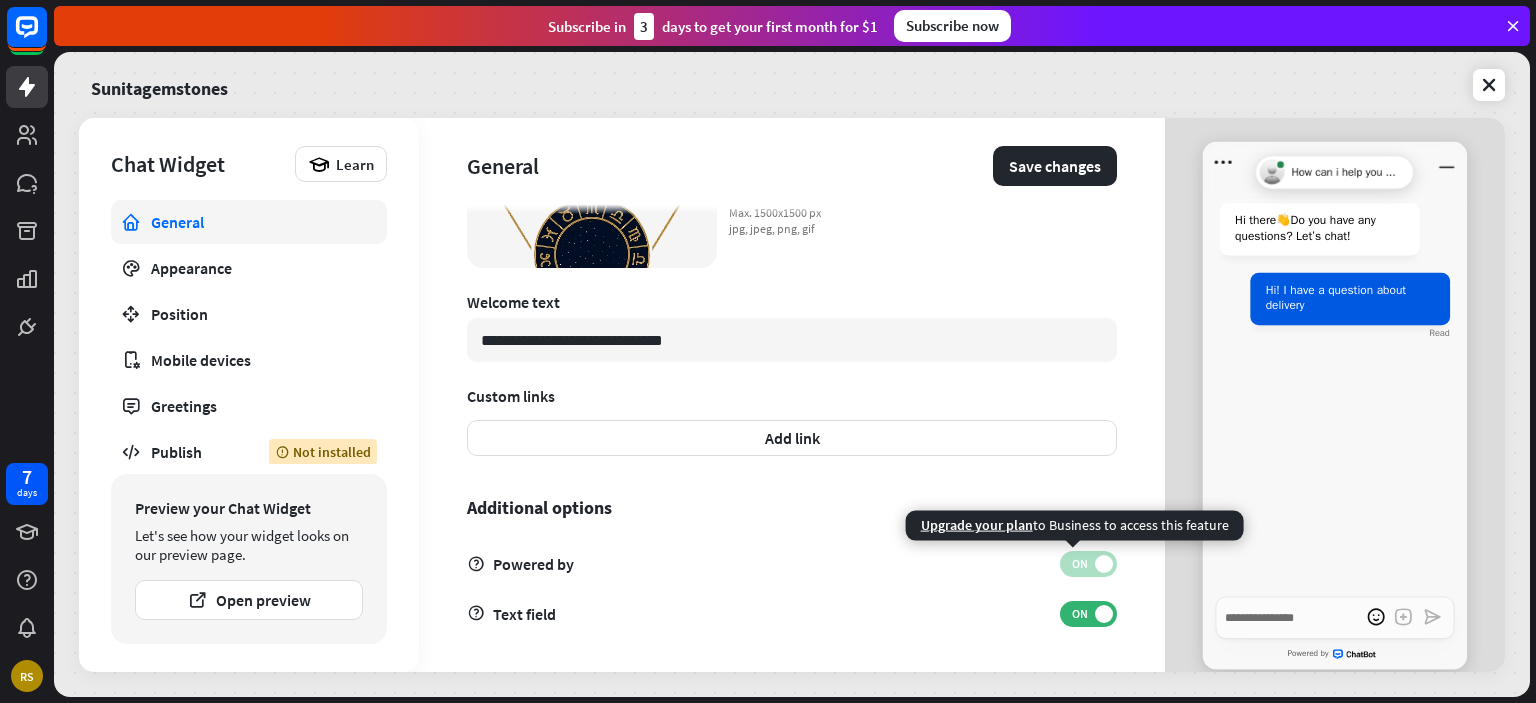 click on "ON" at bounding box center [1079, 564] 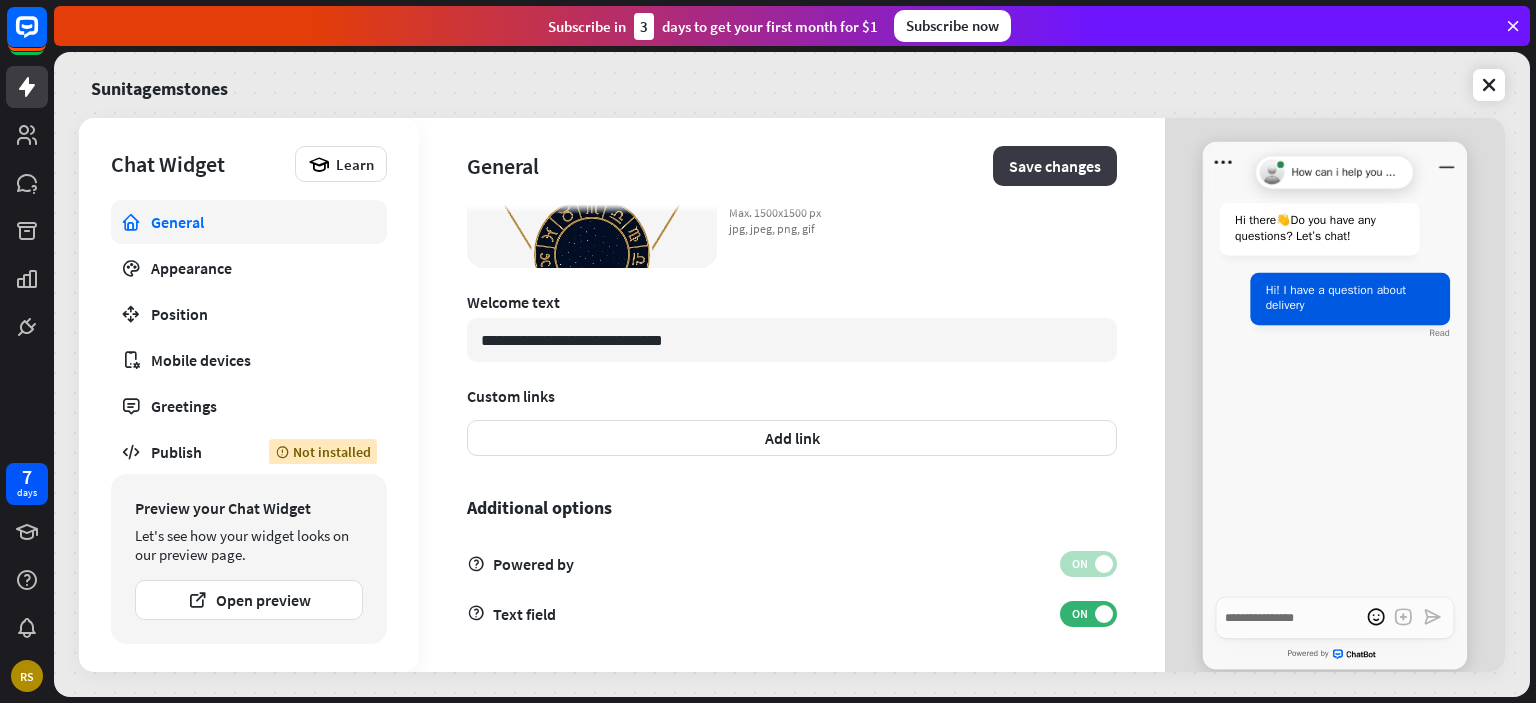 click on "Save changes" at bounding box center (1055, 166) 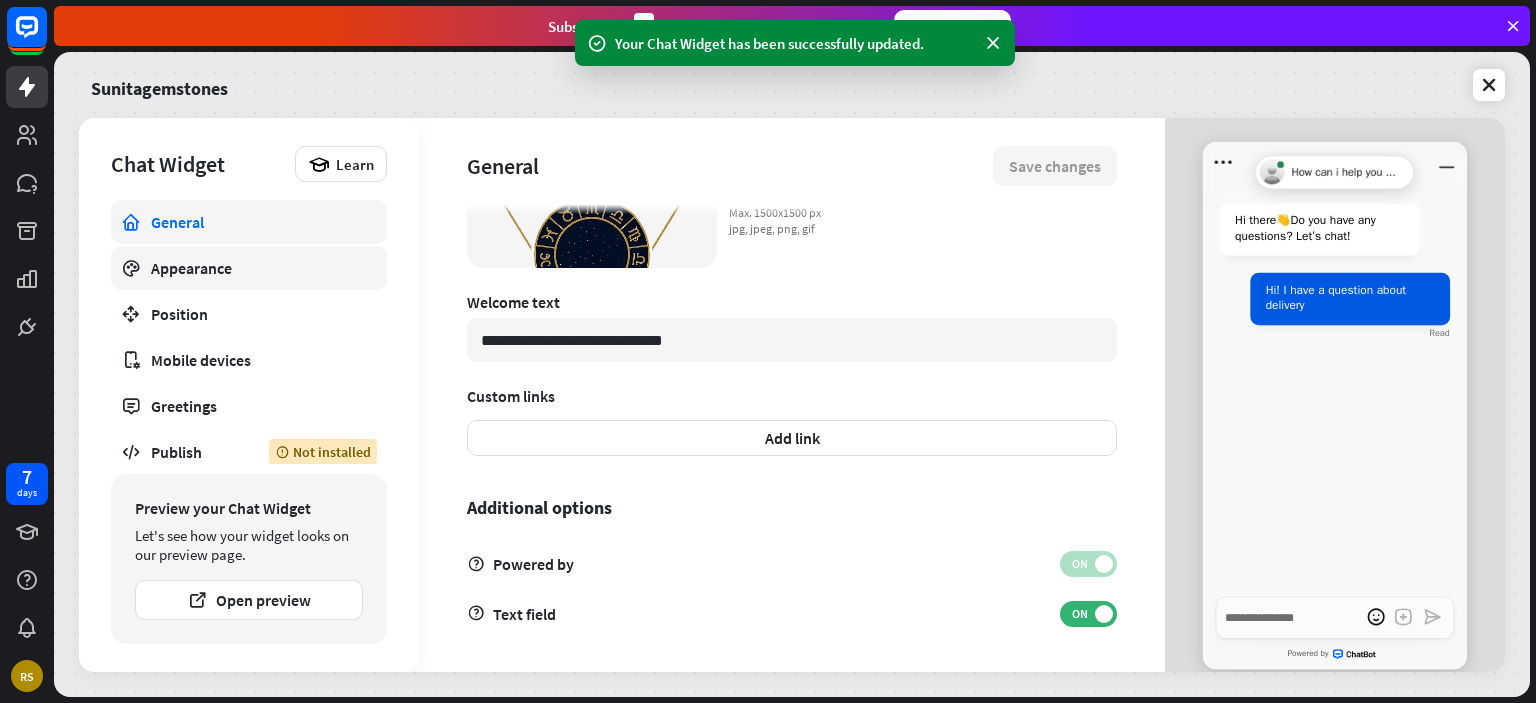 click on "Appearance" at bounding box center [249, 268] 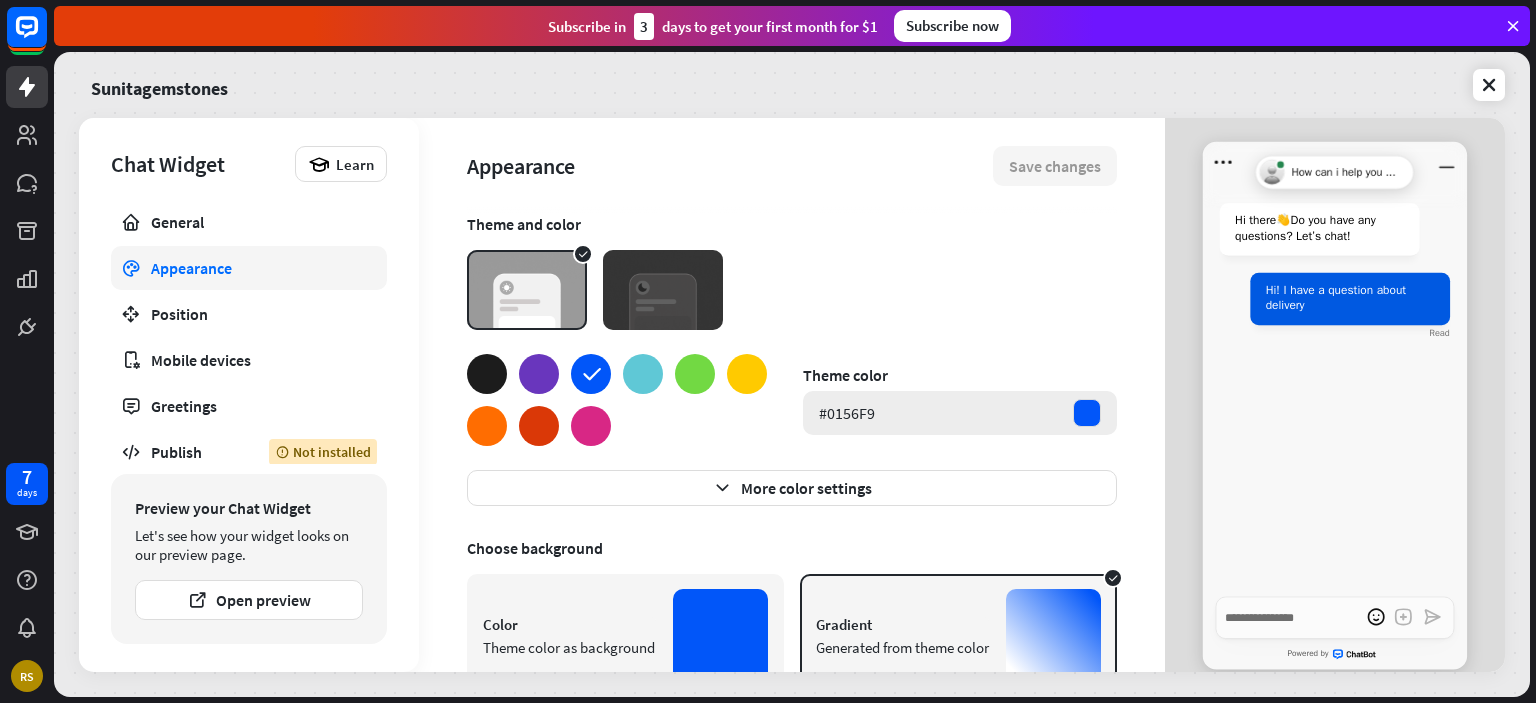 click on "#0156F9" at bounding box center (960, 413) 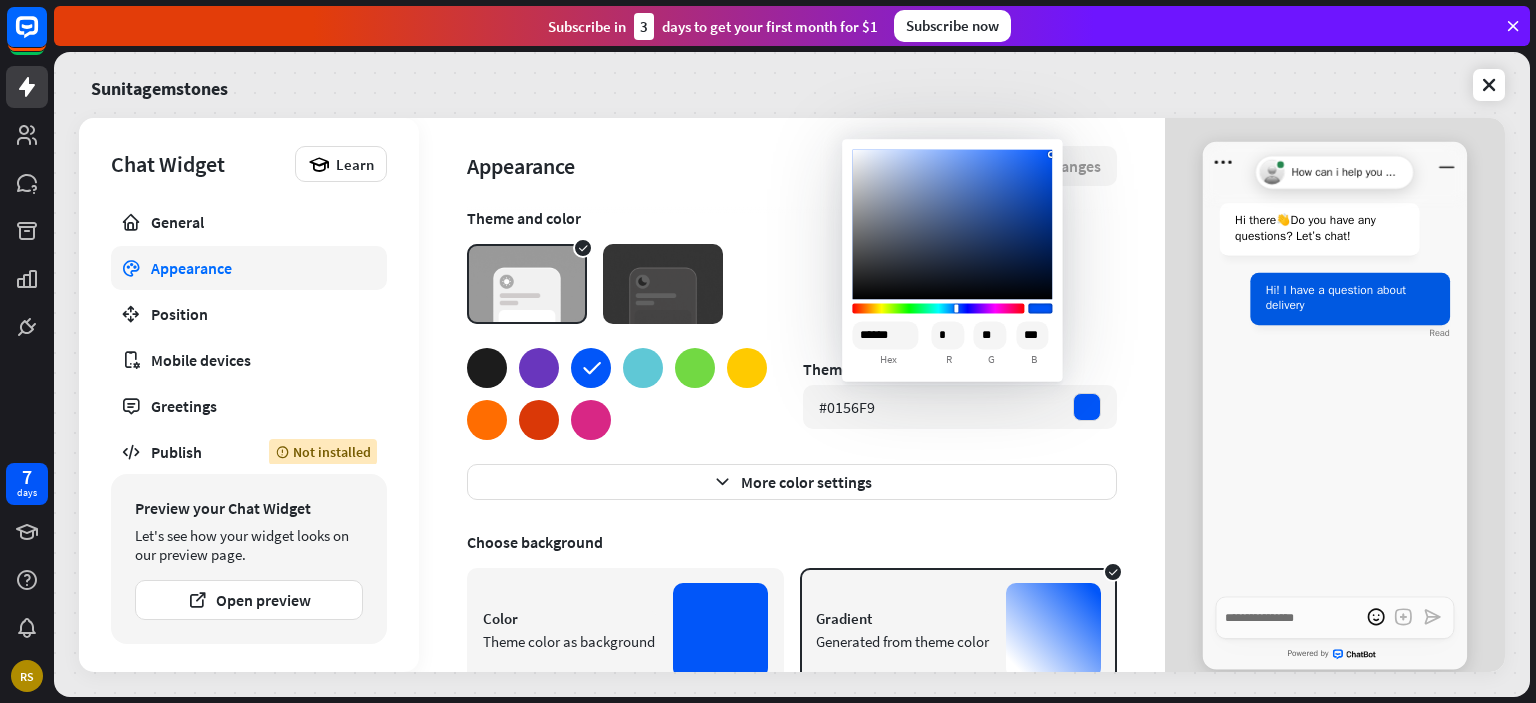 scroll, scrollTop: 0, scrollLeft: 0, axis: both 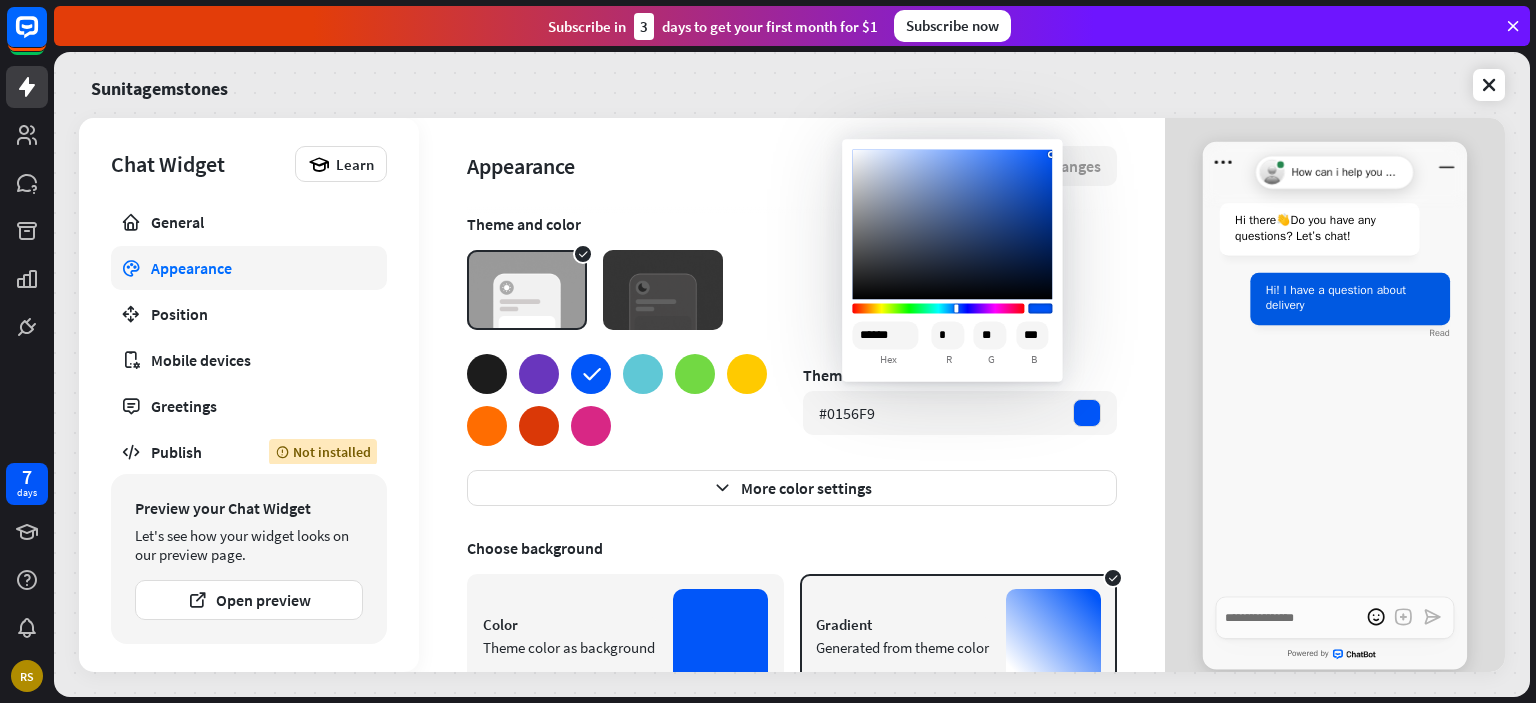 click at bounding box center (487, 426) 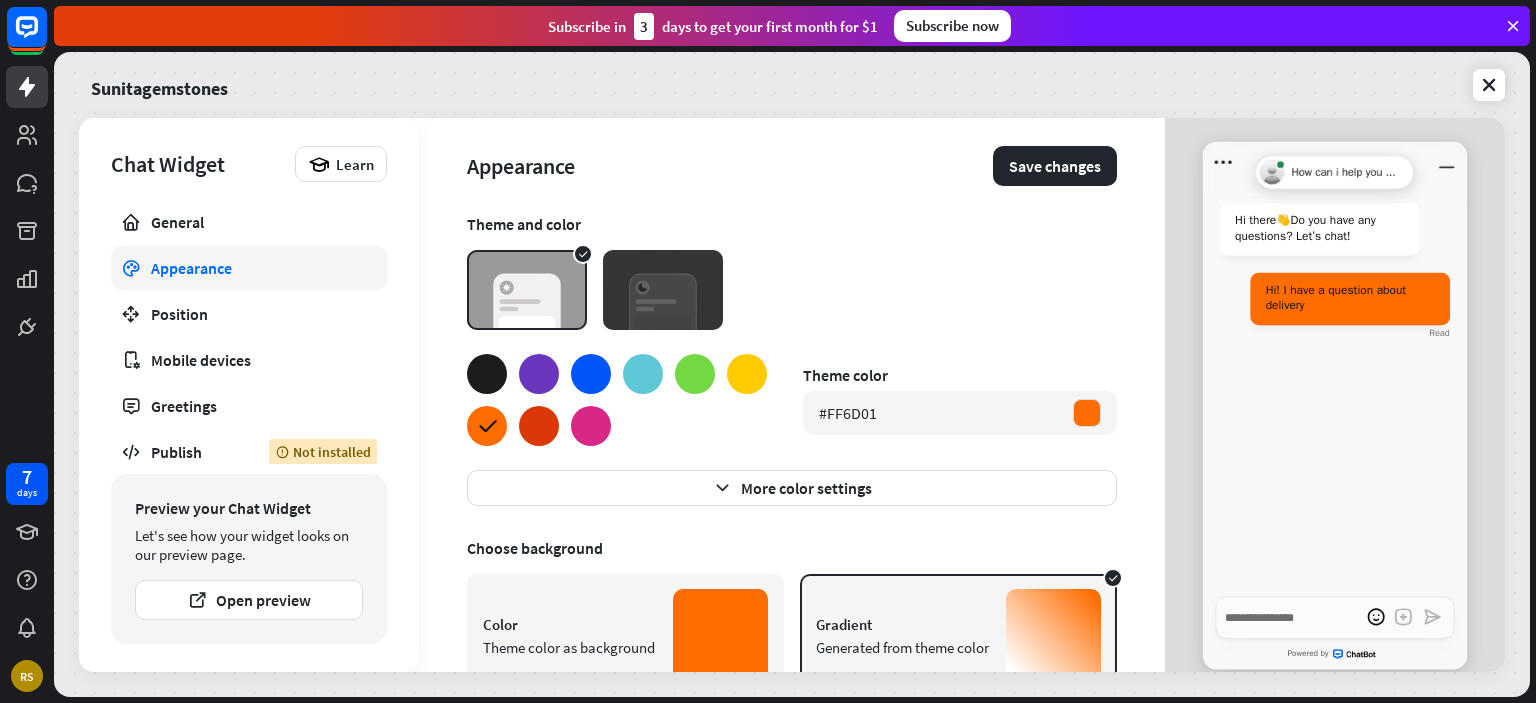 click at bounding box center (591, 374) 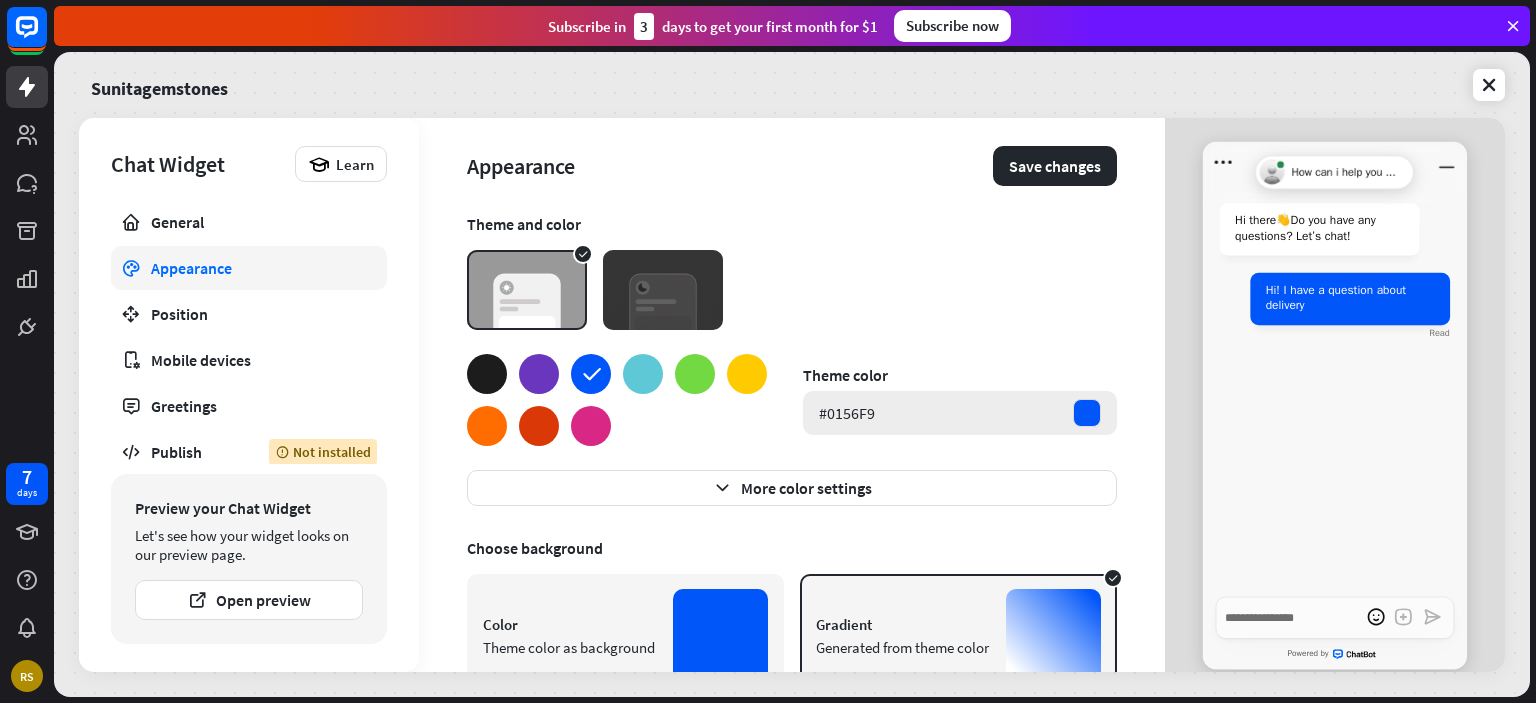 click on "#0156F9" at bounding box center (847, 413) 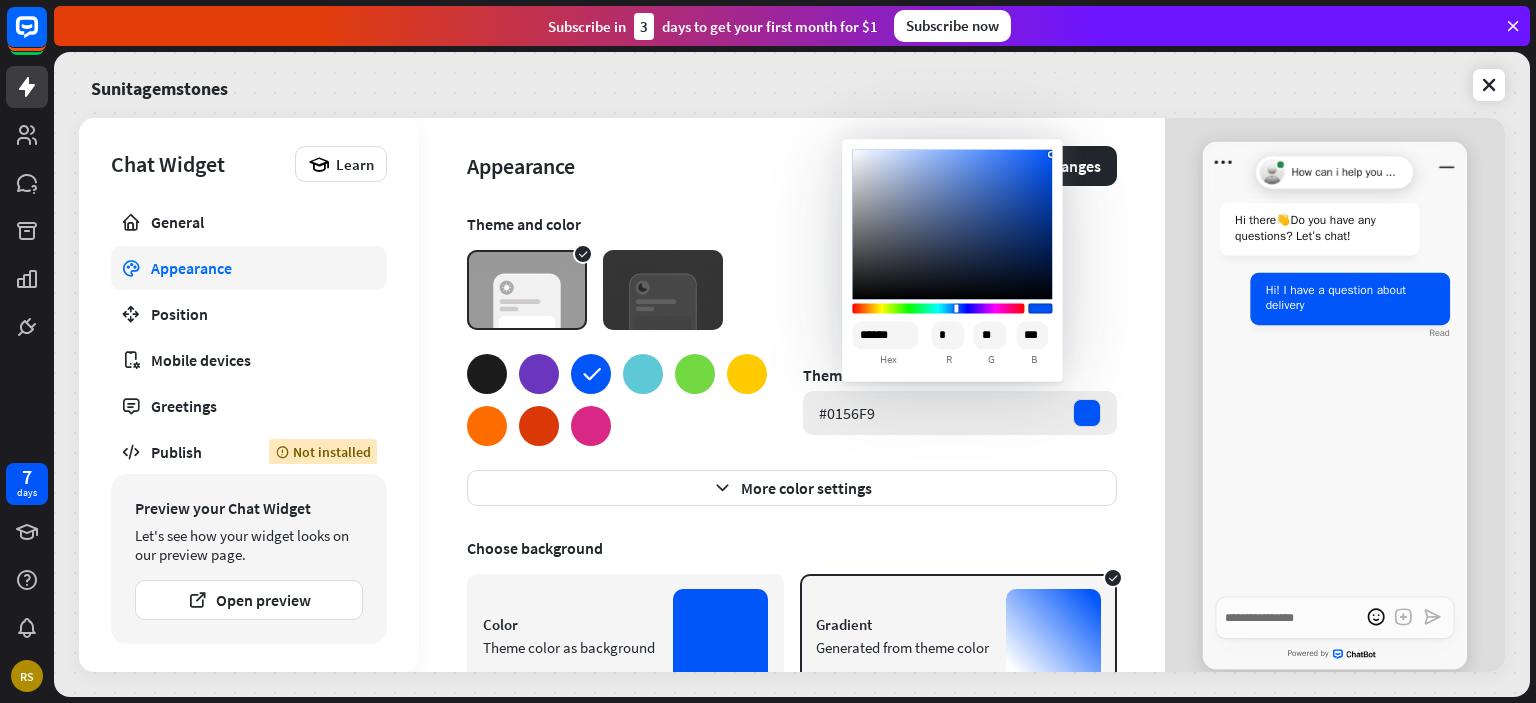 click on "#0156F9" at bounding box center (960, 413) 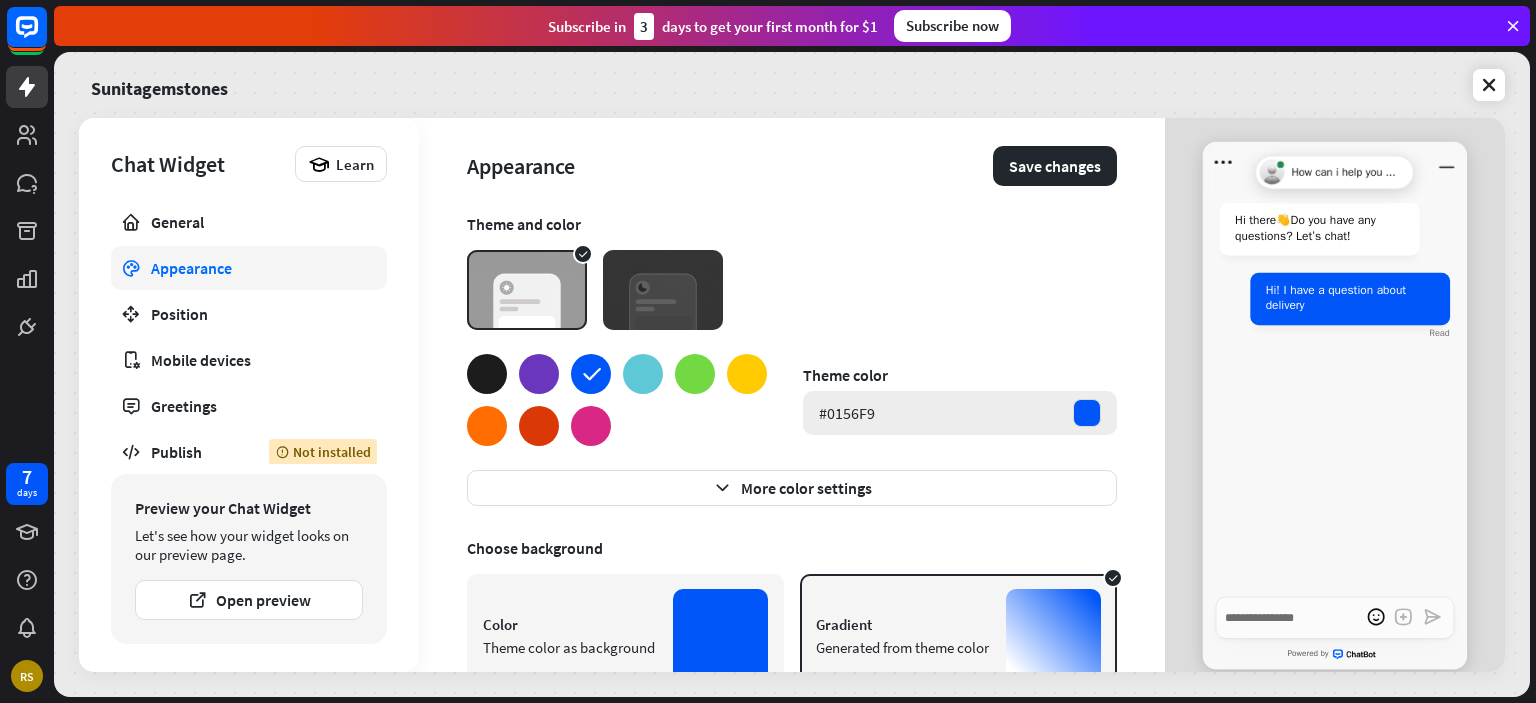 click on "#0156F9" at bounding box center (960, 413) 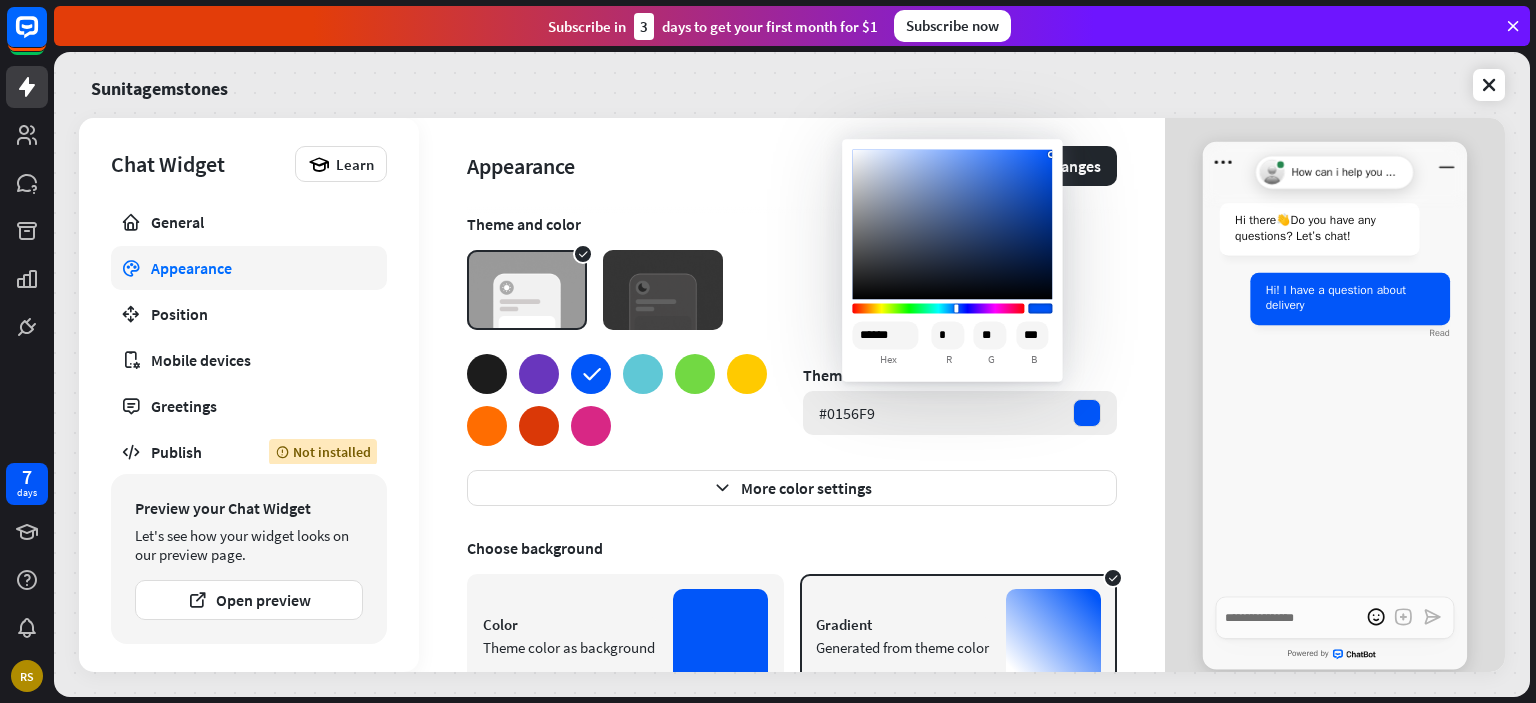 click on "#0156F9" at bounding box center [960, 413] 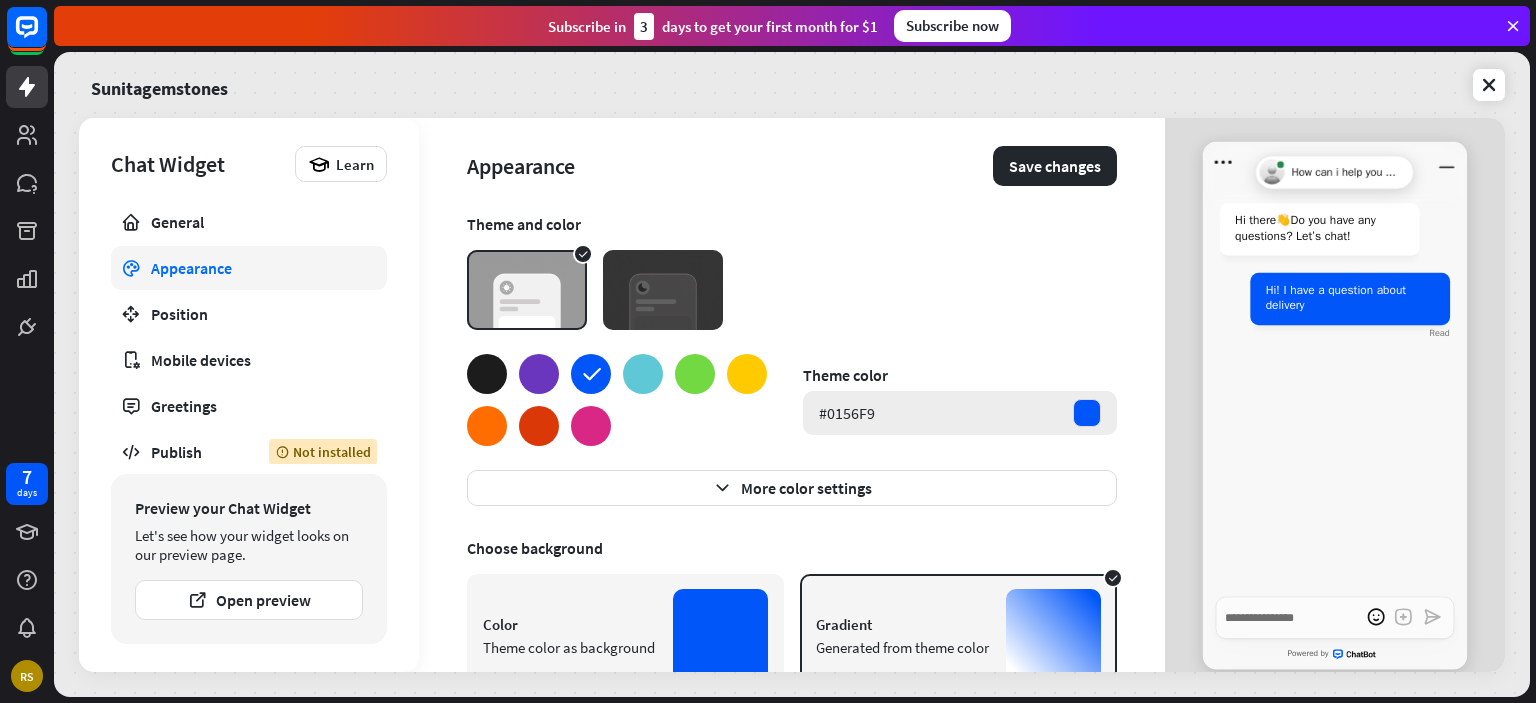 click on "#0156F9" at bounding box center (960, 413) 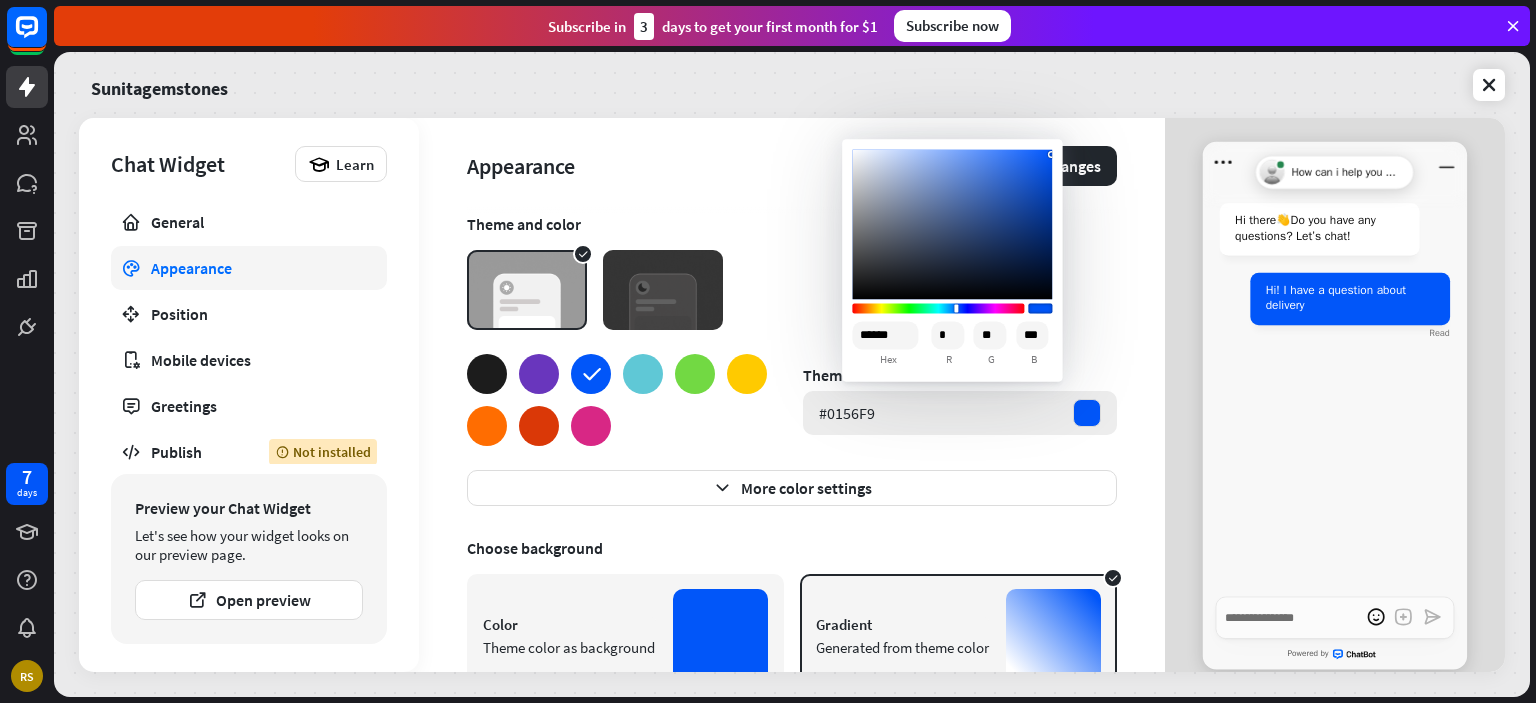 click on "#0156F9" at bounding box center (960, 413) 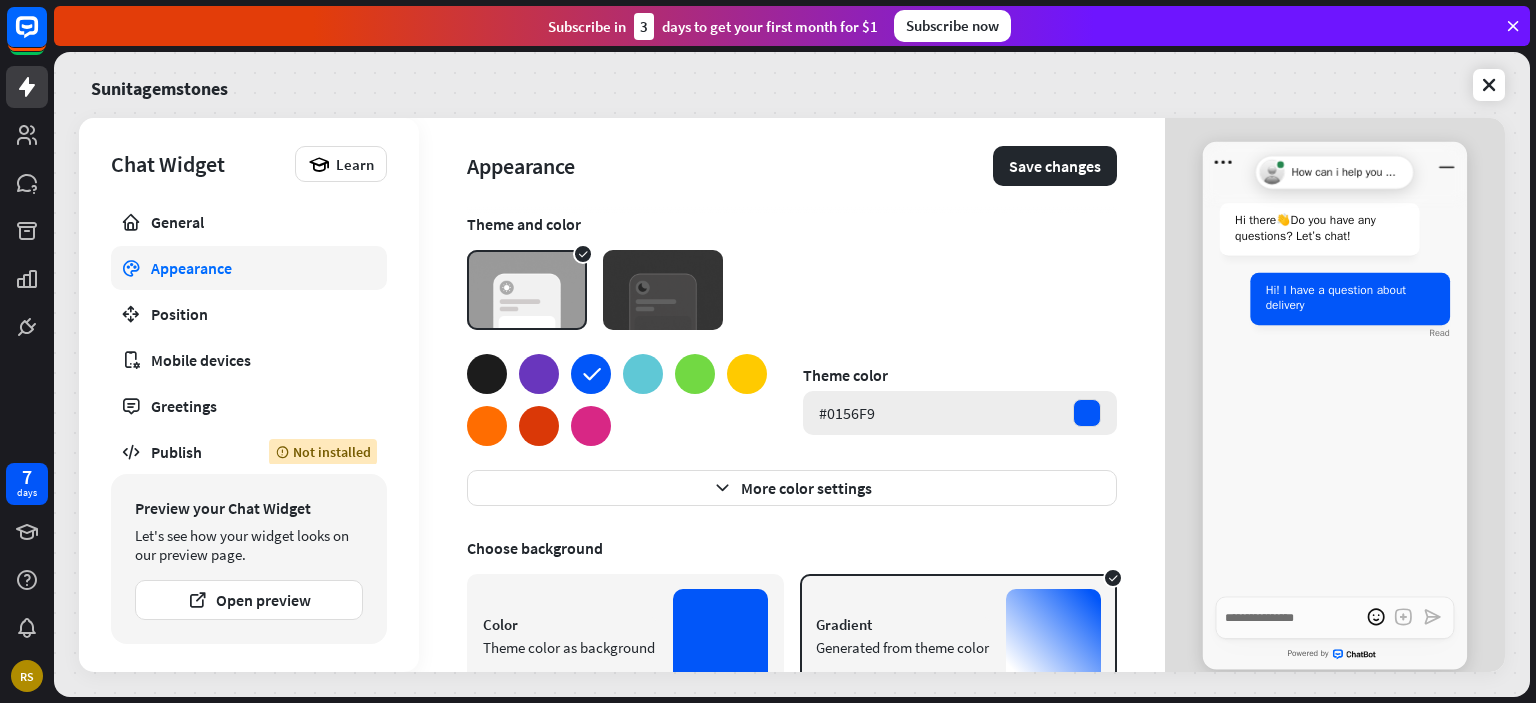click on "#0156F9" at bounding box center (847, 413) 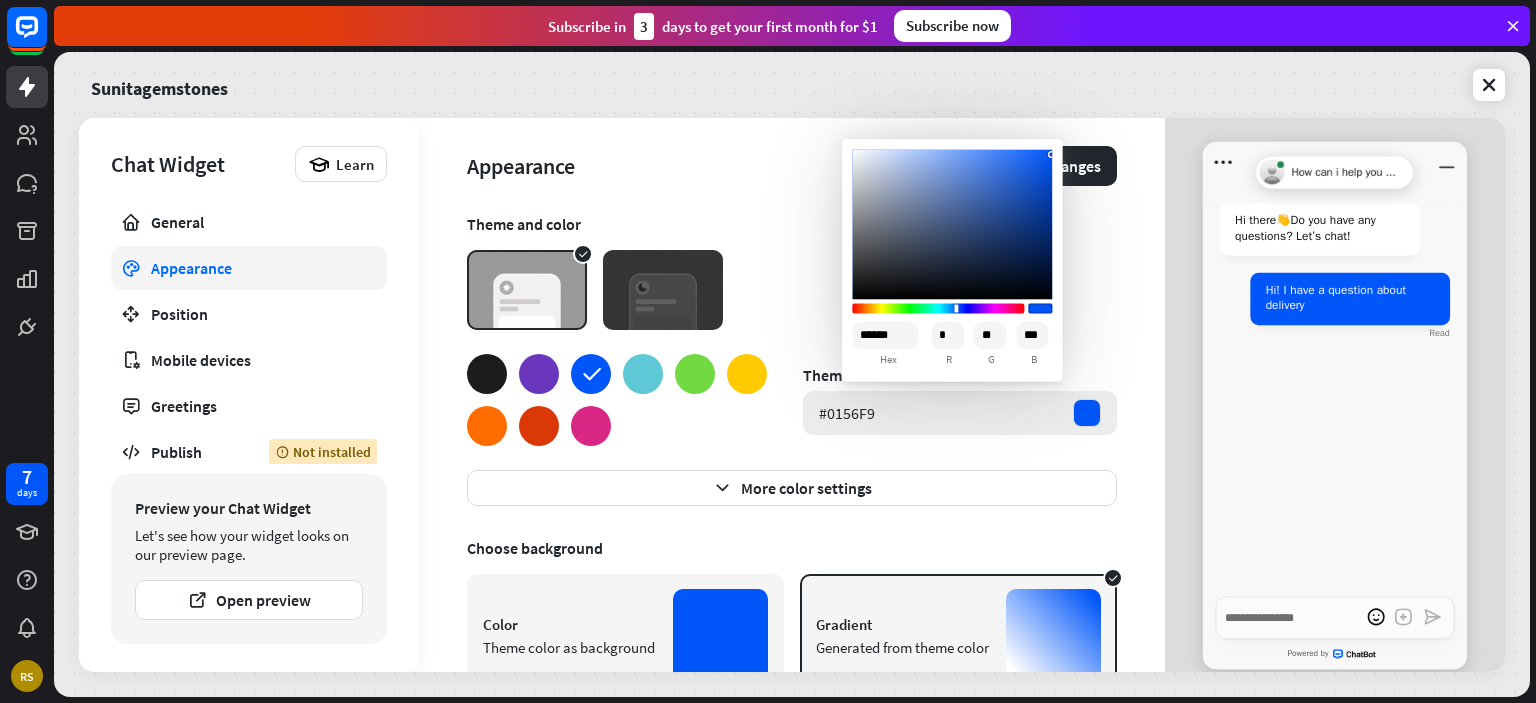 click on "#0156F9" at bounding box center (847, 413) 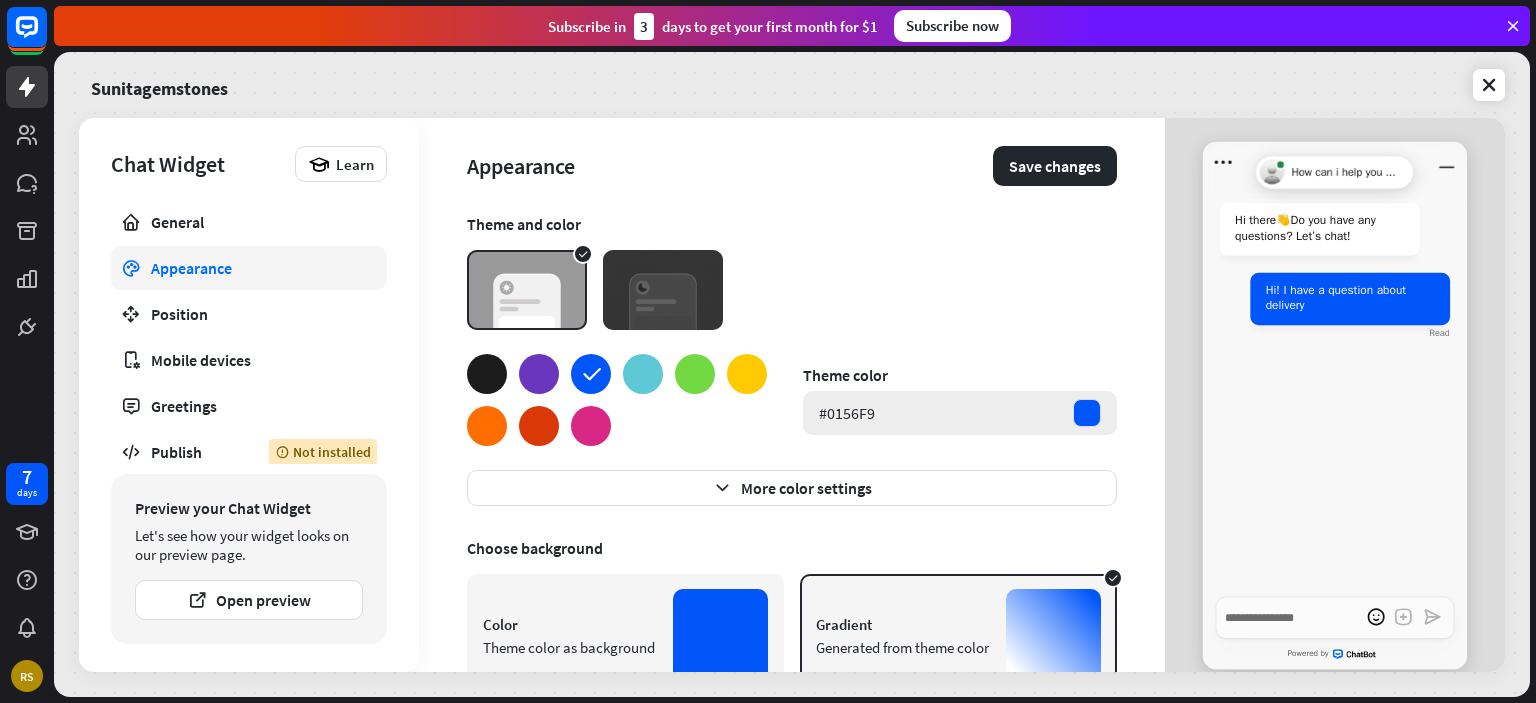 click on "#0156F9" at bounding box center [960, 413] 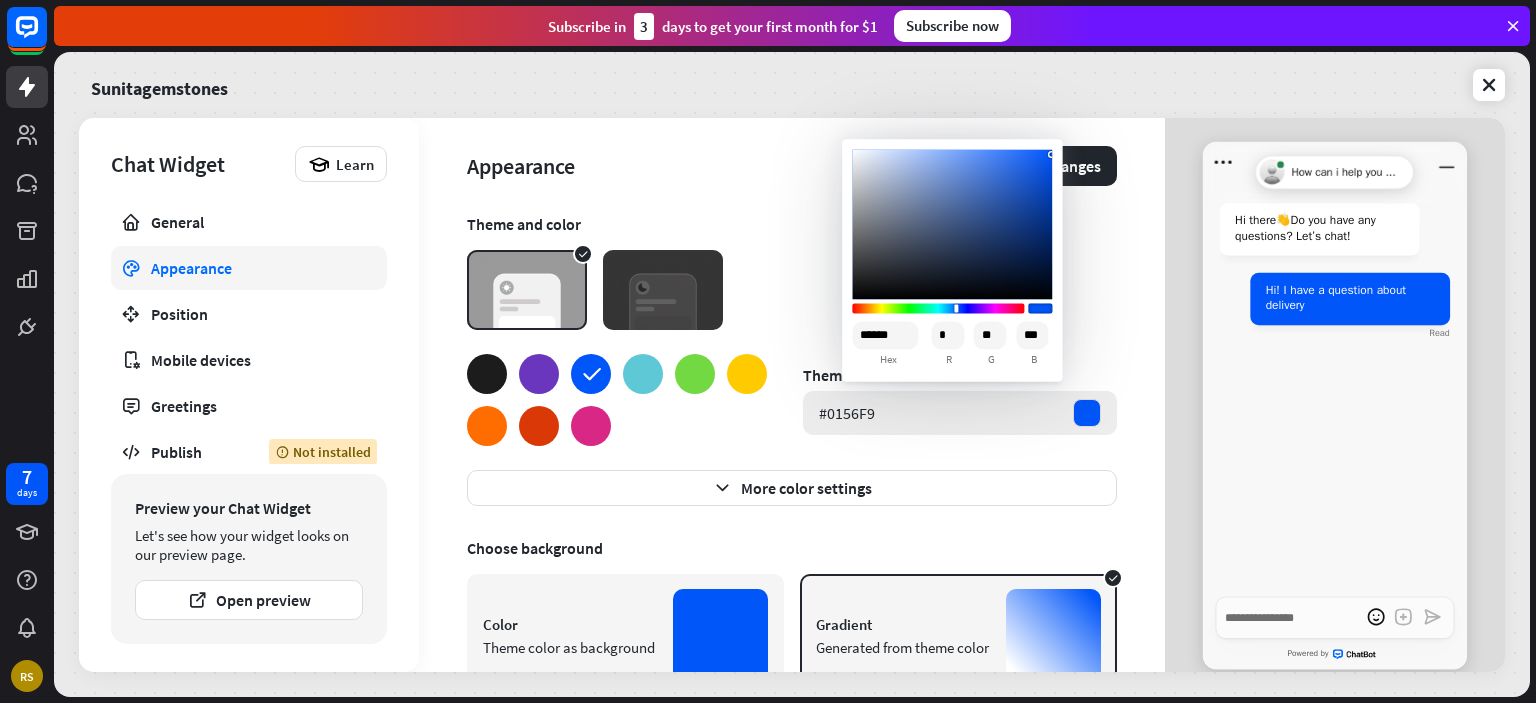 drag, startPoint x: 893, startPoint y: 411, endPoint x: 913, endPoint y: 408, distance: 20.22375 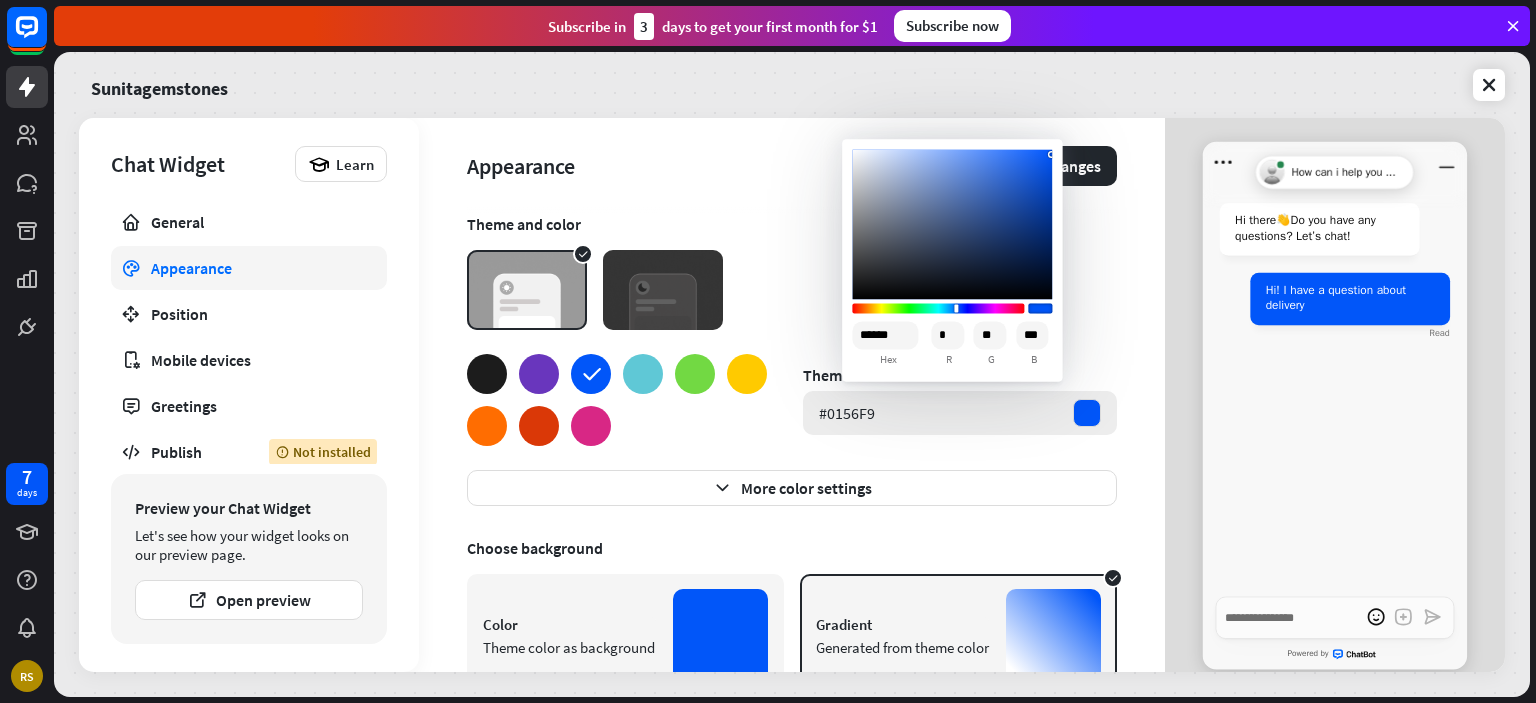 click on "#0156F9" at bounding box center [960, 413] 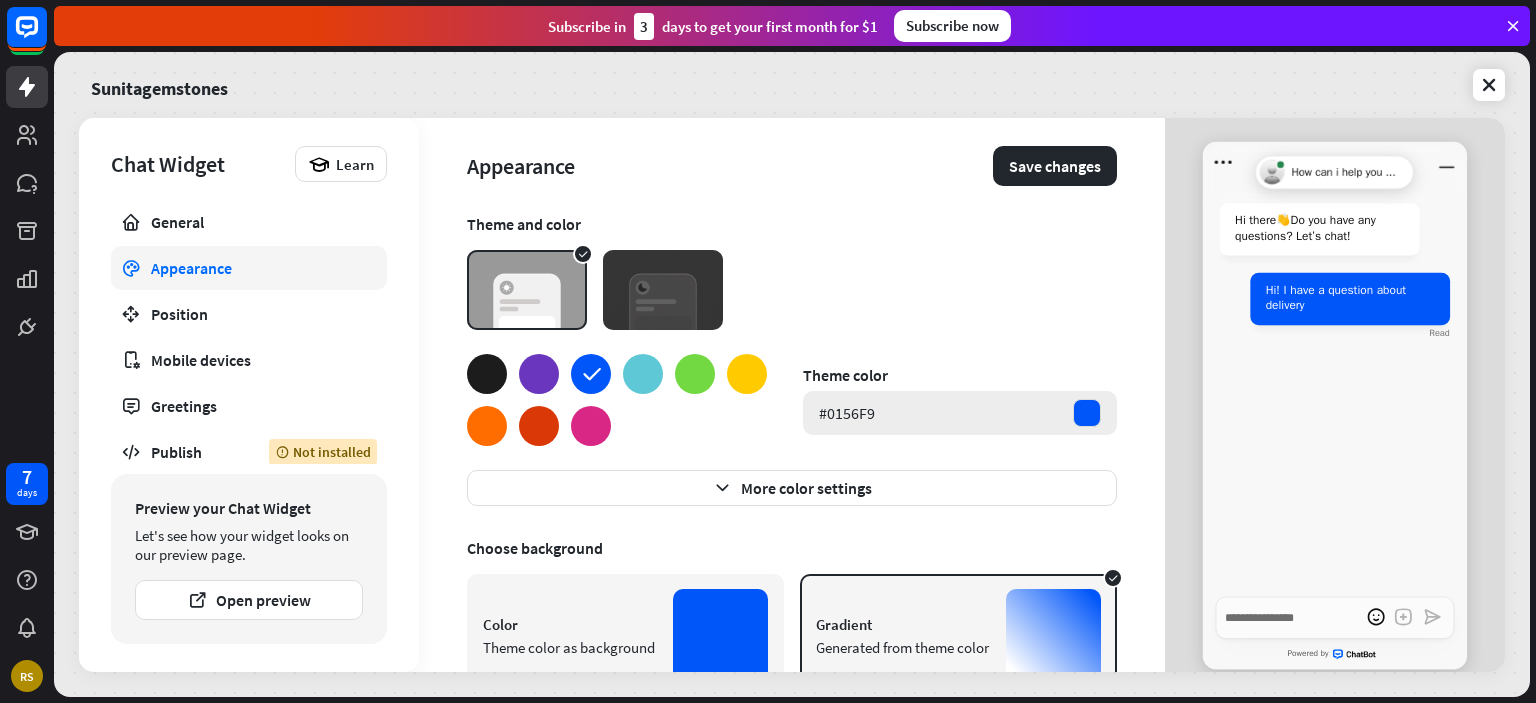click on "#0156F9" at bounding box center [960, 413] 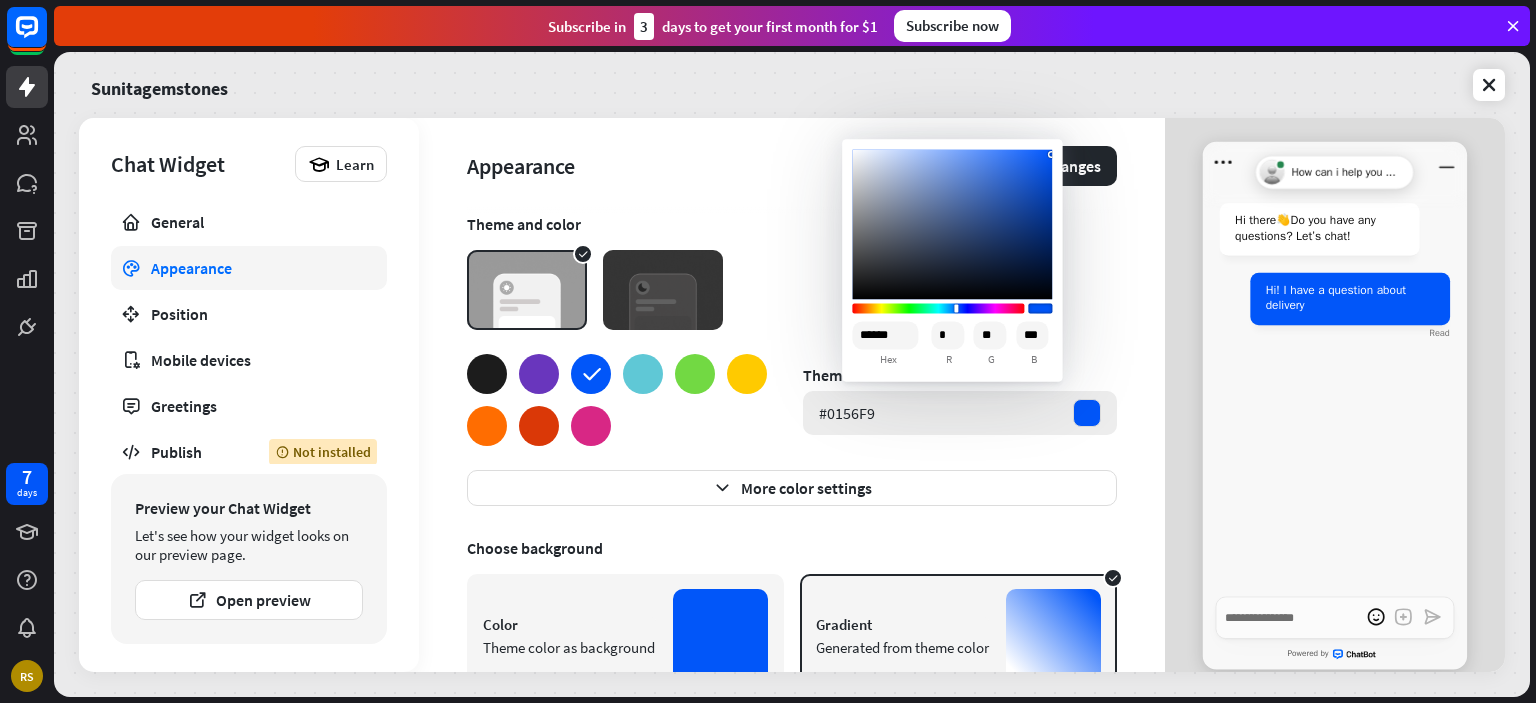 click on "#0156F9" at bounding box center (960, 413) 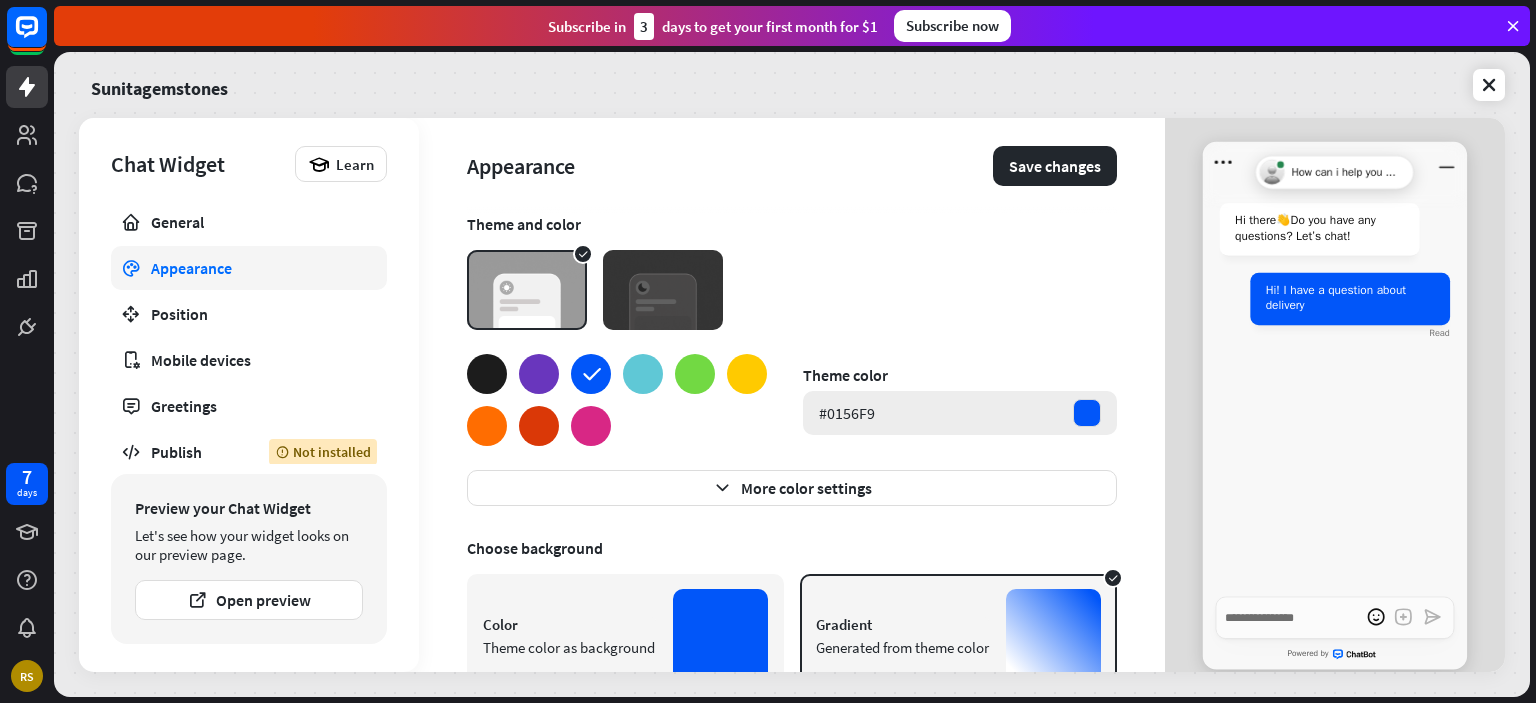 click on "#0156F9" at bounding box center [960, 413] 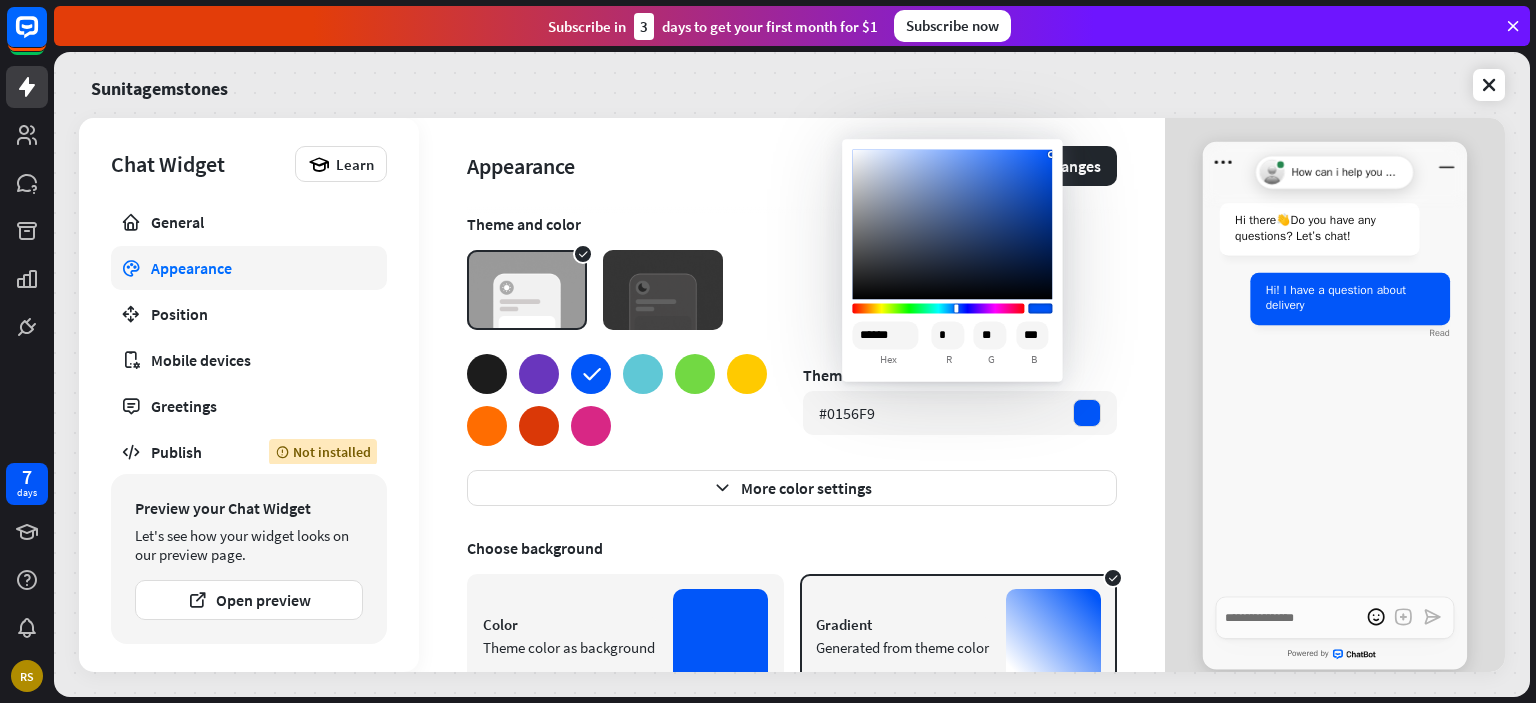 click on "******" at bounding box center (885, 335) 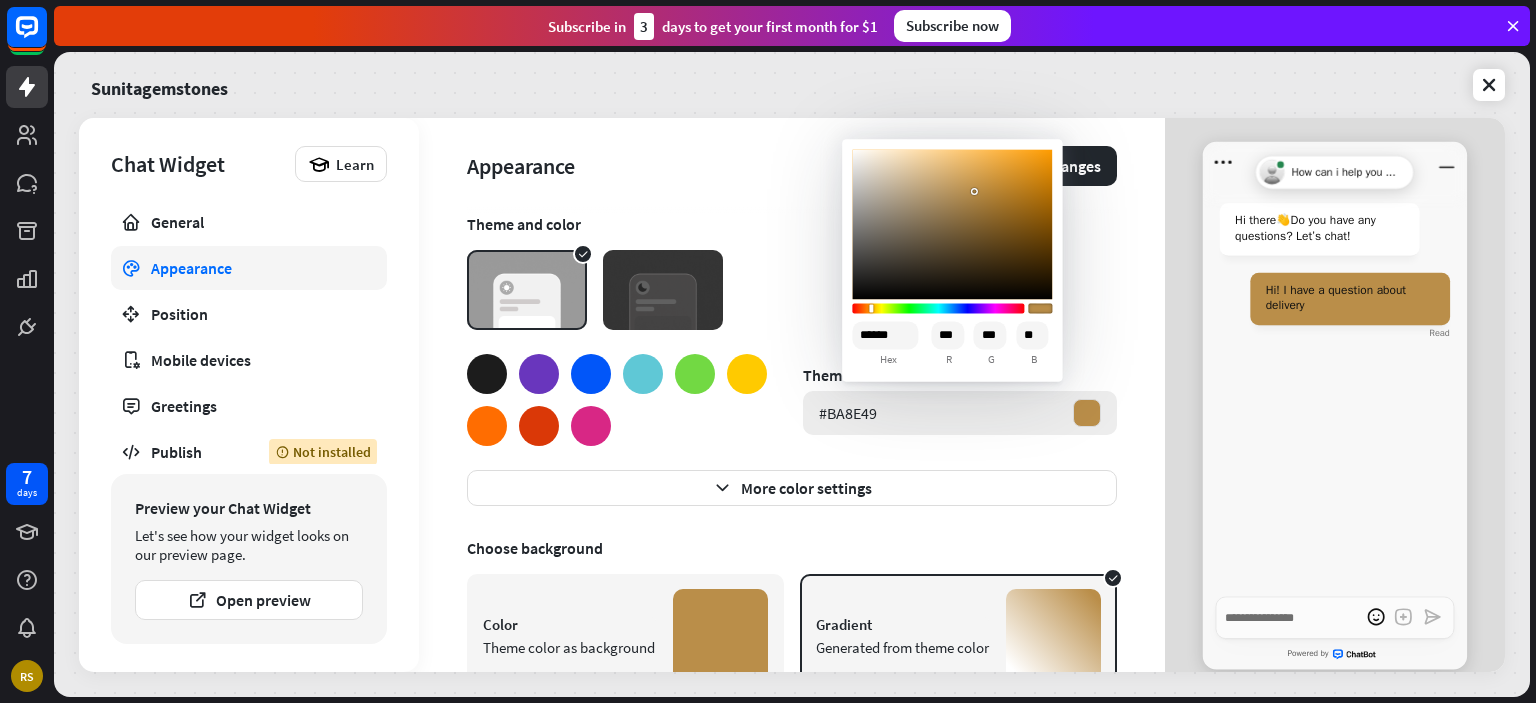 click on "#BA8E49" at bounding box center (960, 413) 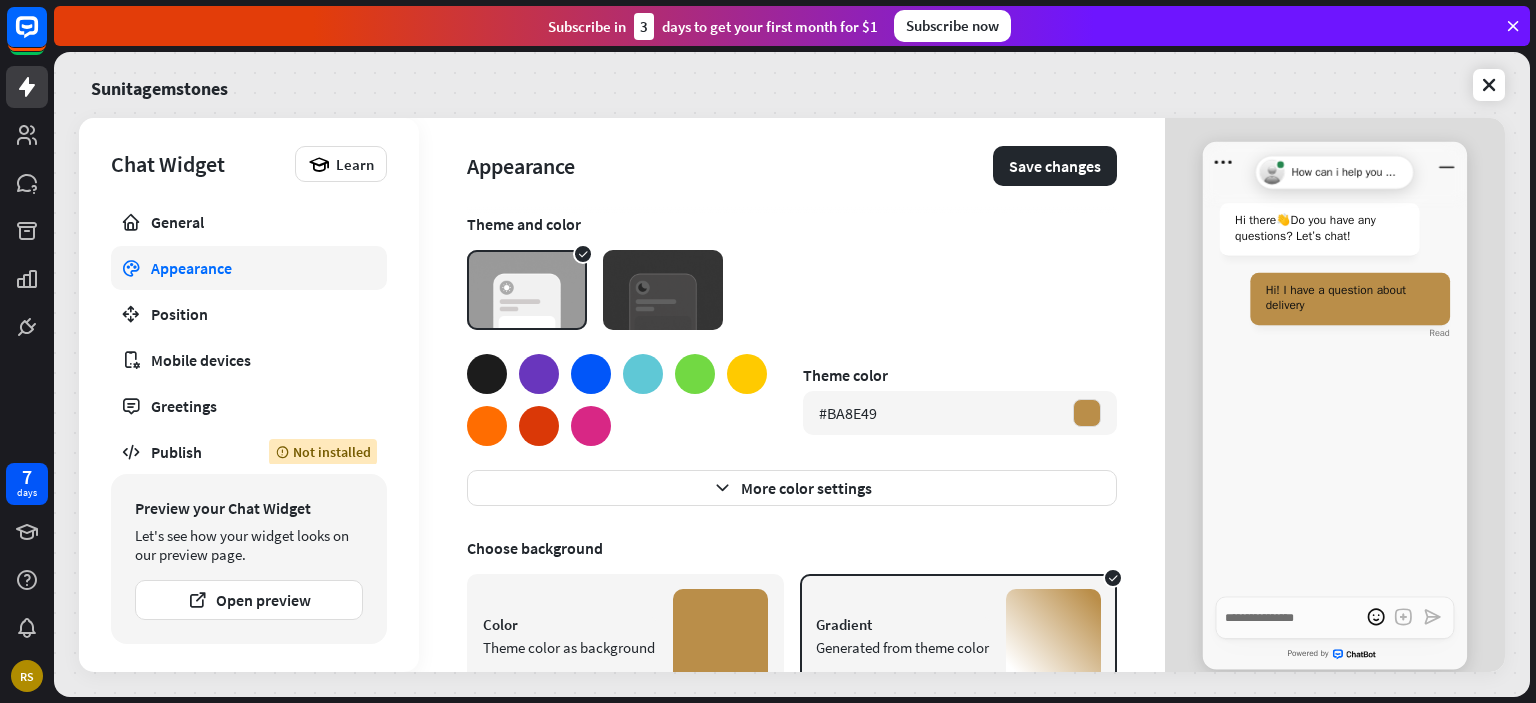 click at bounding box center [591, 374] 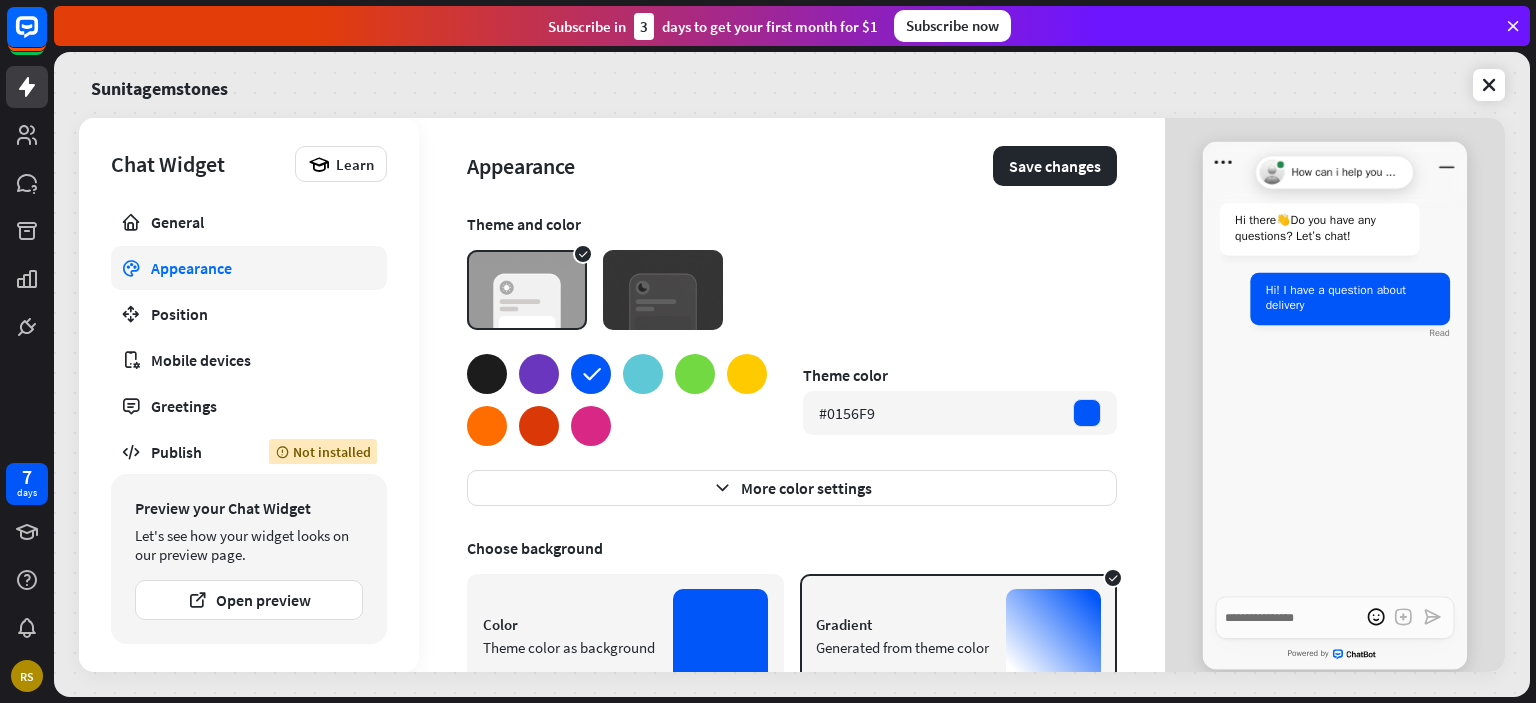 click on "Theme and color" at bounding box center [792, 272] 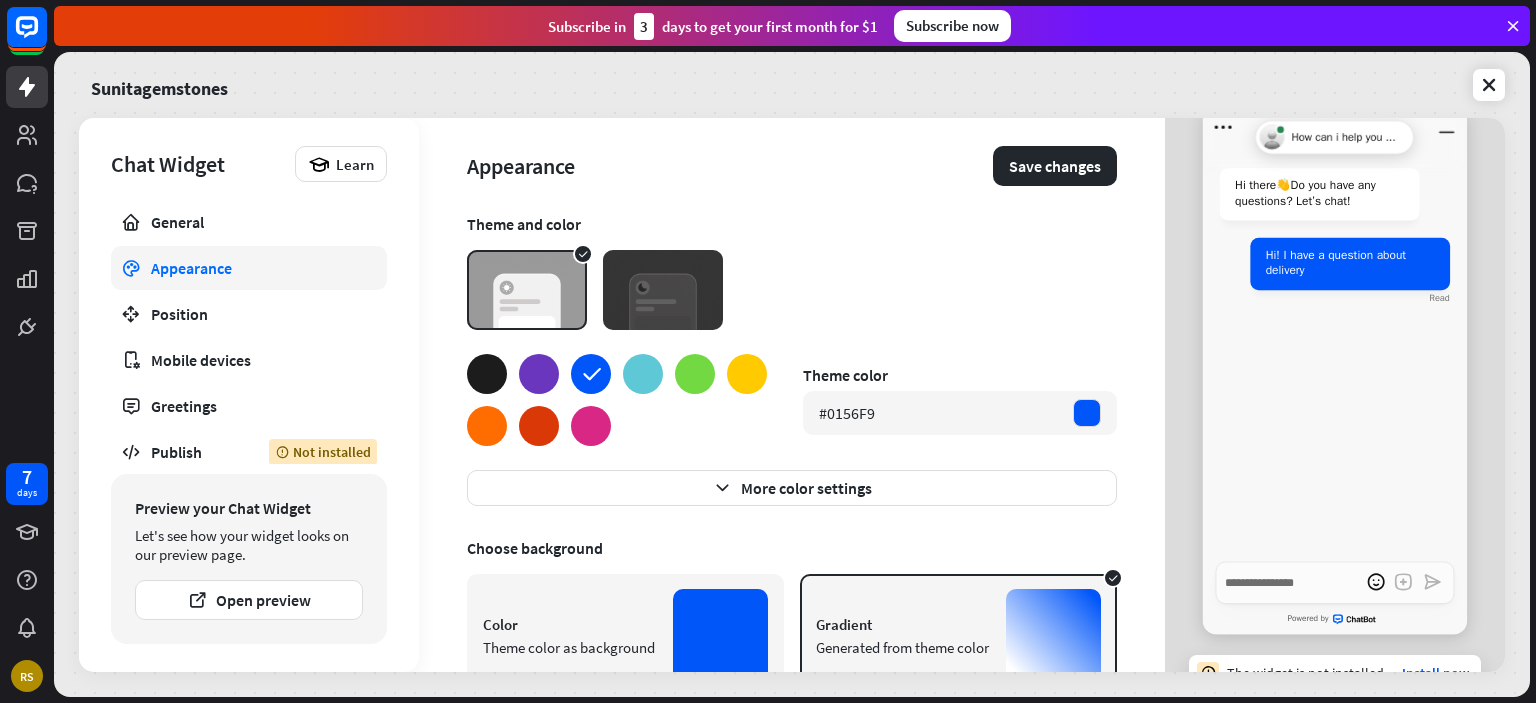scroll, scrollTop: 65, scrollLeft: 0, axis: vertical 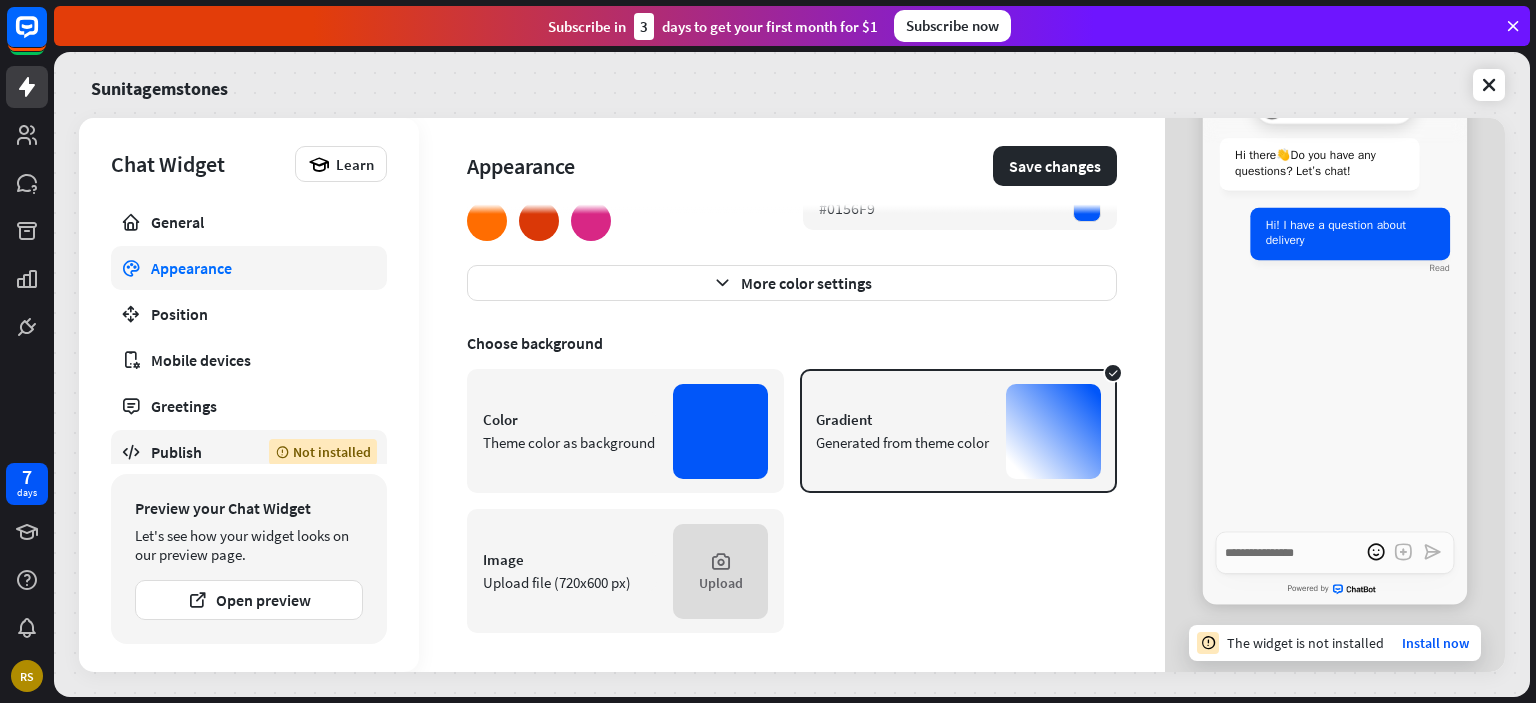 click on "Publish
Not installed" at bounding box center [249, 452] 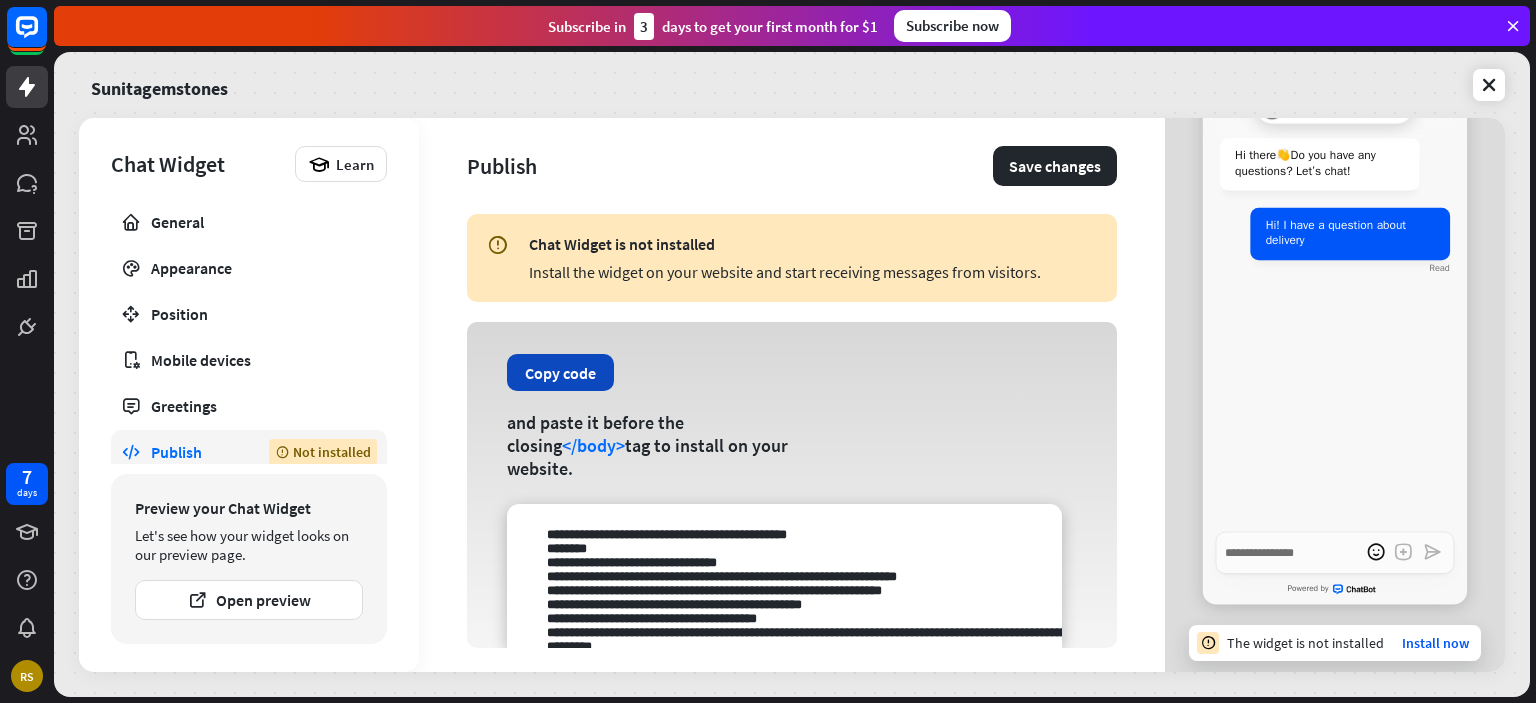 click on "Copy code" at bounding box center (560, 372) 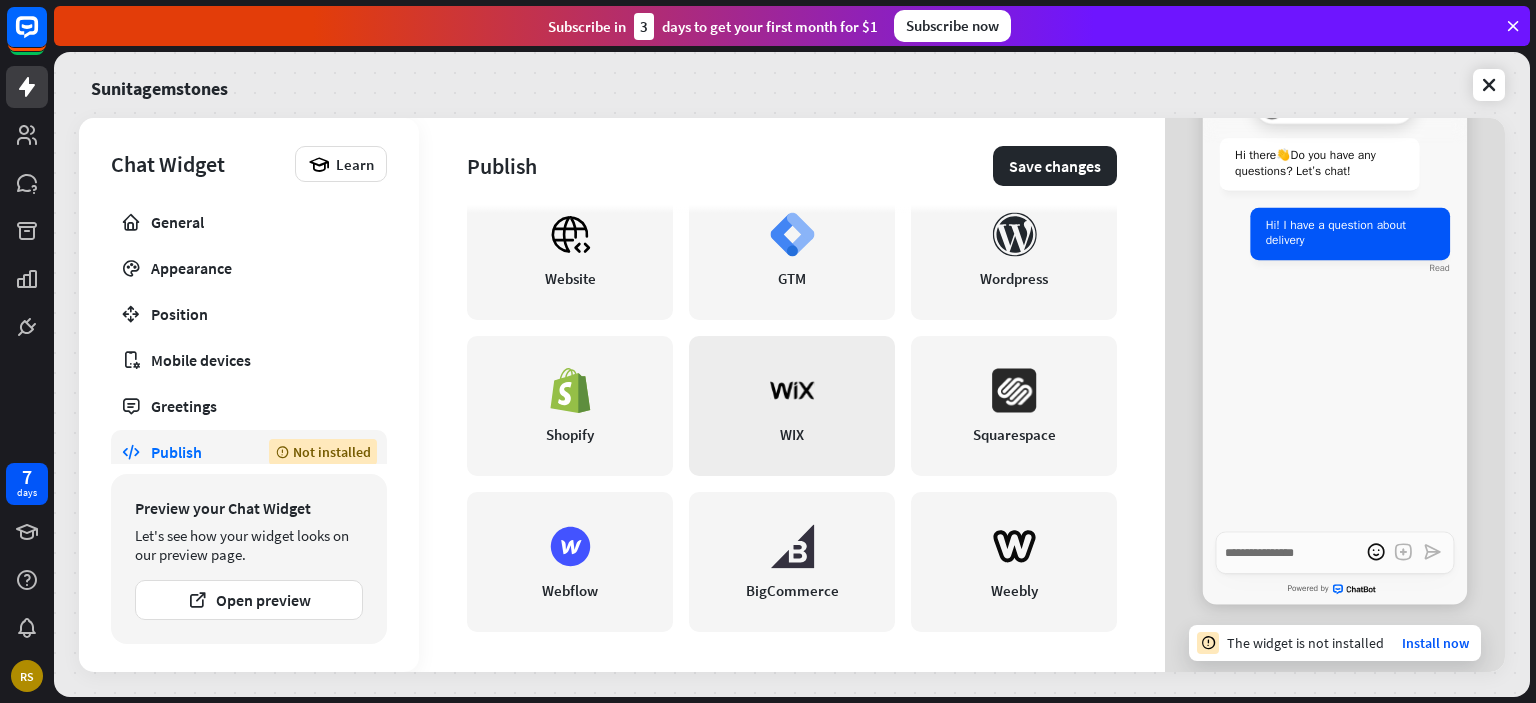 scroll, scrollTop: 436, scrollLeft: 0, axis: vertical 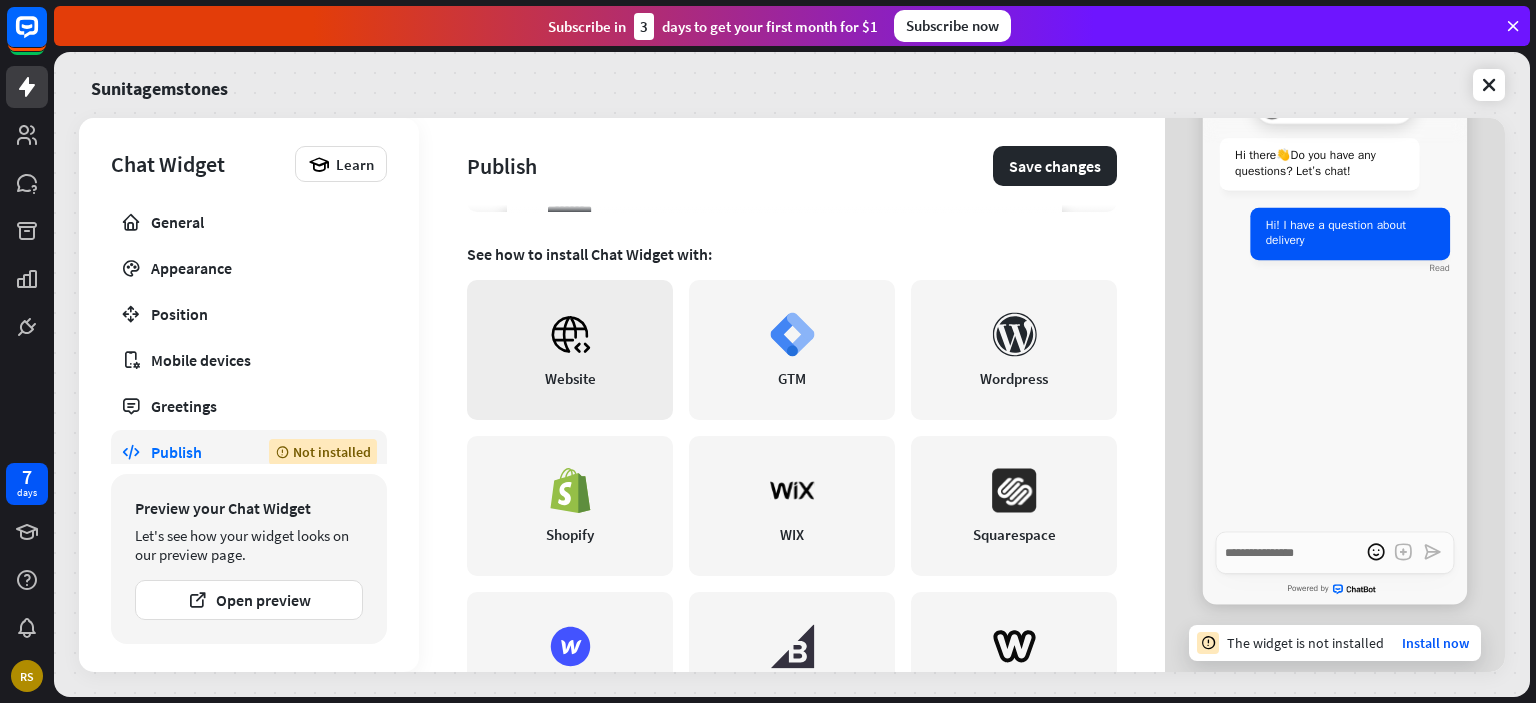 click on "Website" at bounding box center (570, 350) 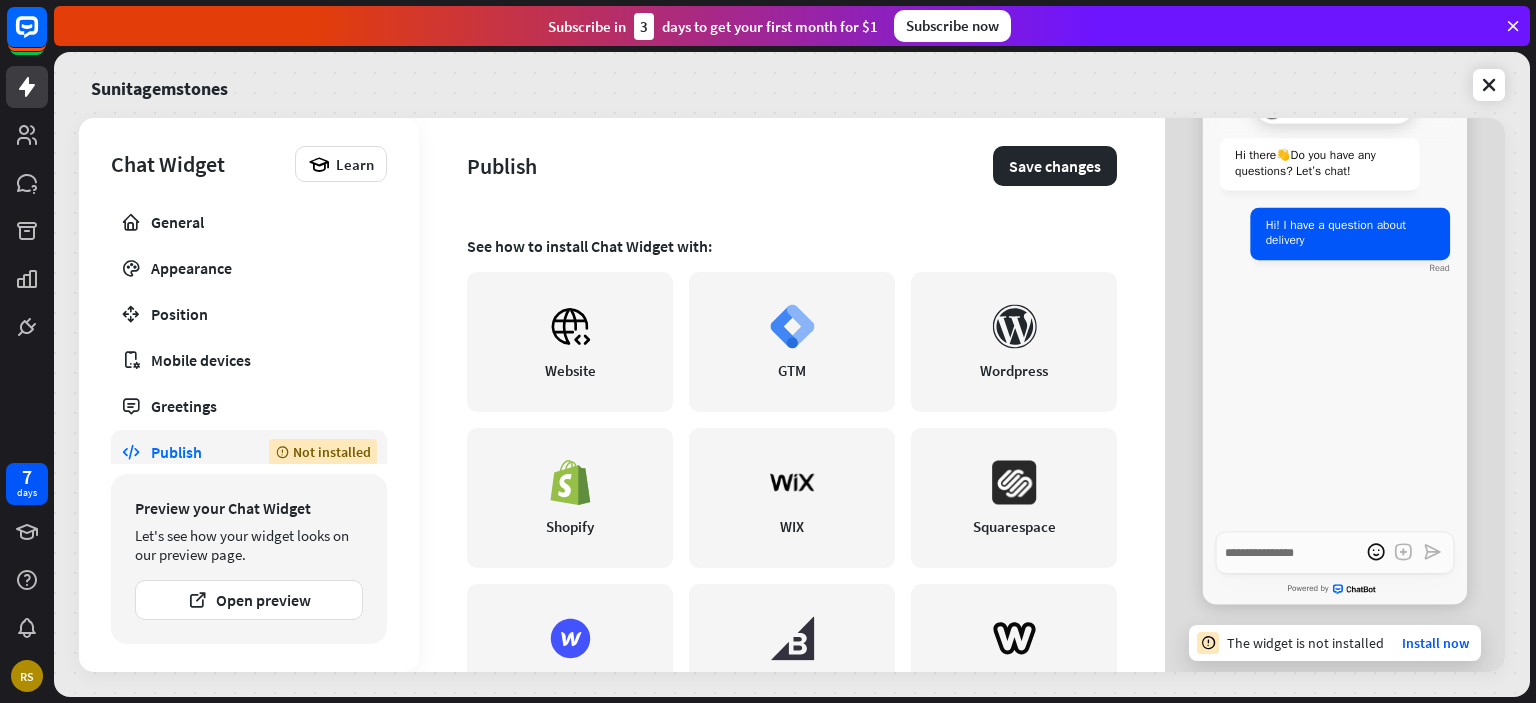 scroll, scrollTop: 236, scrollLeft: 0, axis: vertical 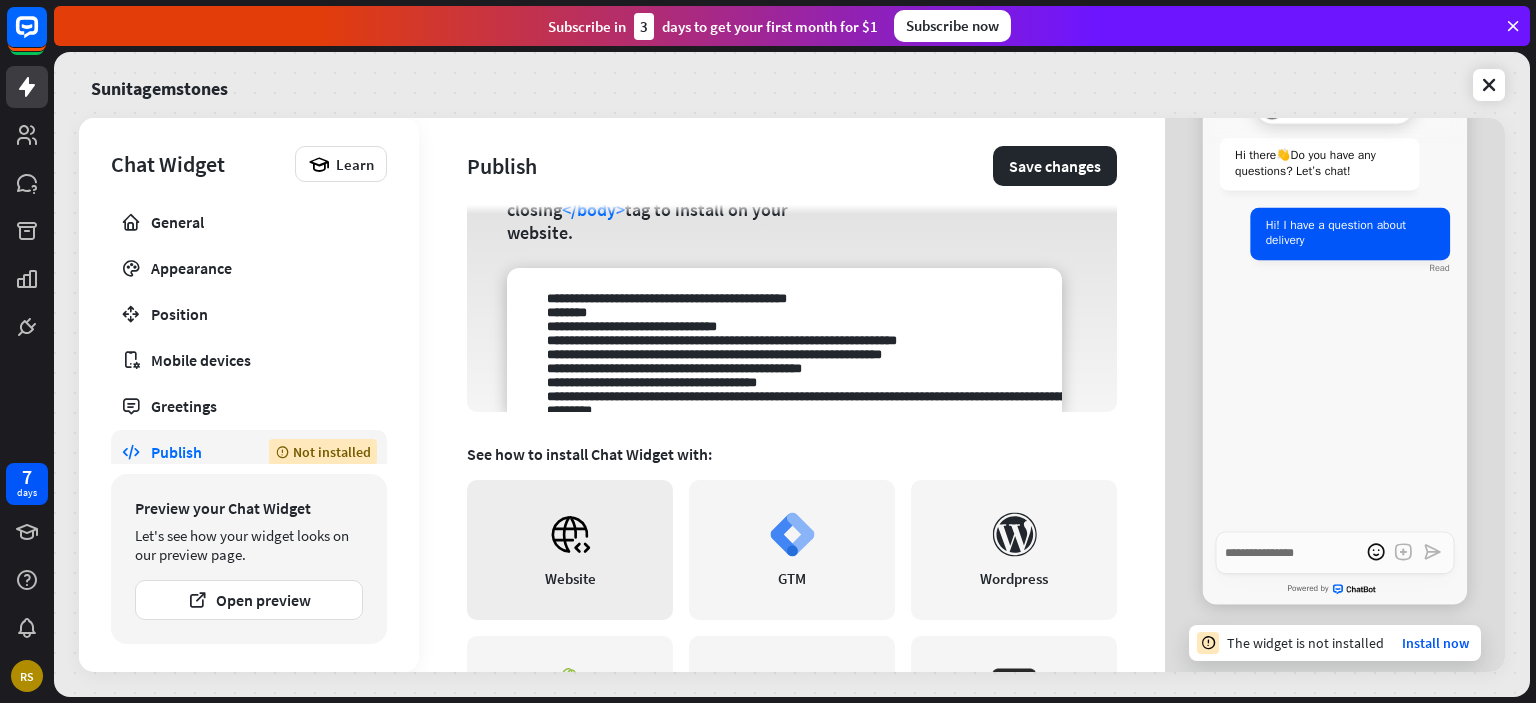 click on "Website" at bounding box center [570, 550] 